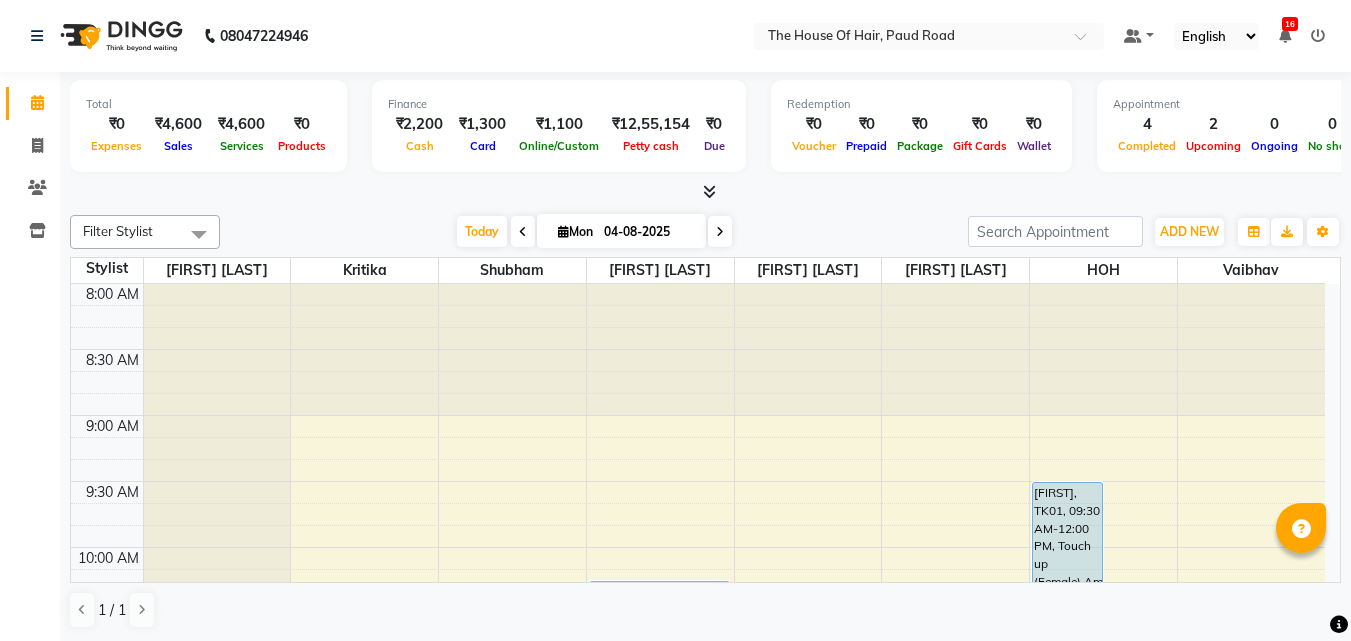 scroll, scrollTop: 1, scrollLeft: 0, axis: vertical 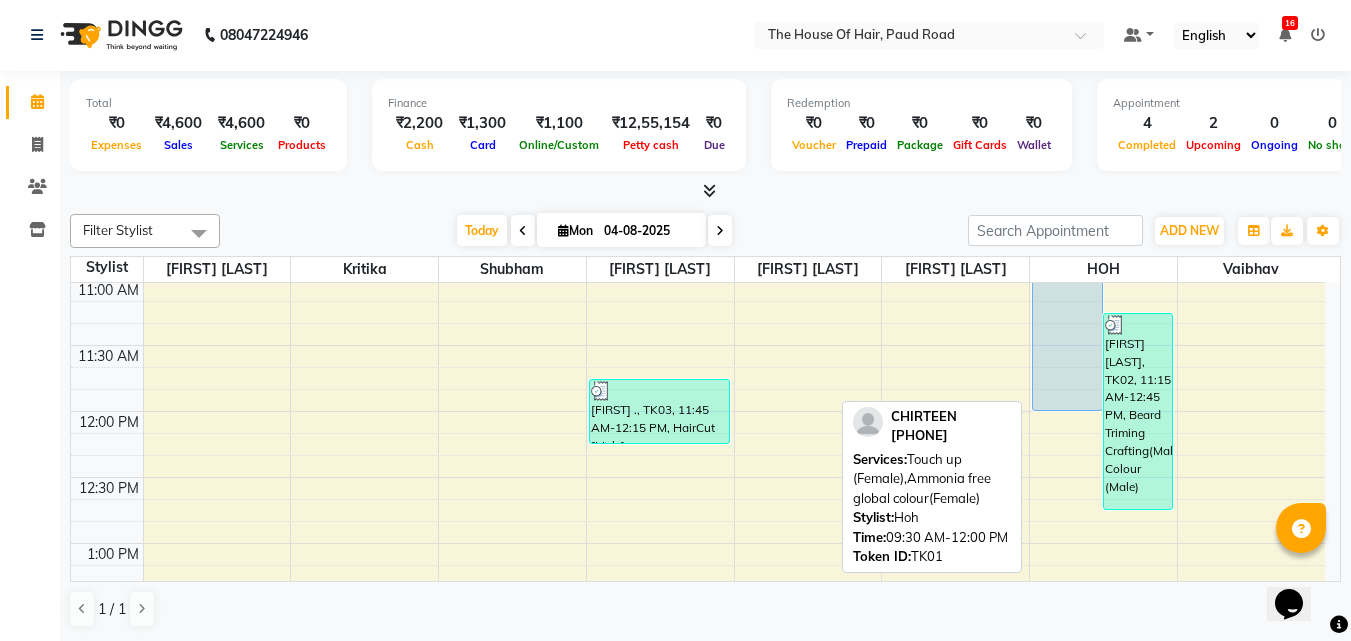 click on "[FIRST], TK01, 09:30 AM-12:00 PM, Touch up (Female),Ammonia free global colour(Female)" at bounding box center (1067, 246) 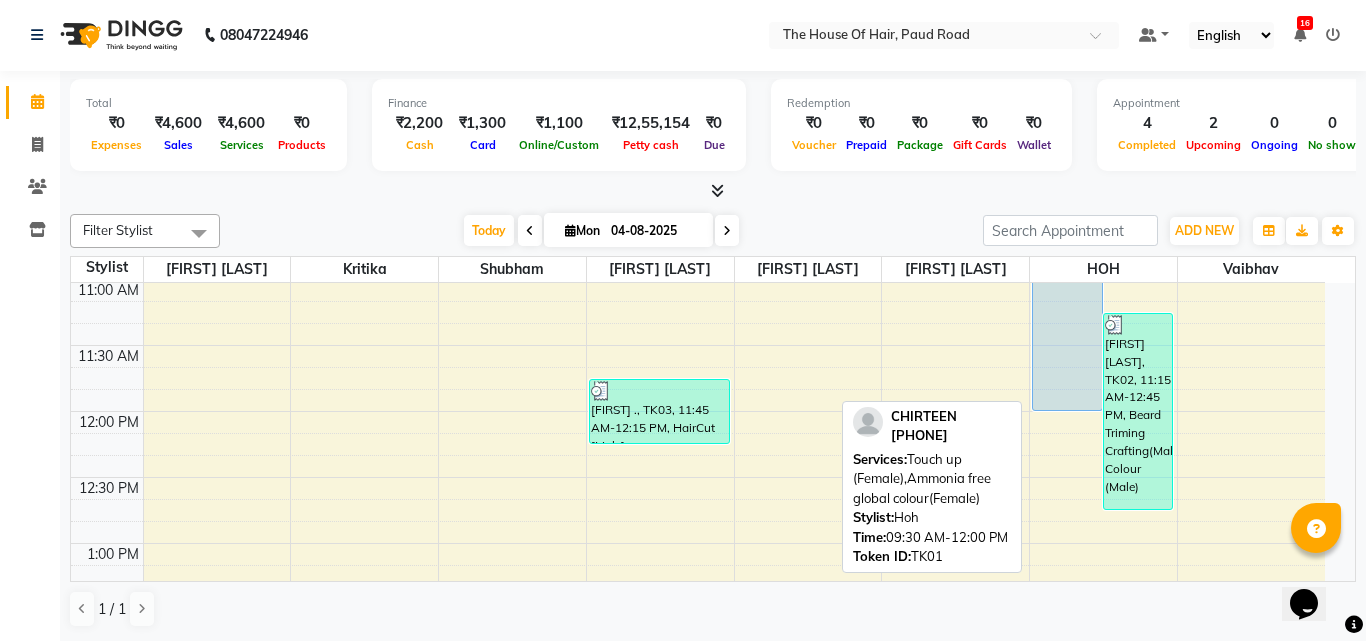 select on "5" 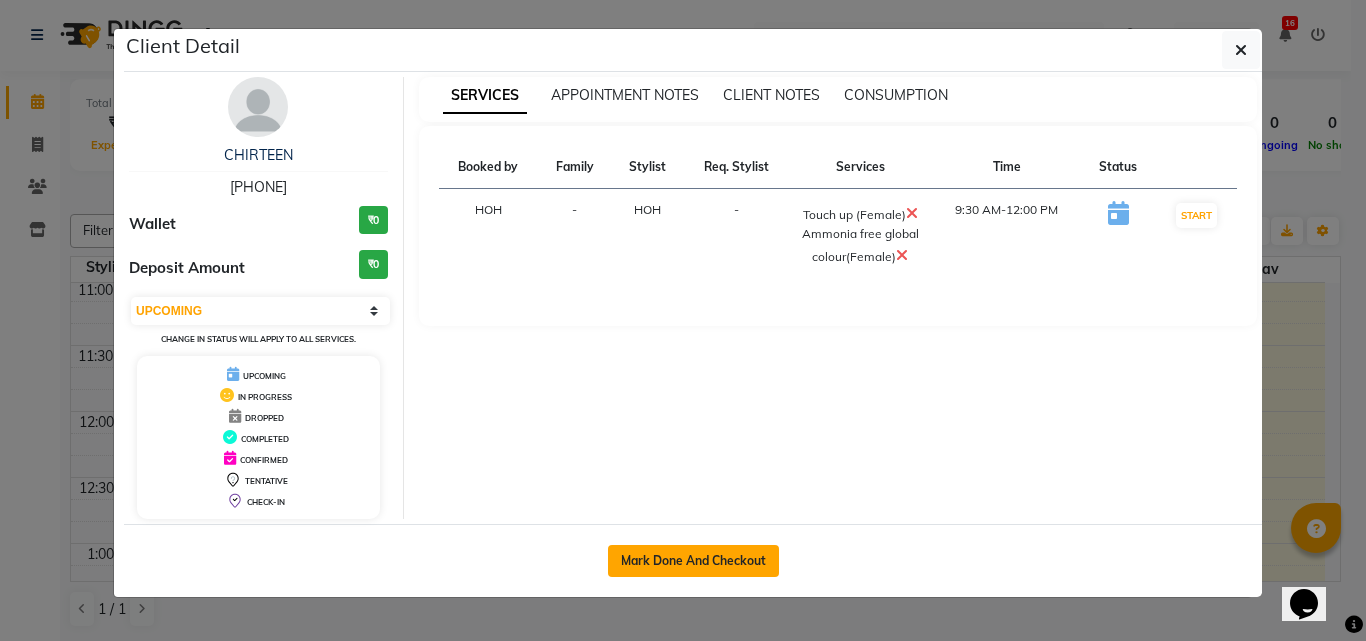 click on "Mark Done And Checkout" 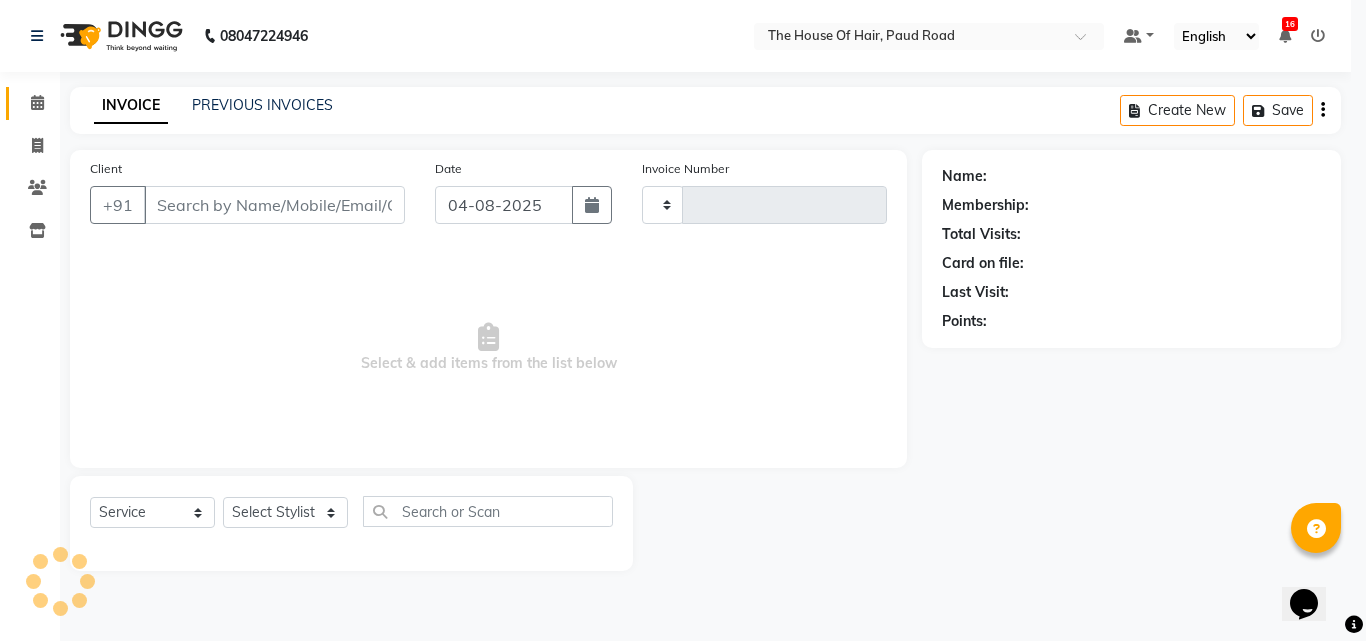 type on "1474" 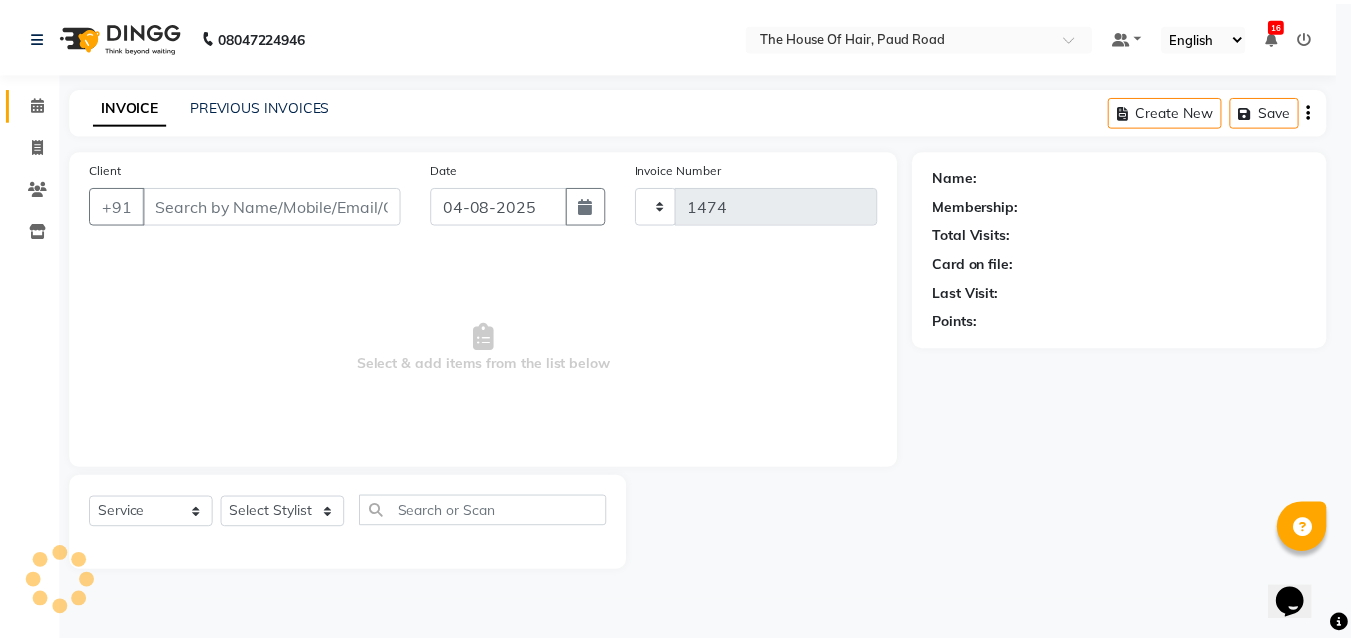 scroll, scrollTop: 0, scrollLeft: 0, axis: both 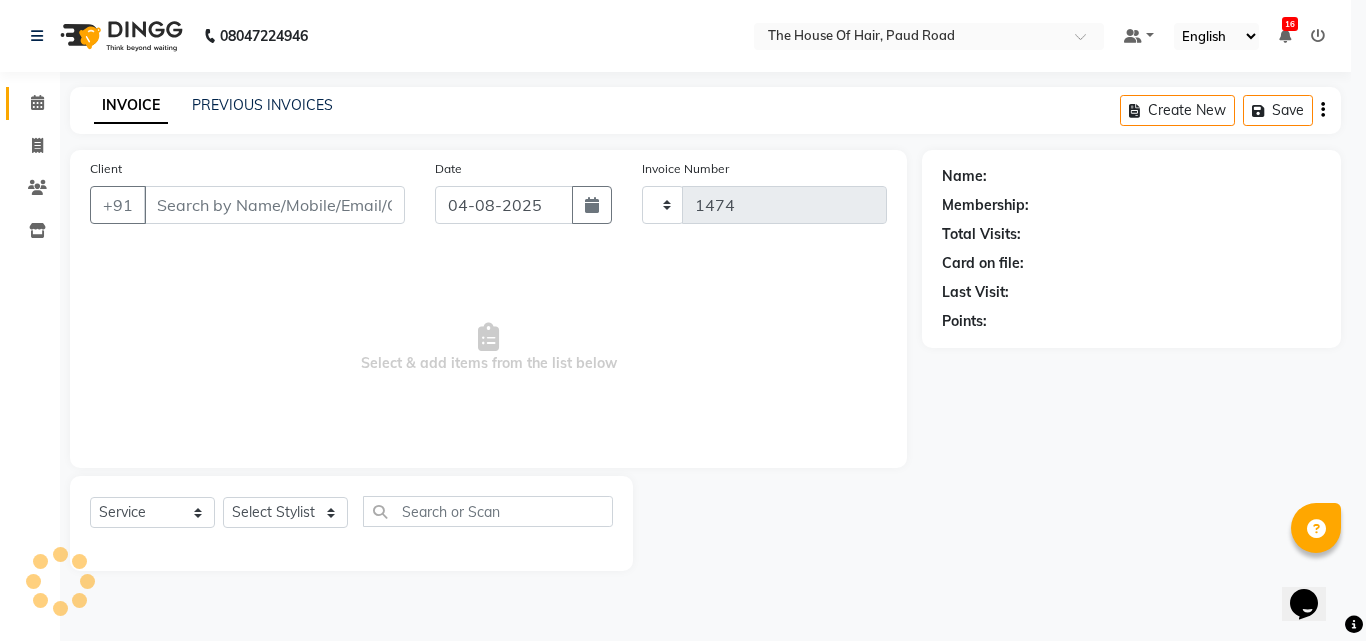 select on "5992" 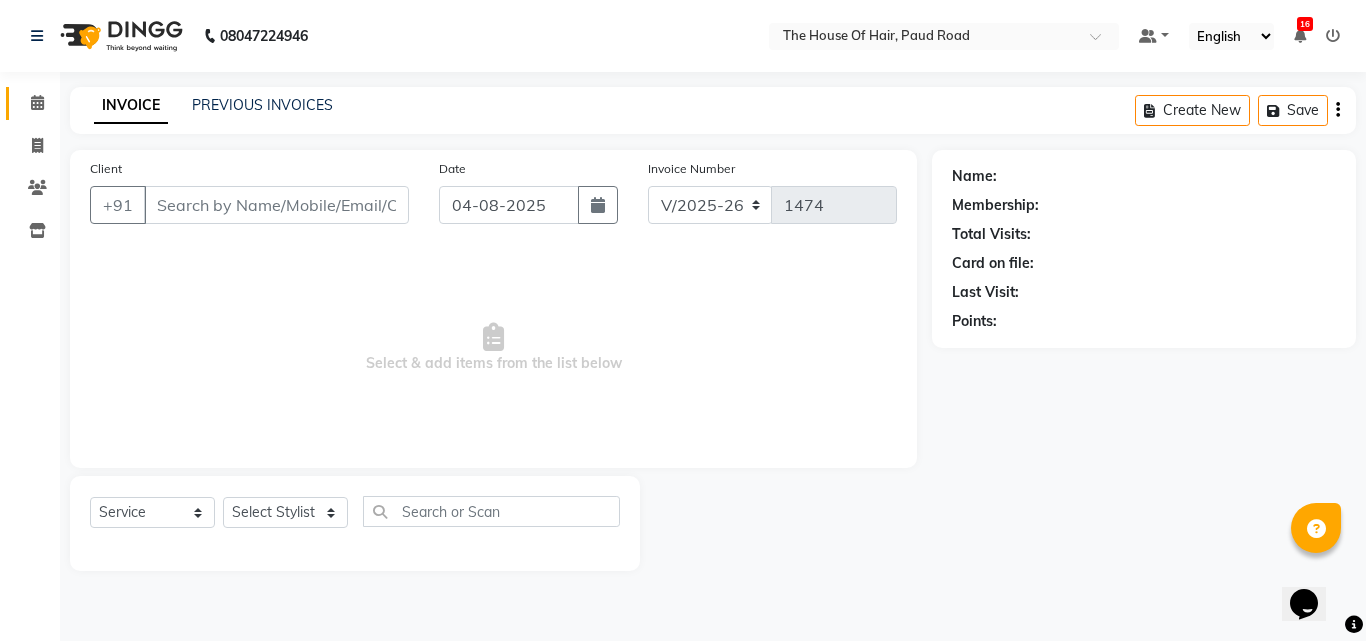 type on "[PHONE]" 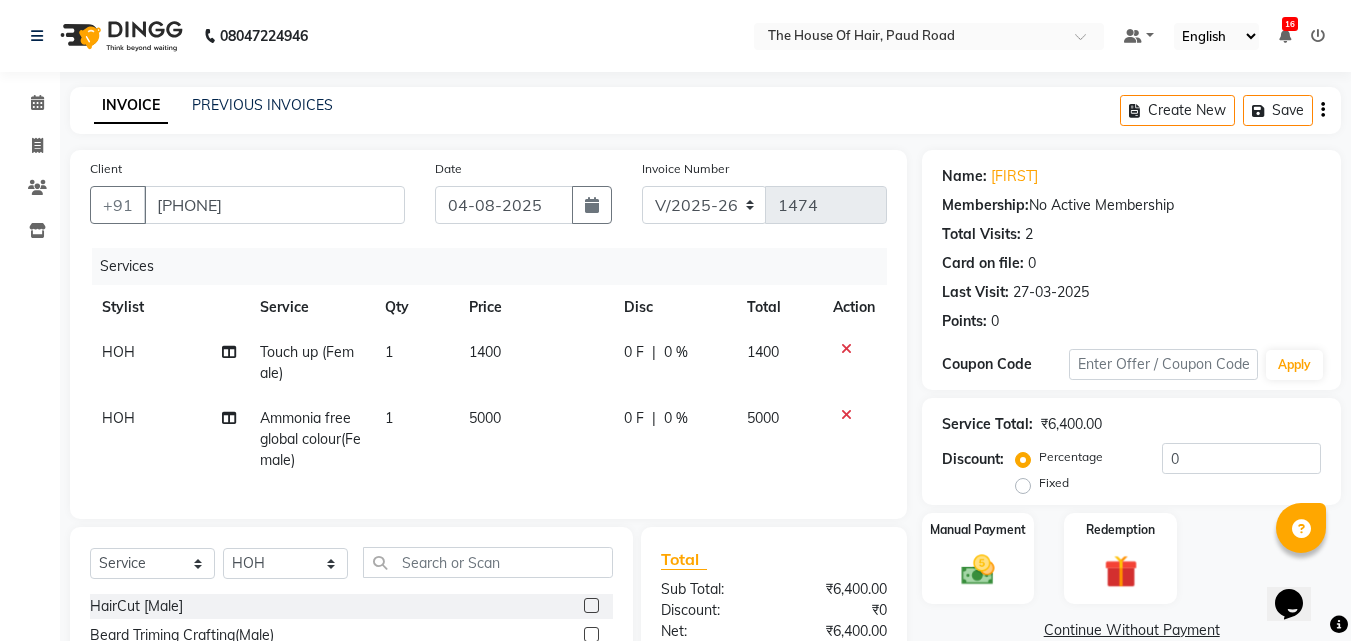 click 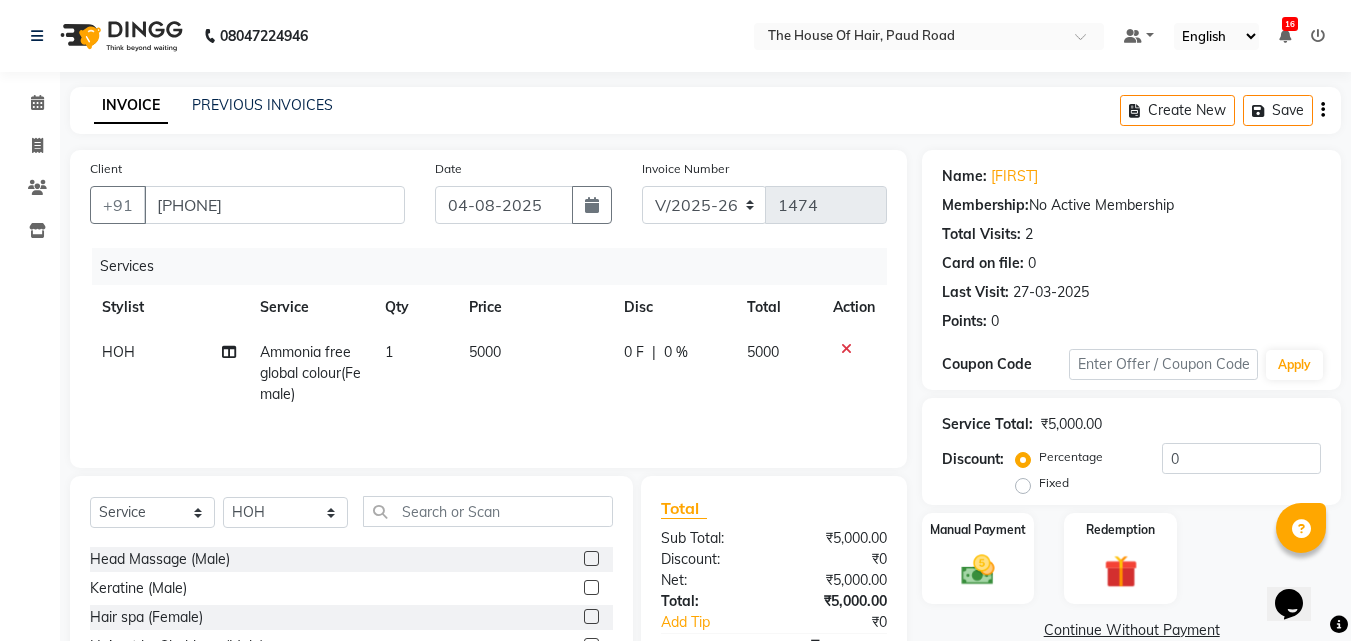 scroll, scrollTop: 289, scrollLeft: 0, axis: vertical 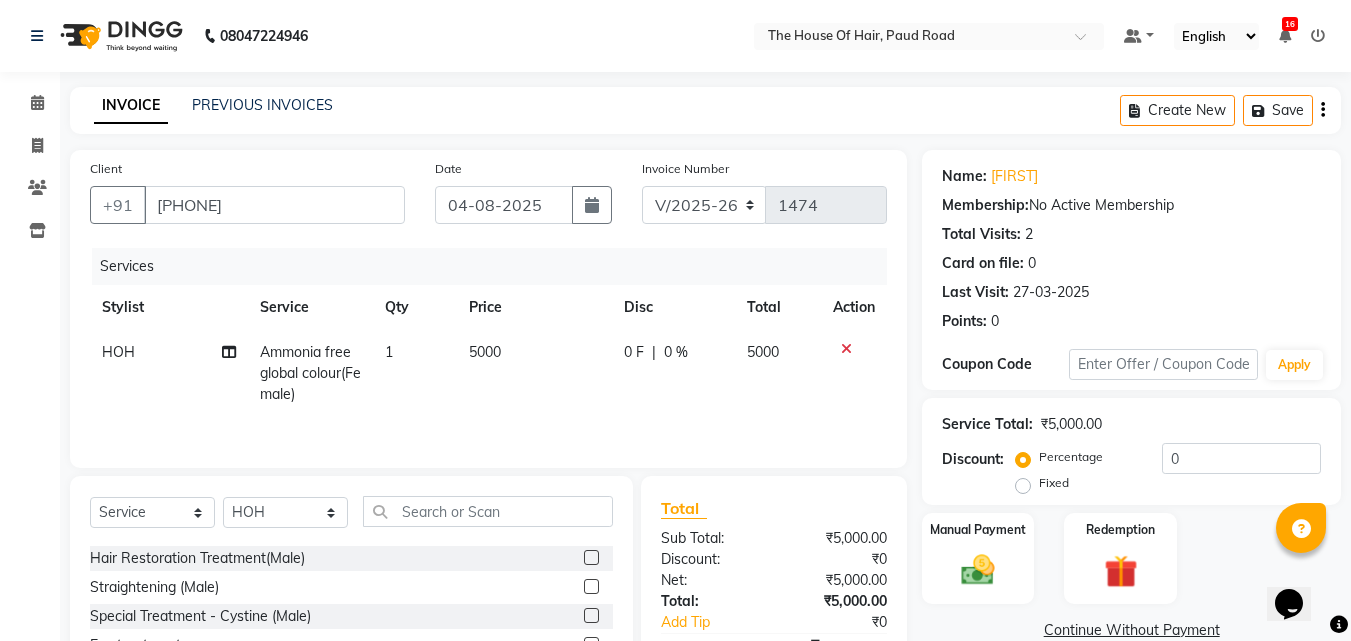 click on "HairCut  [Male]  Beard Triming Crafting(Male)  Shave Clean(Male)  Styling (Male)  Global Colour (Male)  HairCut (Female)  Hairwash +Blowdry (Female)  Hairwash+Paddle Dry (Female)  Only Blow Dry (Female)  Ironing (Female)  Head Massage (Male)  Keratine (Male)  Hair spa (Female)  Haircut by Shubham (Male)  Hair spa (Male)  Kids Haircut(Male)  Head massage(Female)  Hairwash(male)  Haircut by Shubham (Female)  Fringe(Female)  Crimping(Female)  Iron Tong (Female)  Tong(Female)  Head Massage with wash (Female)  Smart Bond (Female)  Highlights & Babylights(Female)  Kids Haircut (female)  Head Massage with wash (Male)  Sidelock +Moutache(Male)  Hightlights(Male)  Crazy Colour (blue green ash)(Male)  Beard Color  FACE RICA WAX  Hand Trim  Full body trim  Hairwash male  Power Mix  MAKE -UP(SIDER))  Hair Colour - Balayage & Ombre(Female)  Ammonia free touch up (Female)  Touch up (Female)  Ammonia free global colour(Female)  Global Colour (female)  Ammonia free global colour(Male)  Ammonia free Side lock +Moustache" 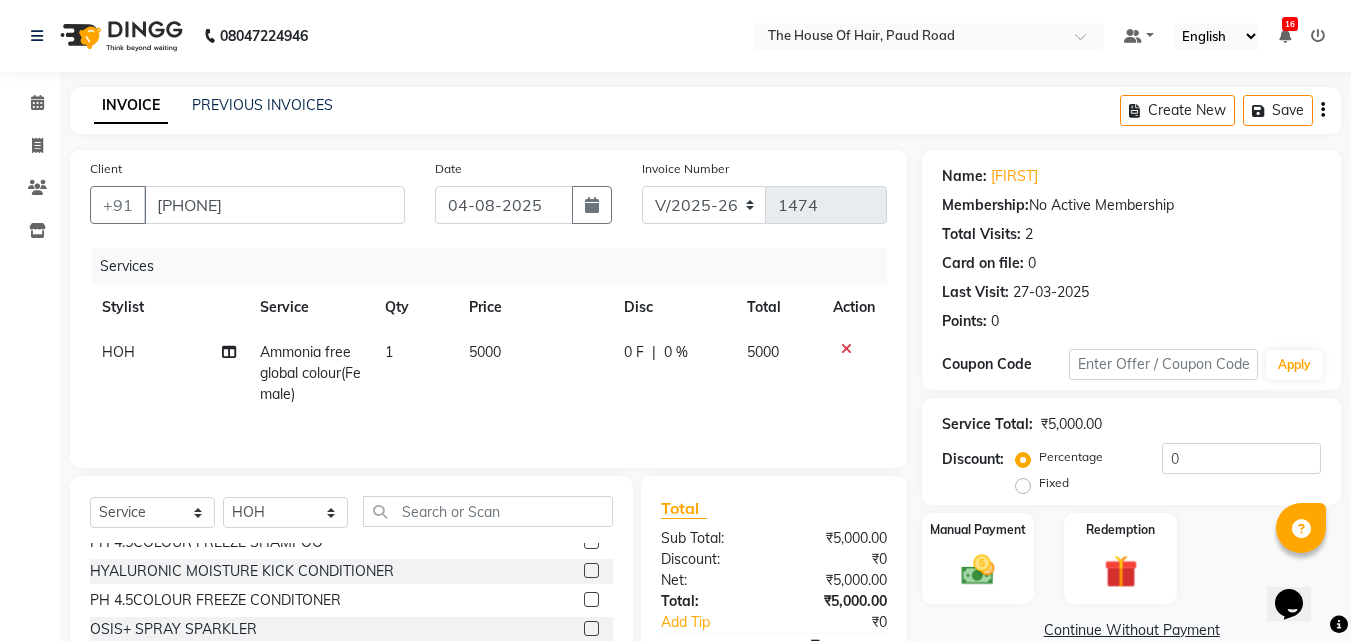 scroll, scrollTop: 2194, scrollLeft: 0, axis: vertical 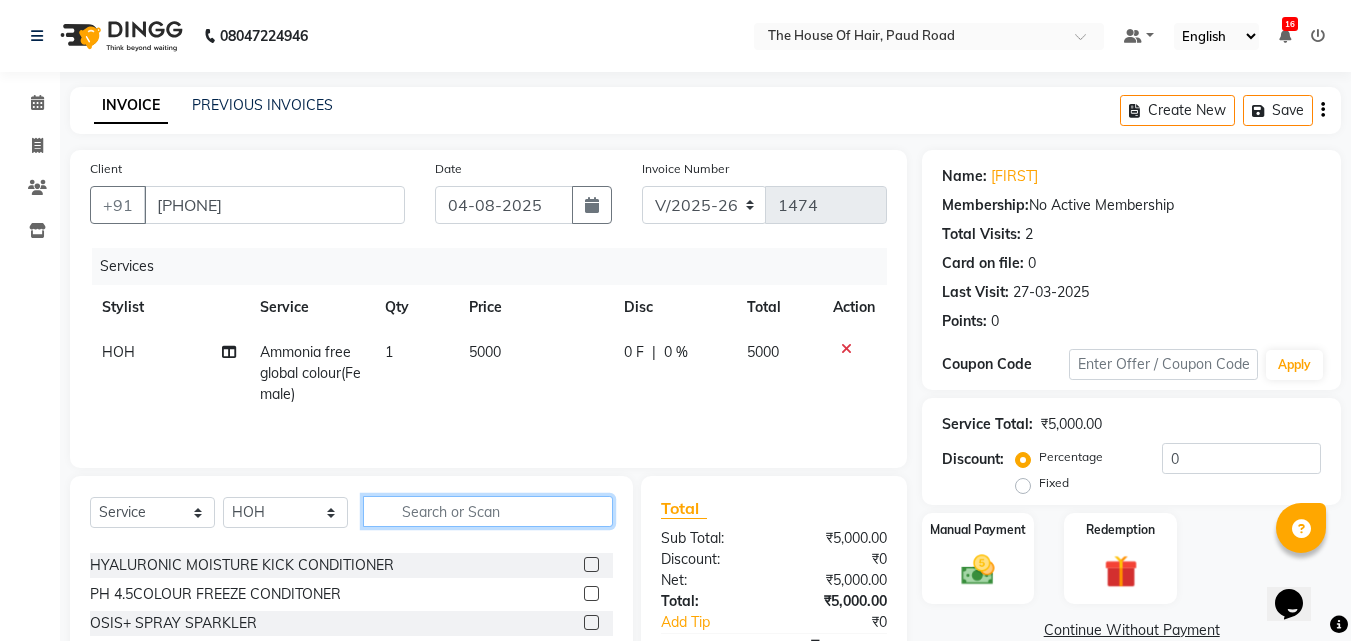 click 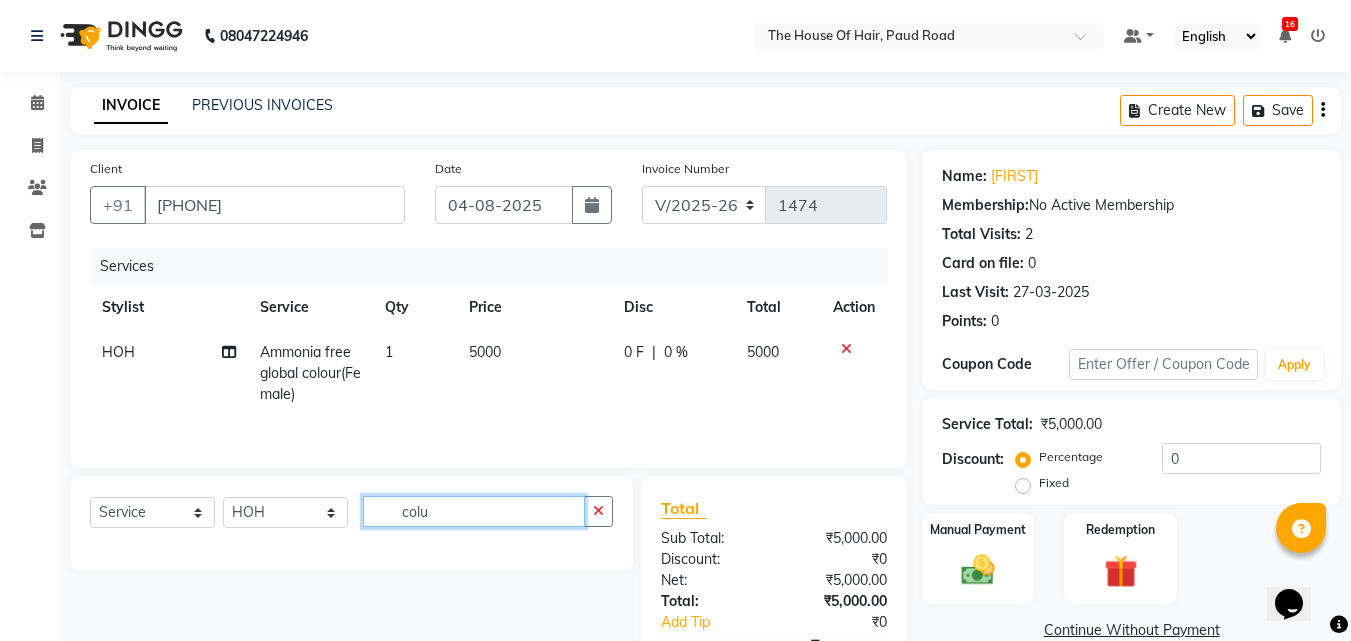 scroll, scrollTop: 0, scrollLeft: 0, axis: both 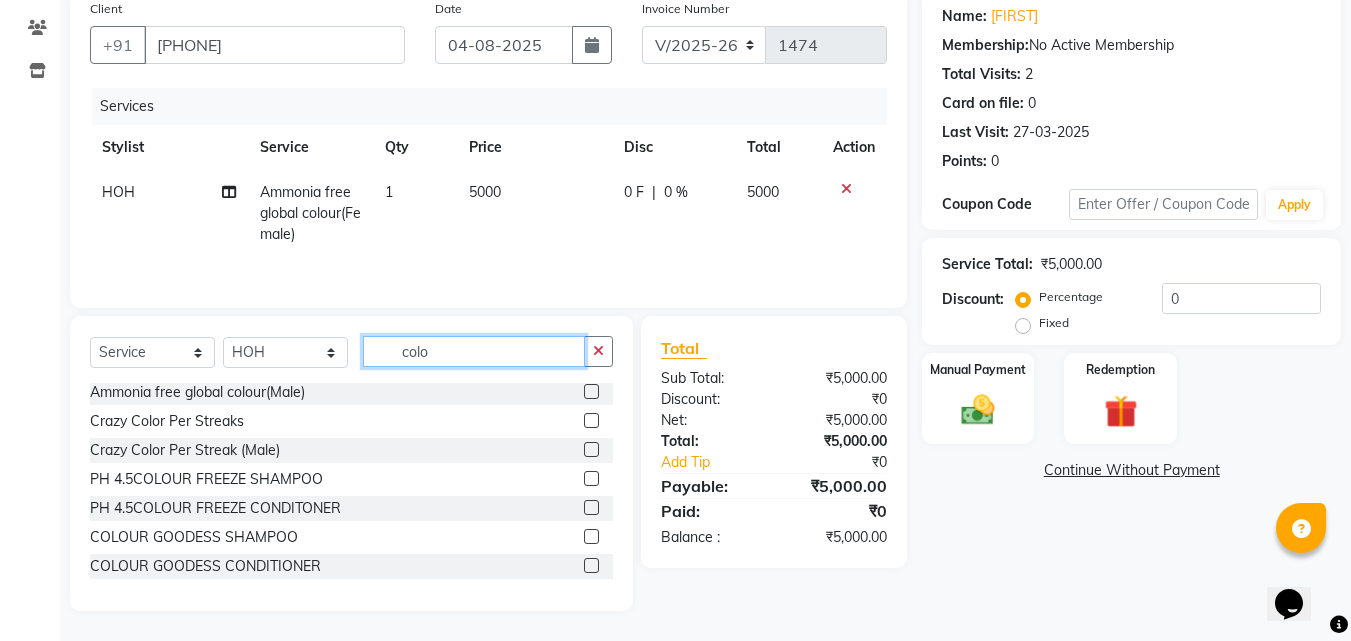 click on "colo" 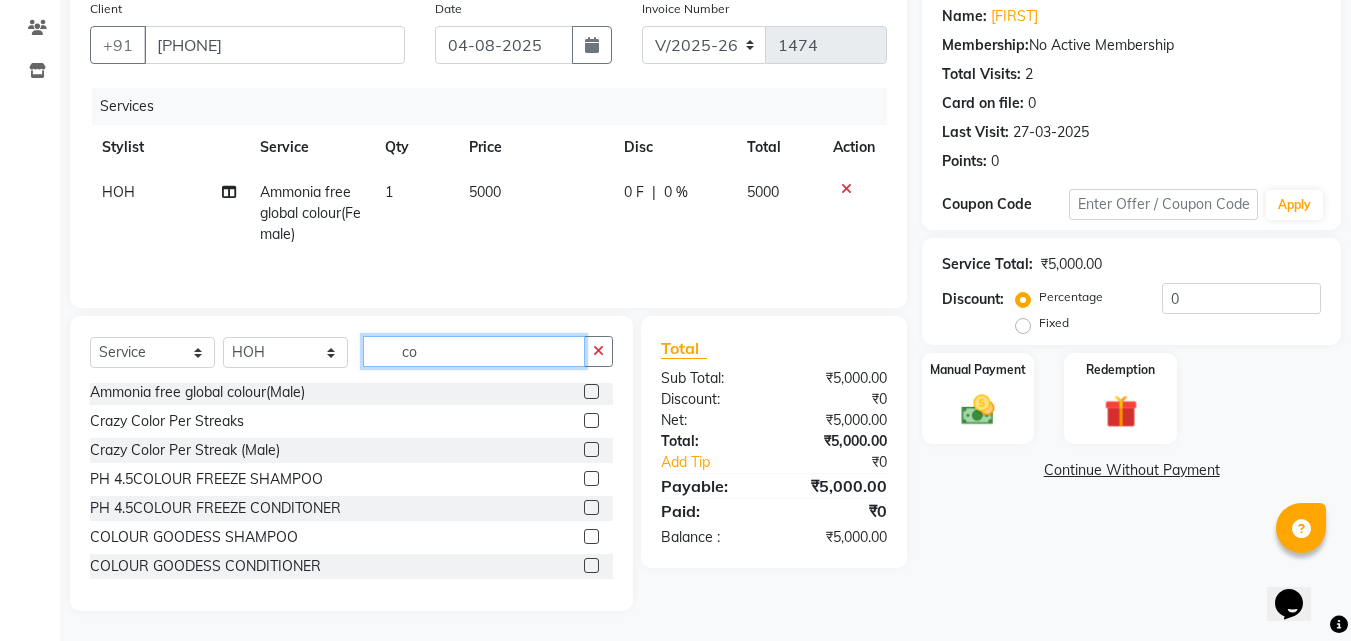 type on "c" 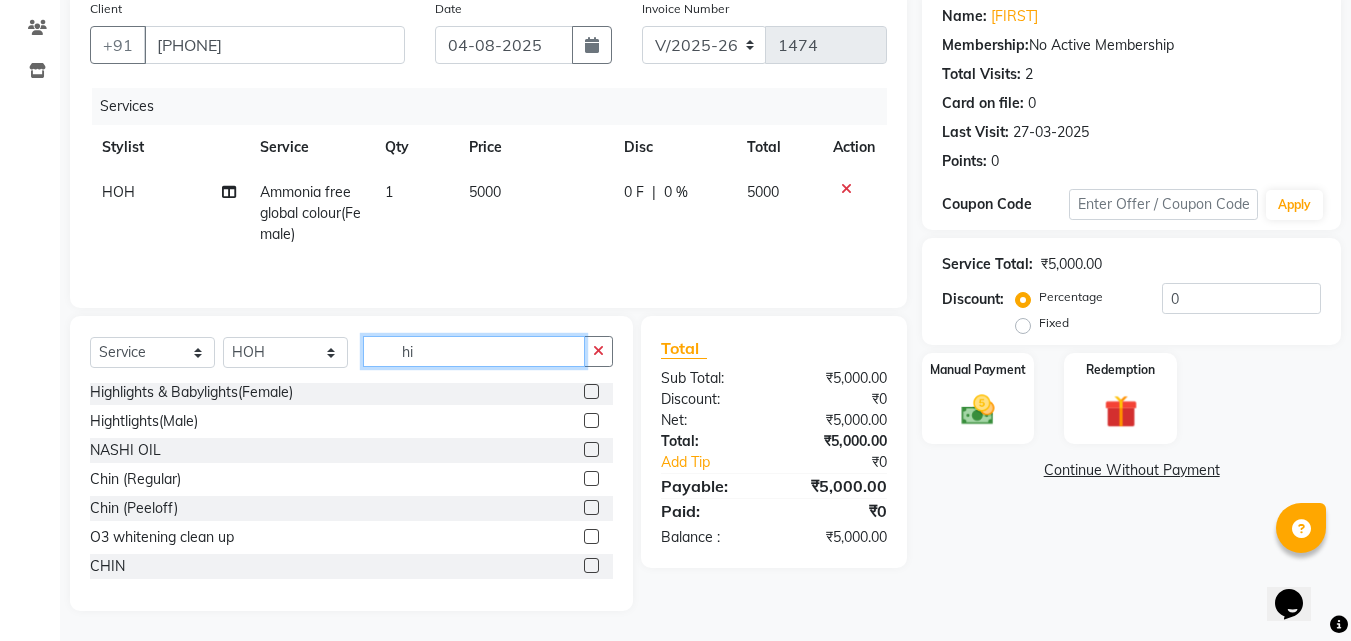 scroll, scrollTop: 3, scrollLeft: 0, axis: vertical 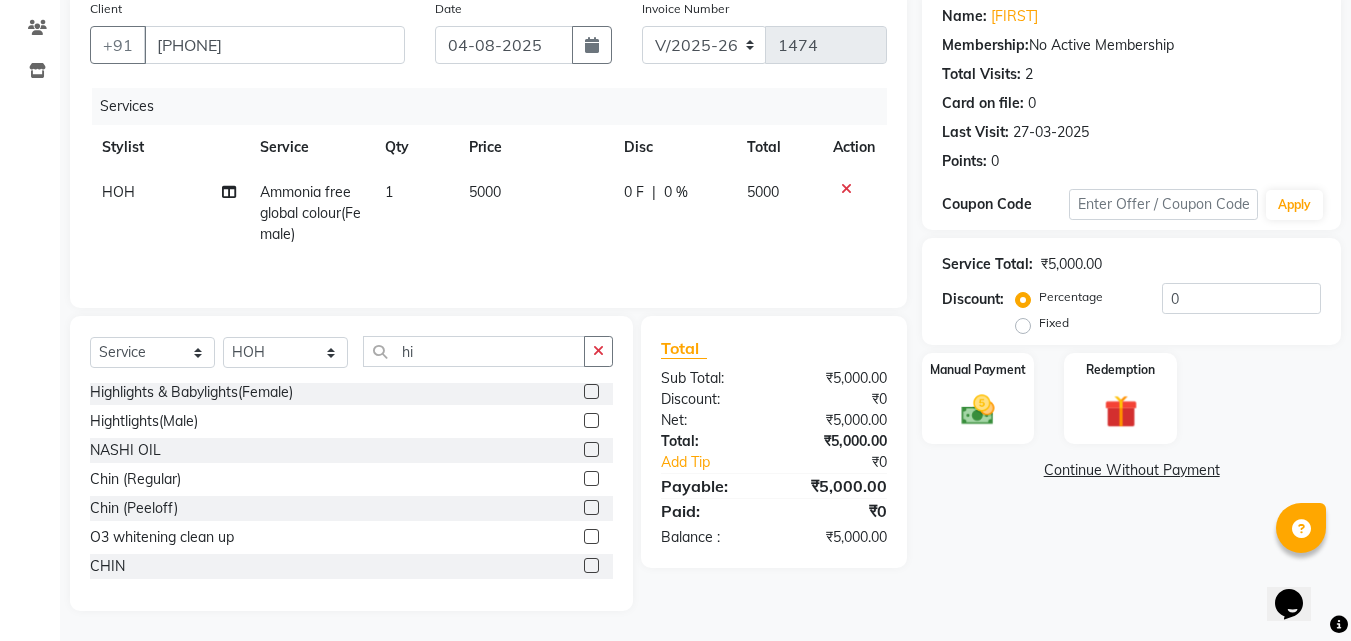 click 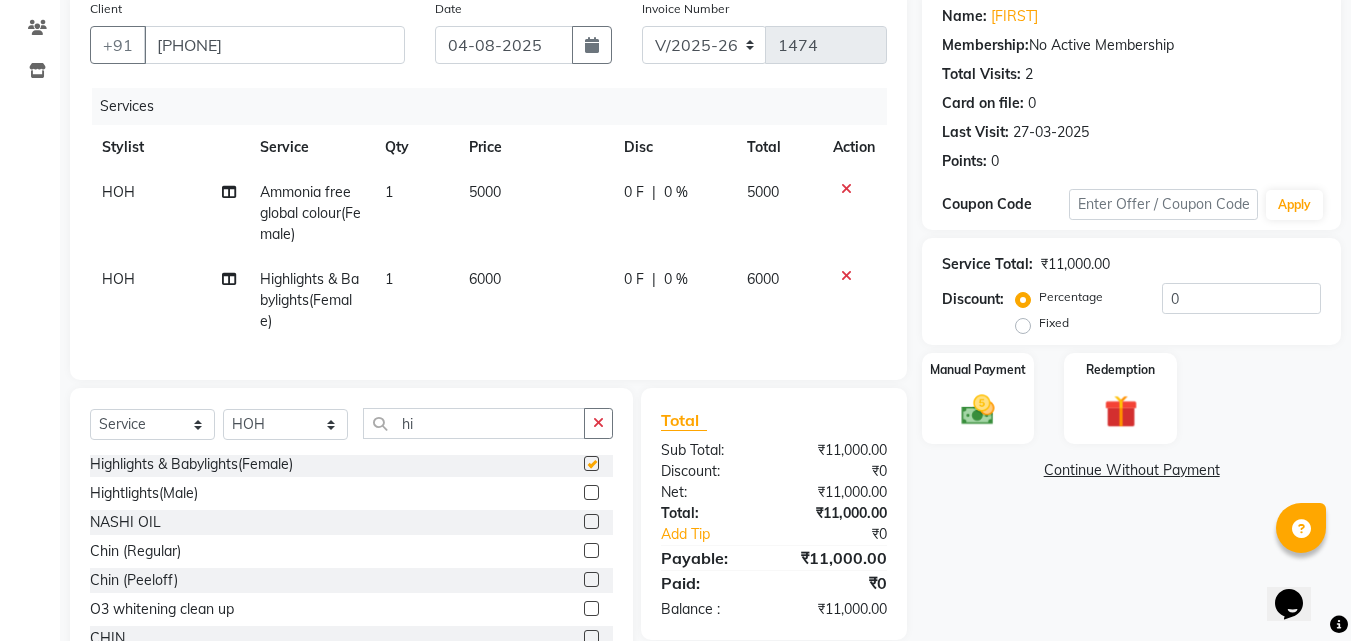 checkbox on "false" 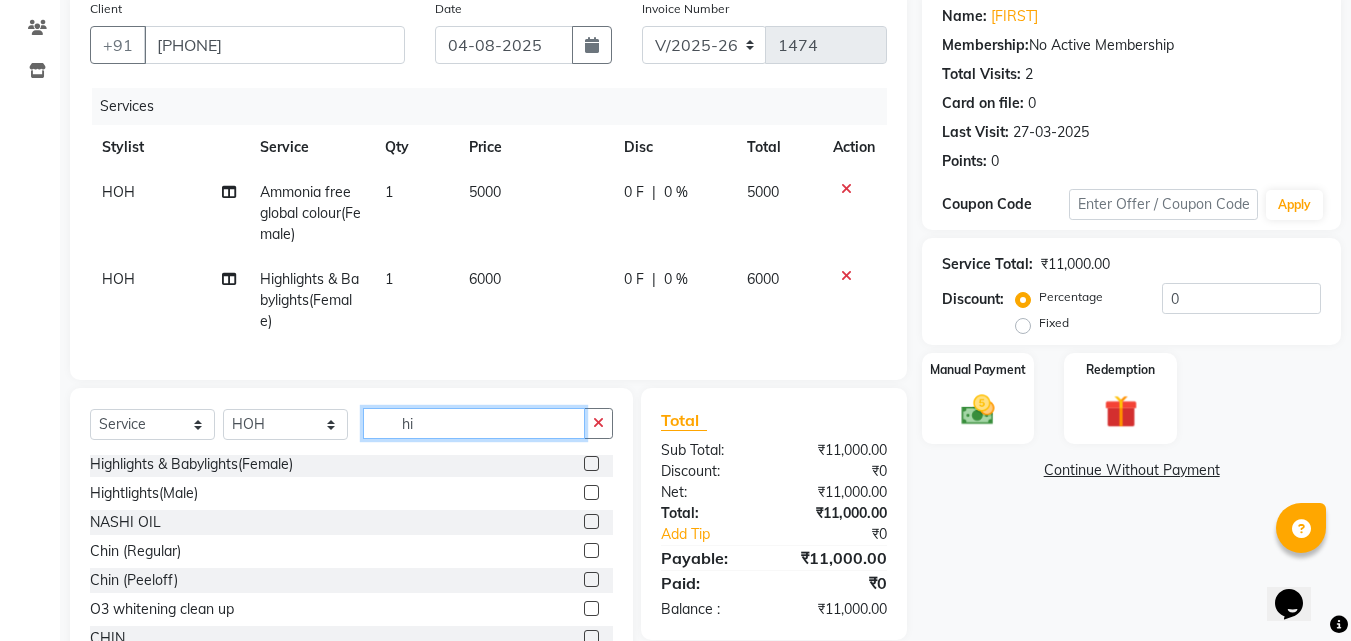 click on "hi" 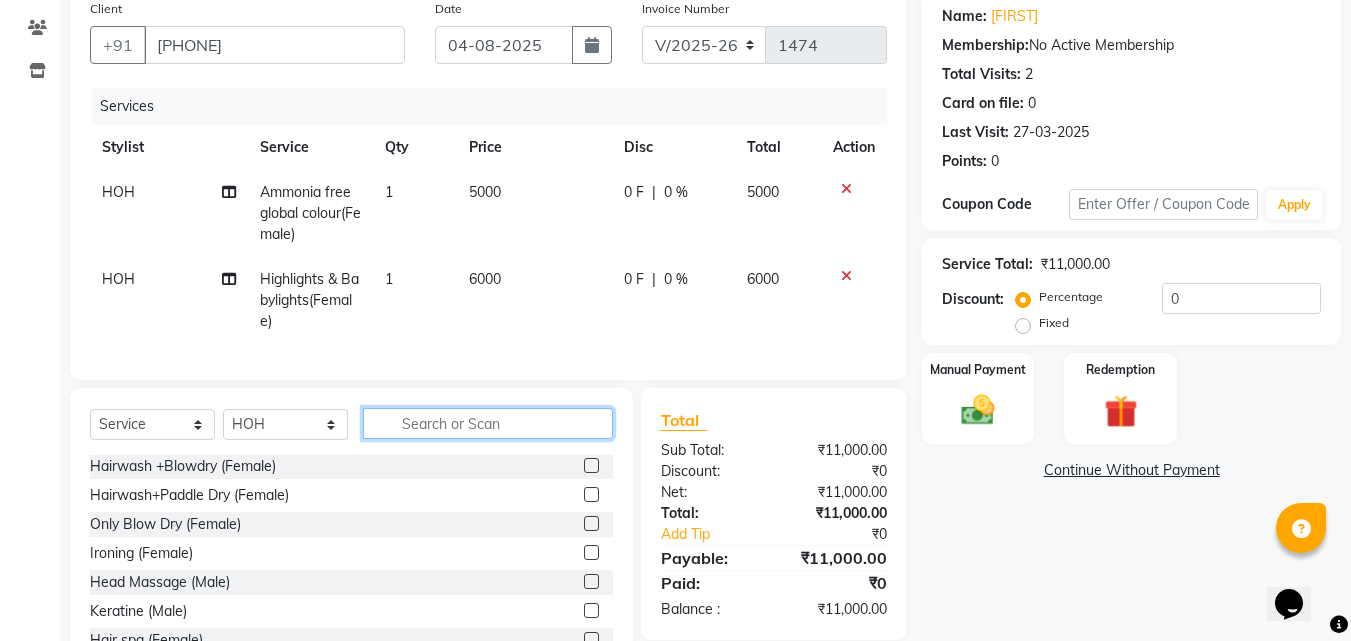 scroll, scrollTop: 0, scrollLeft: 0, axis: both 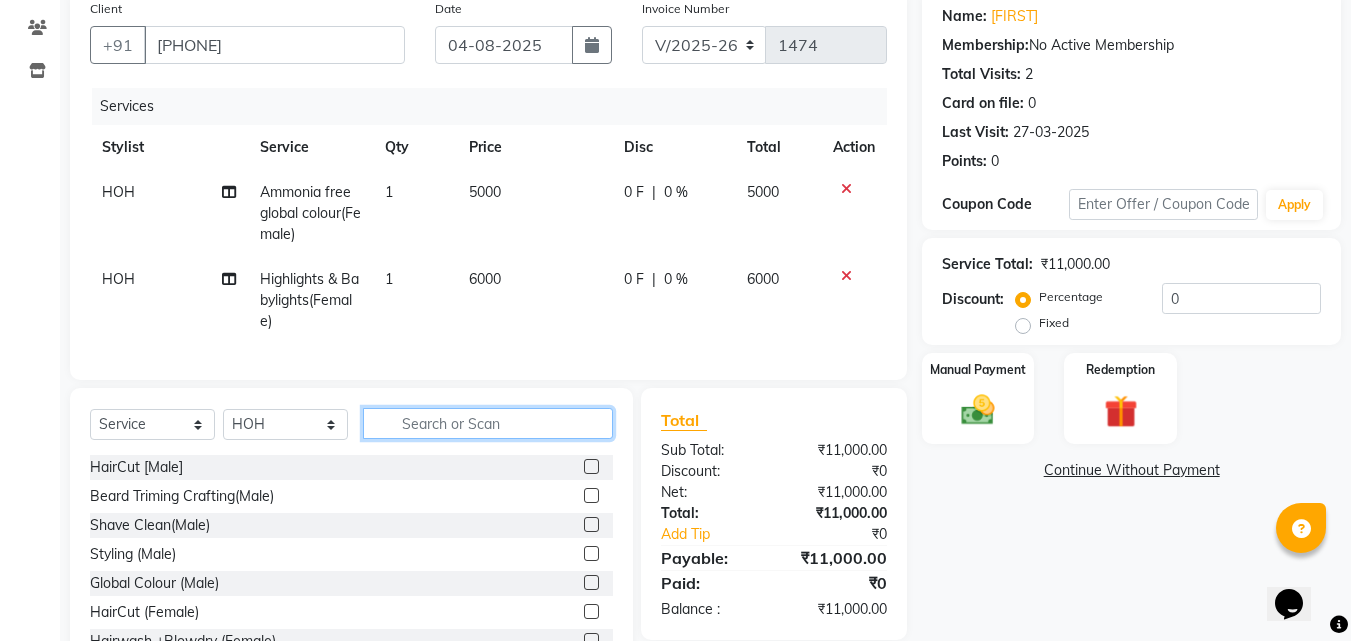 type 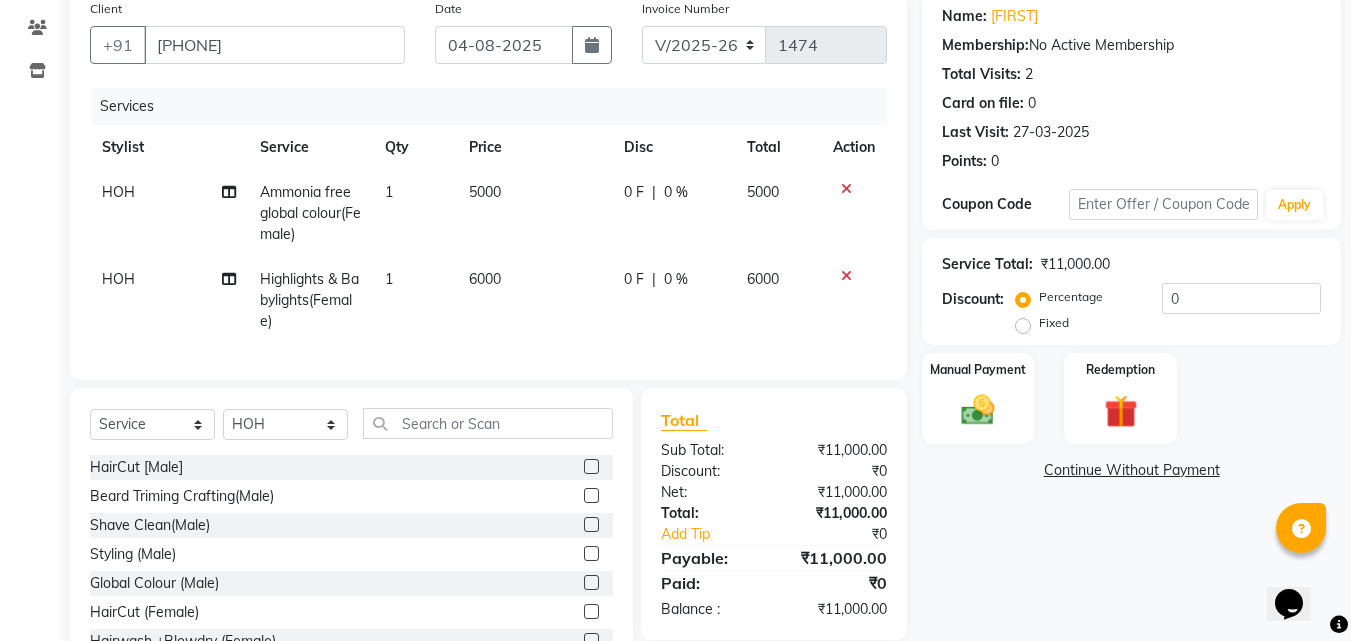 click 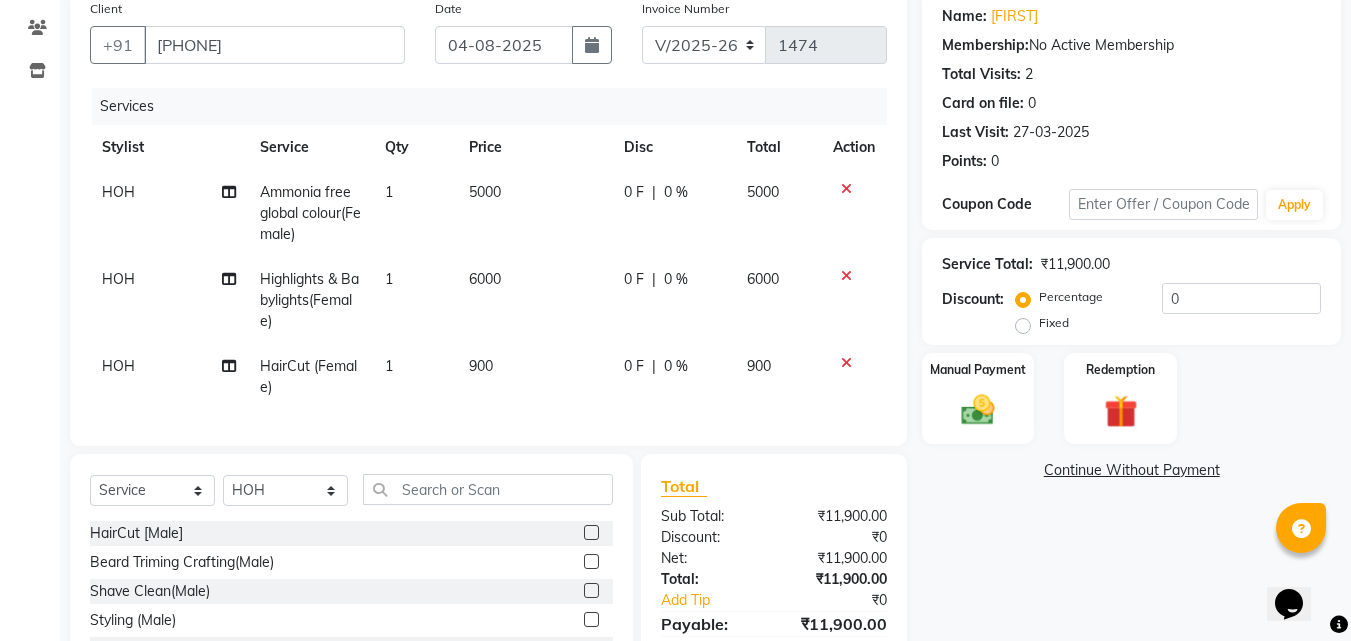 checkbox on "false" 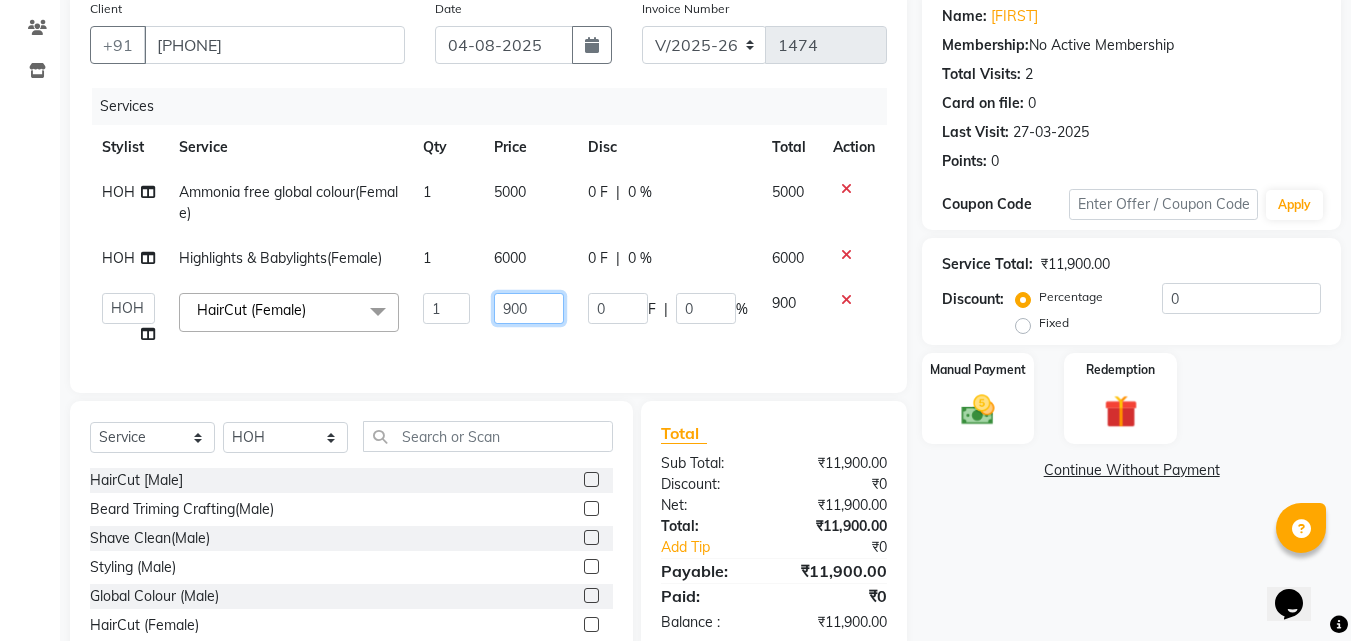 click on "900" 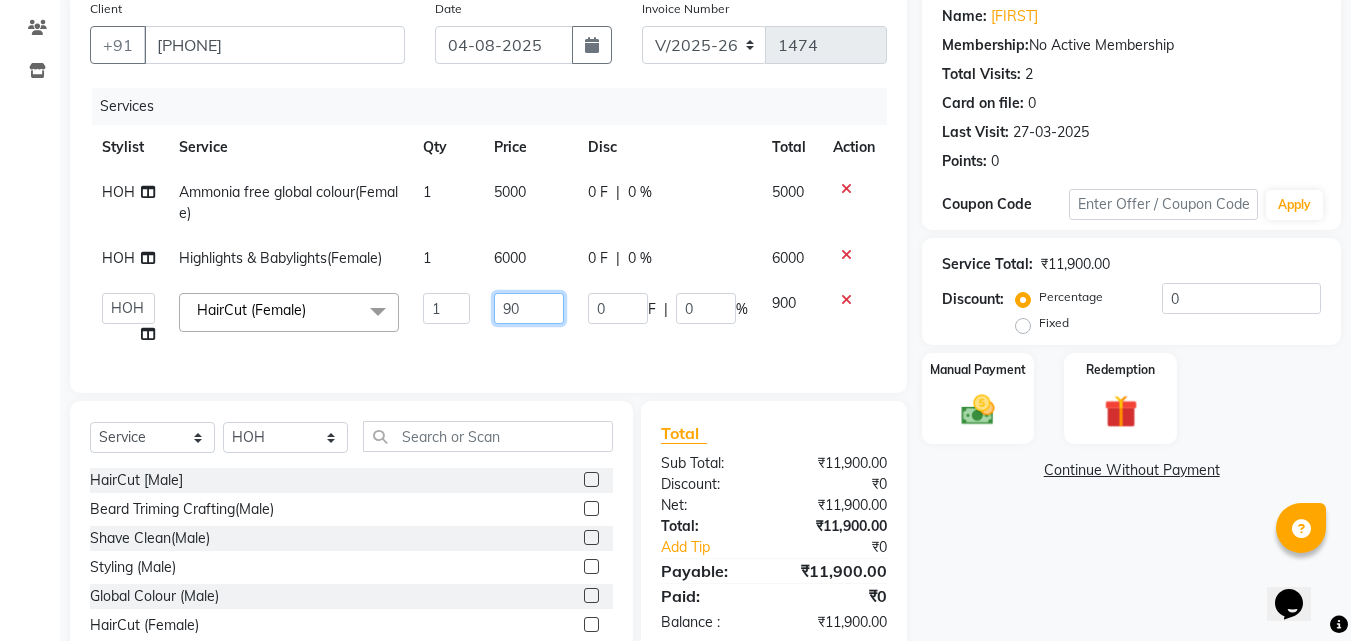 type on "9" 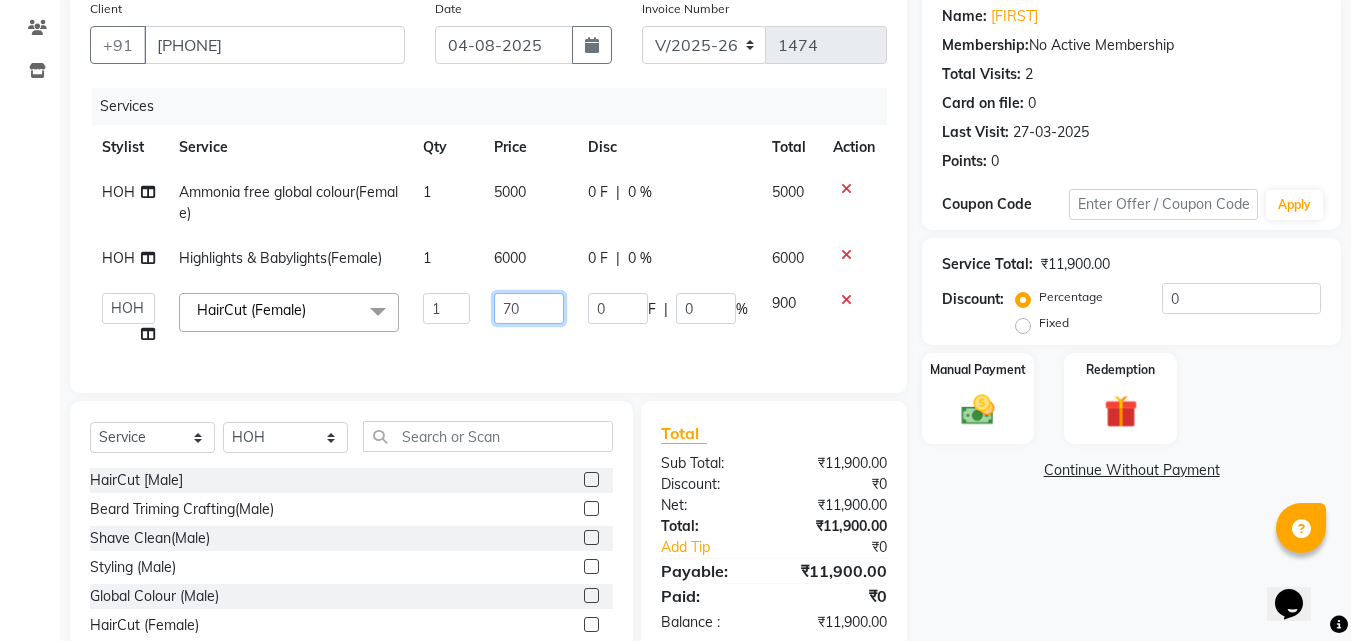 type on "700" 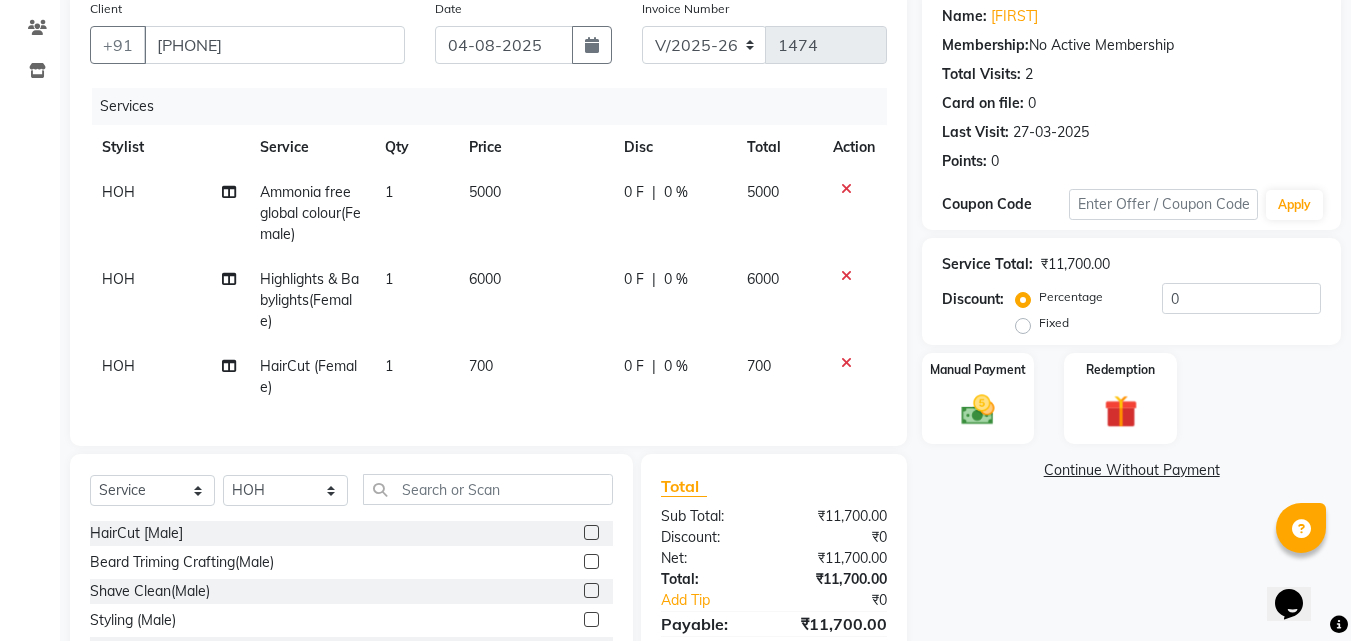 click on "Name: [FIRST]  Membership:  No Active Membership  Total Visits:  2 Card on file:  0 Last Visit:   27-03-2025 Points:   0  Coupon Code Apply Service Total:  ₹11,700.00  Discount:  Percentage   Fixed  0 Manual Payment Redemption  Continue Without Payment" 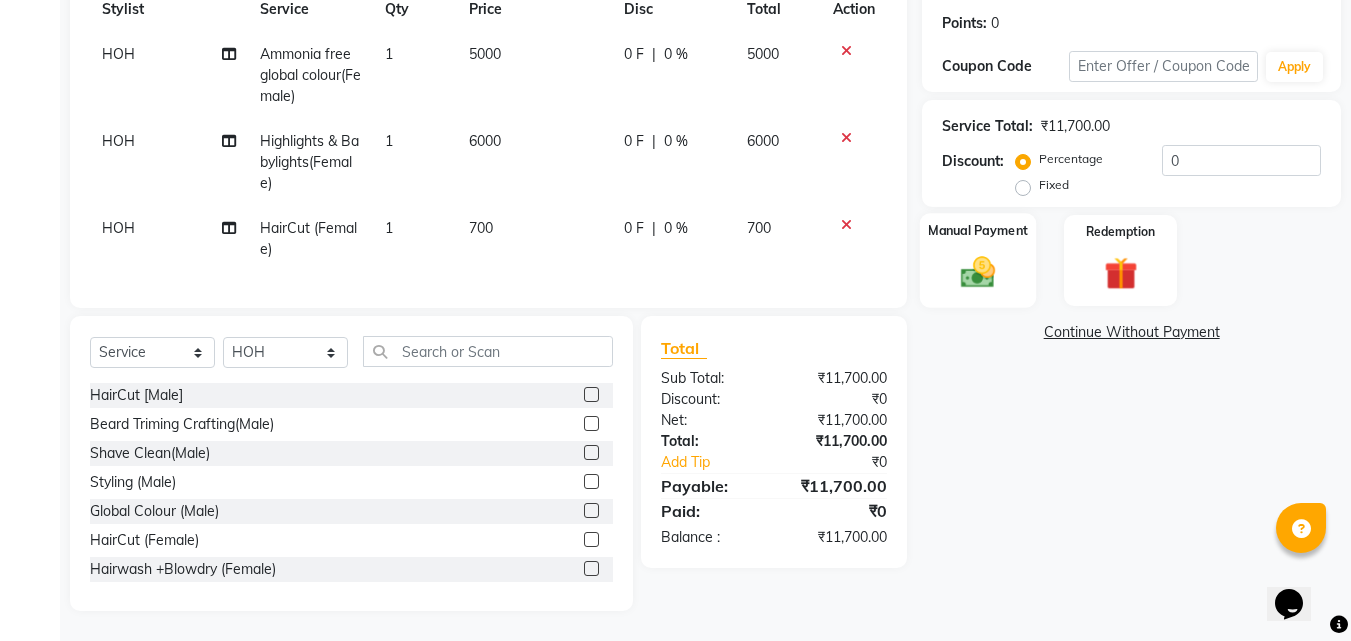 click on "Manual Payment" 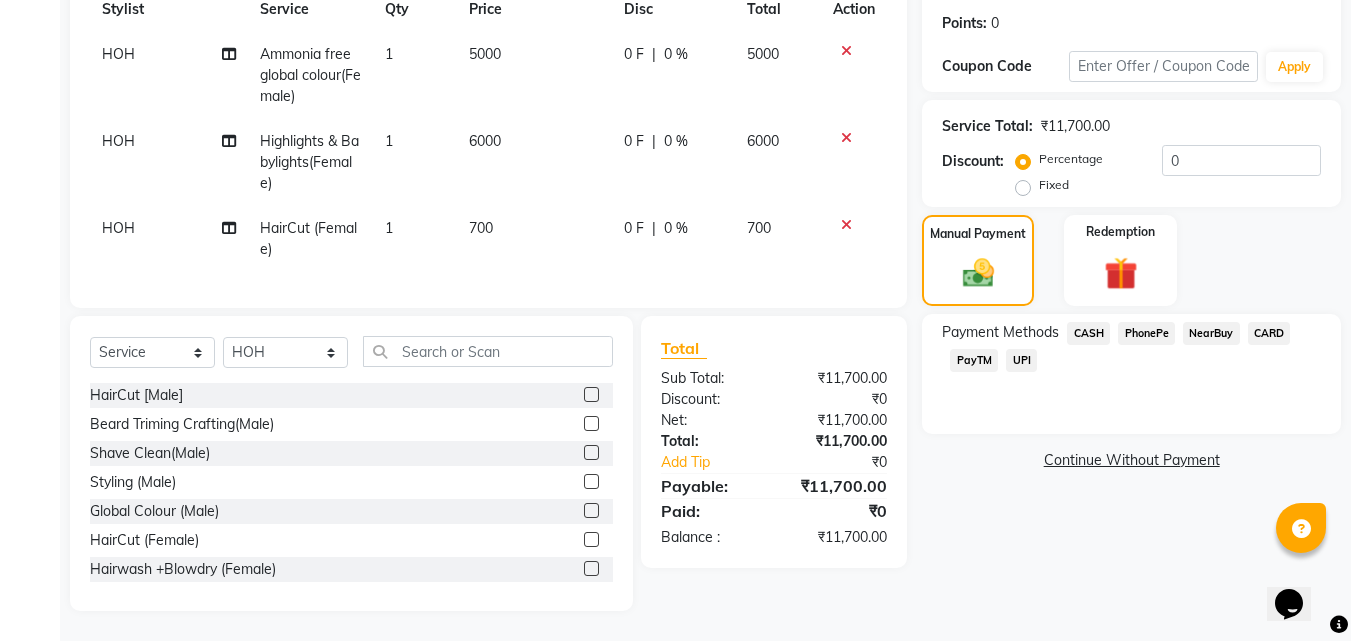 click on "CARD" 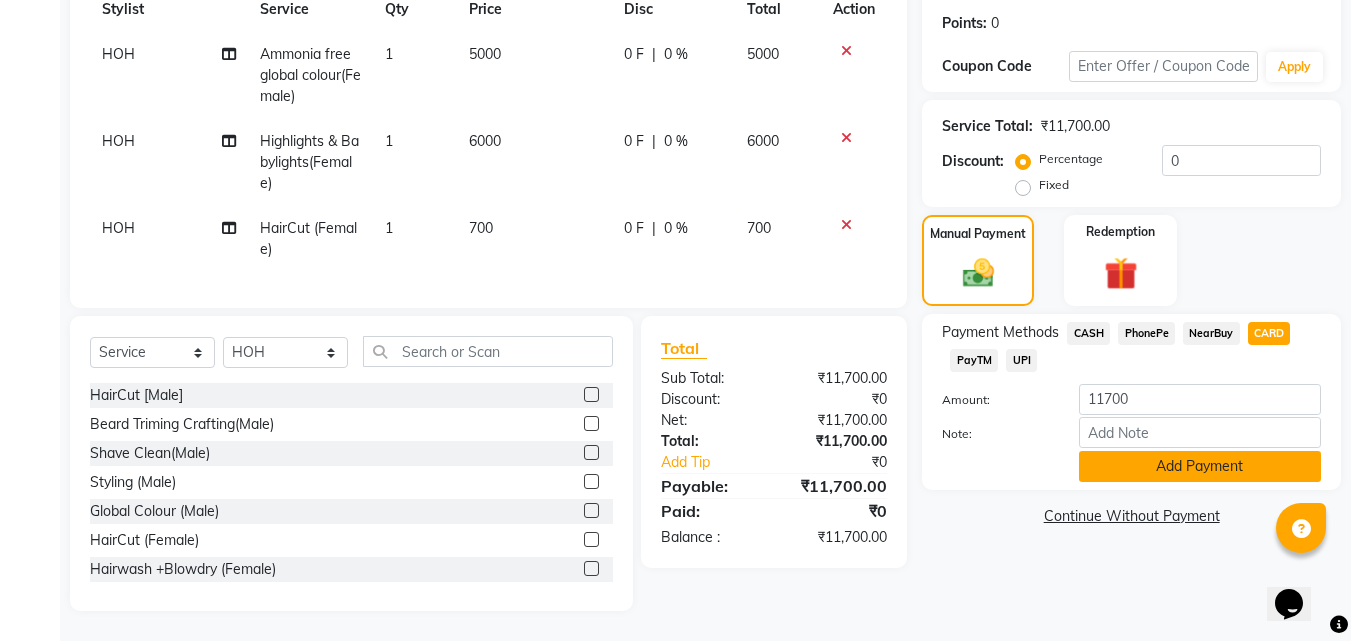 click on "Add Payment" 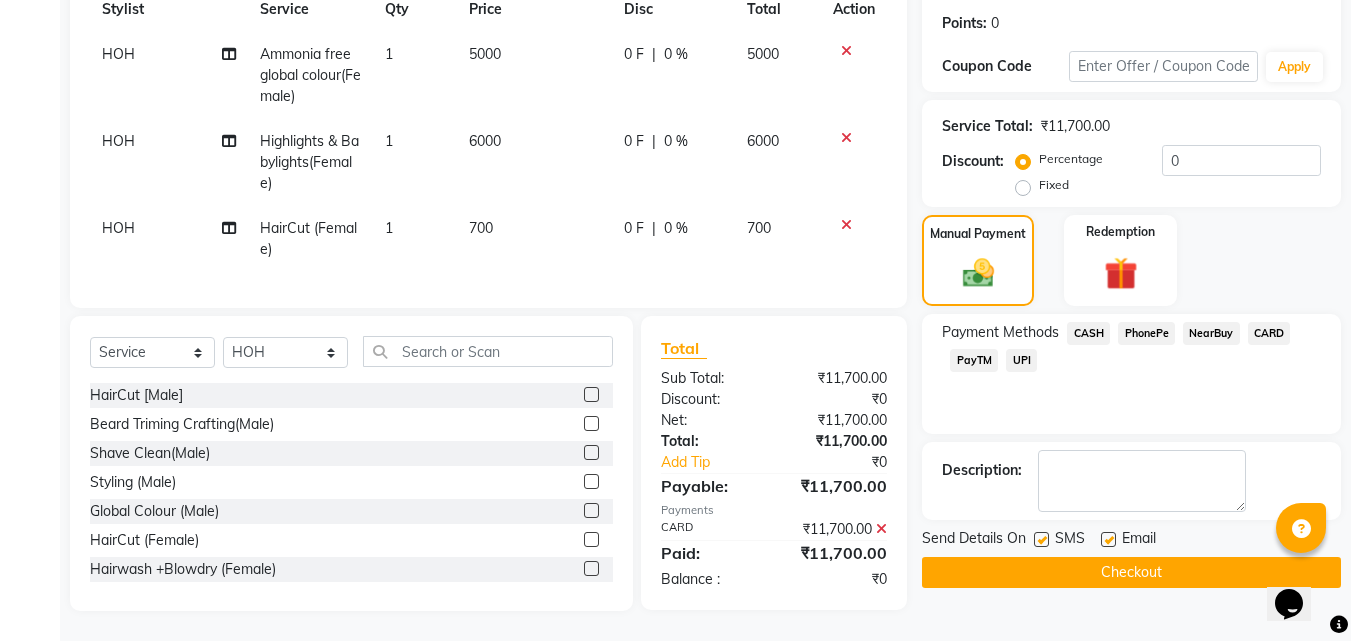 click on "Checkout" 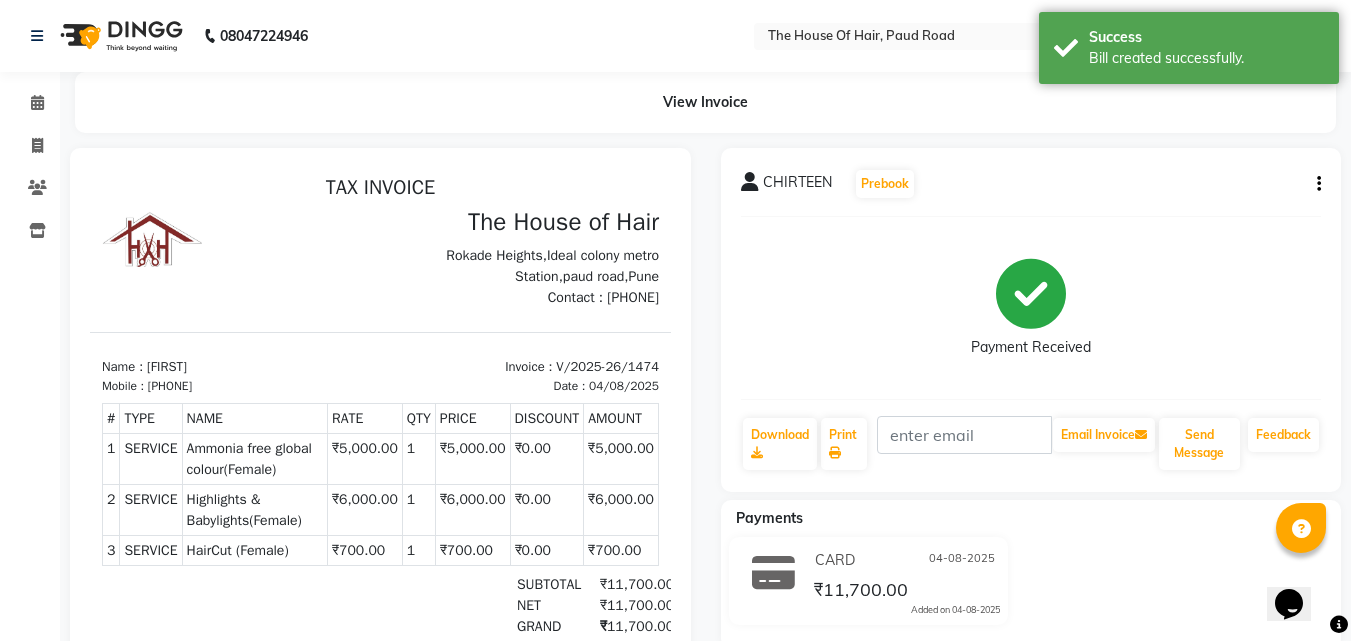 scroll, scrollTop: 0, scrollLeft: 0, axis: both 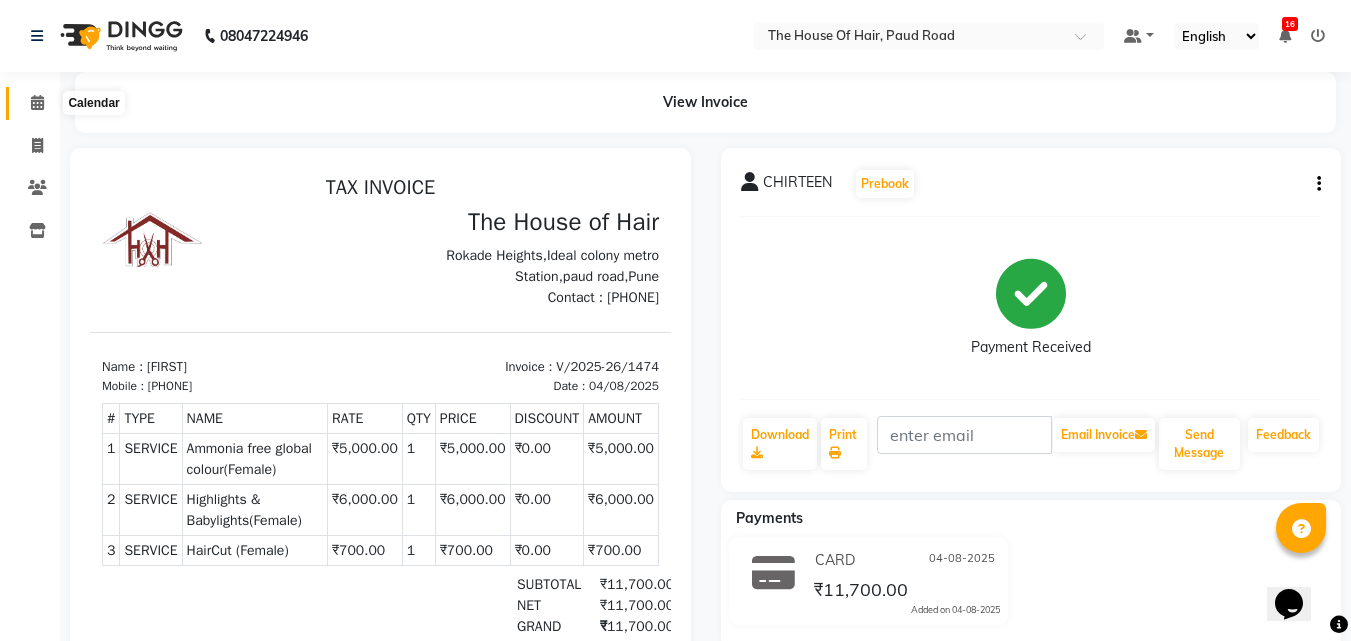 click 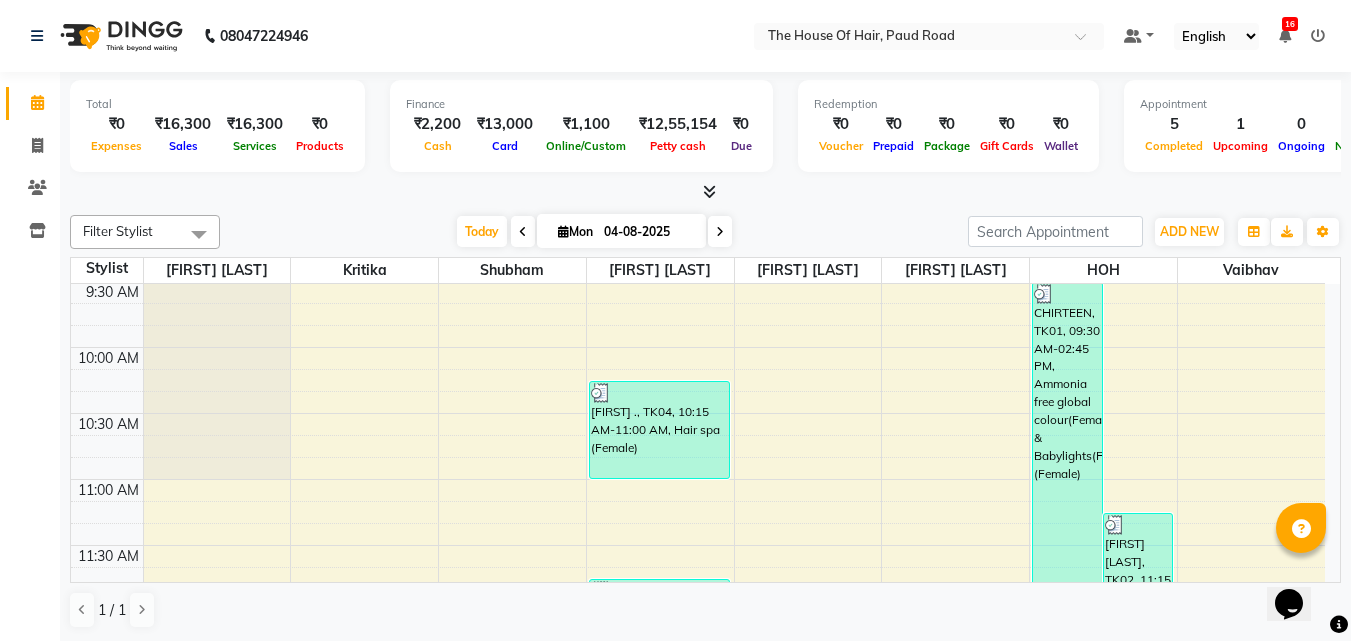 scroll, scrollTop: 190, scrollLeft: 0, axis: vertical 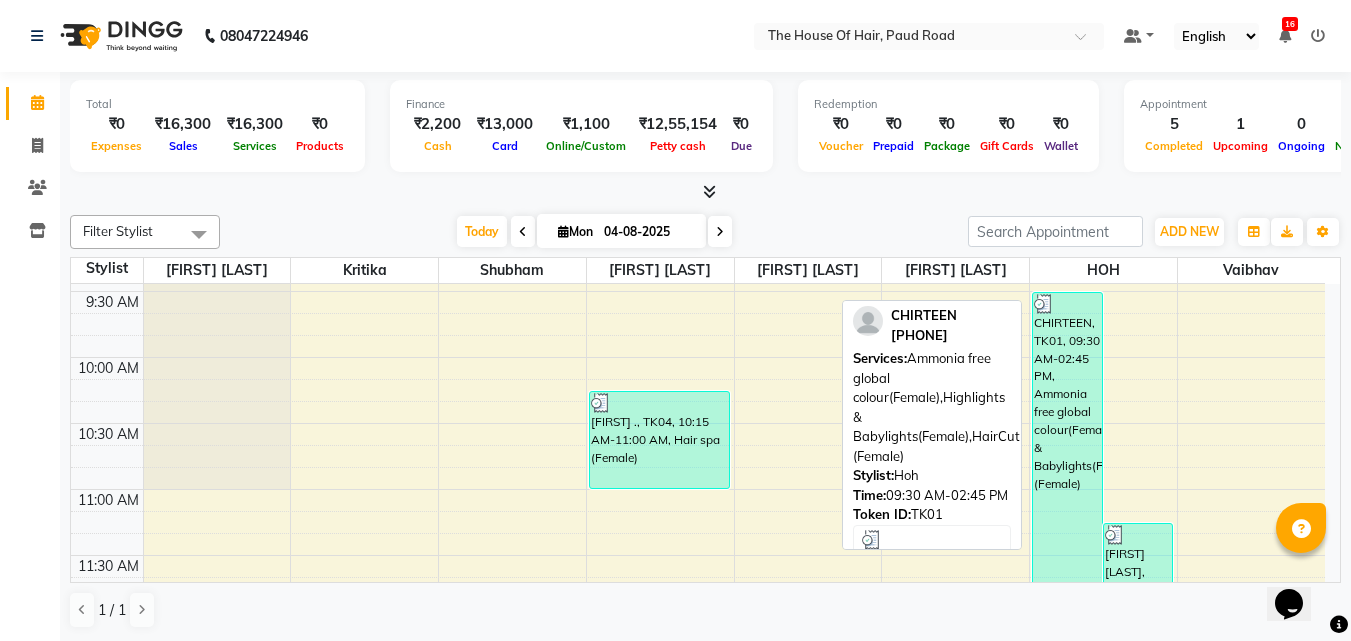 click on "CHIRTEEN, TK01, 09:30 AM-02:45 PM, Ammonia free global colour(Female),Highlights & Babylights(Female),HairCut (Female)" at bounding box center [1067, 638] 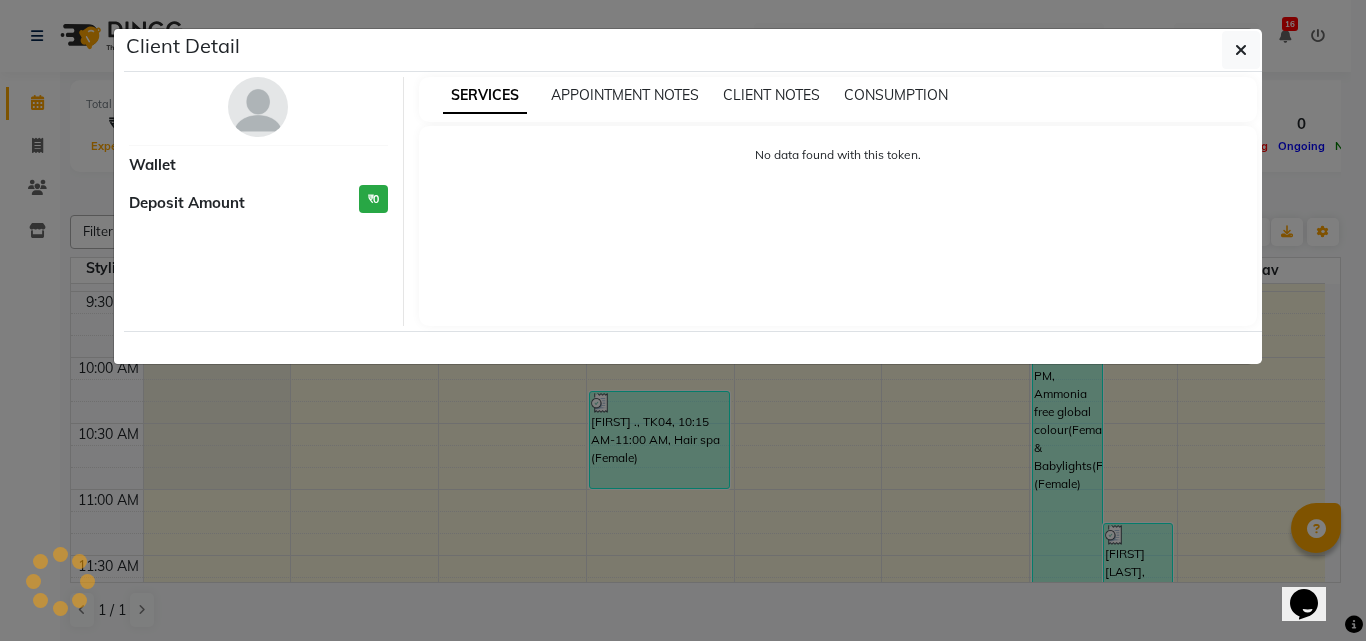 select on "3" 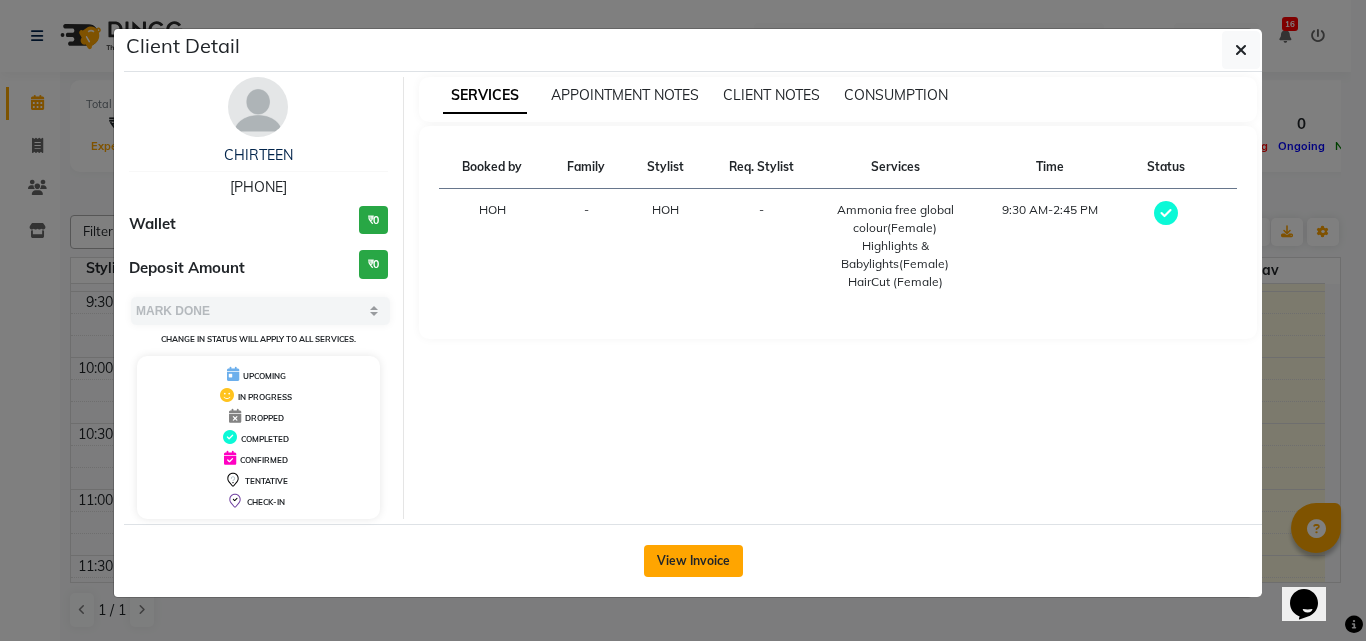click on "View Invoice" 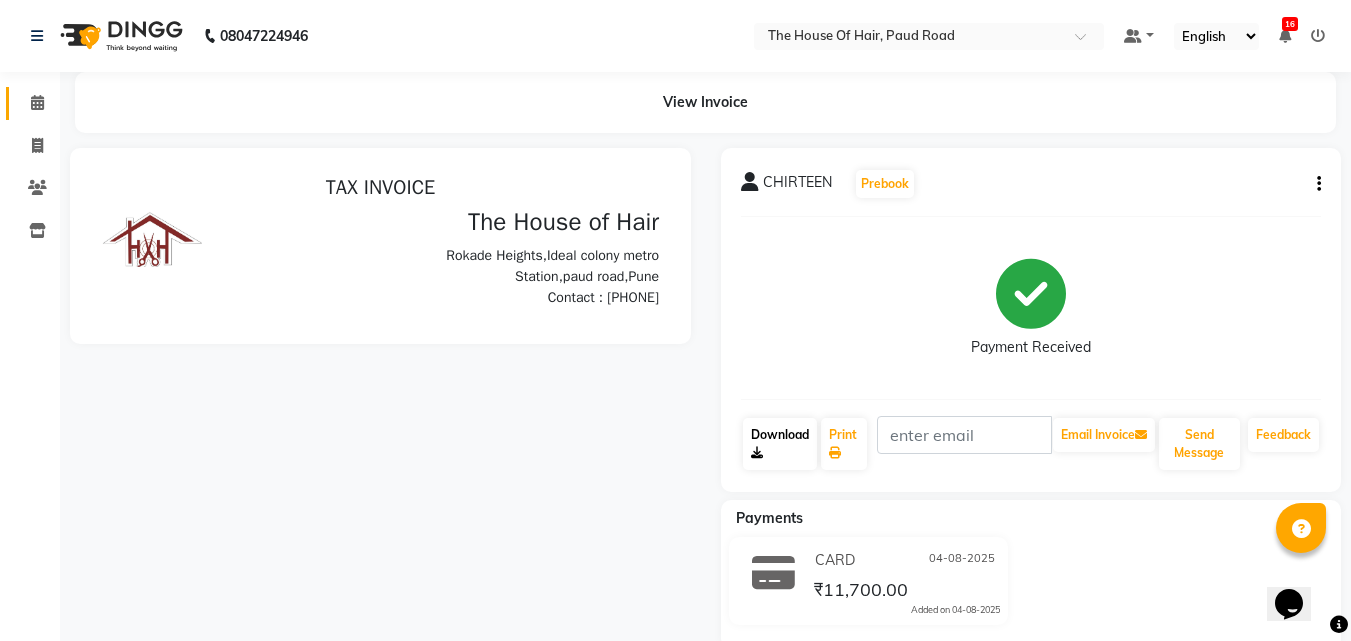 scroll, scrollTop: 0, scrollLeft: 0, axis: both 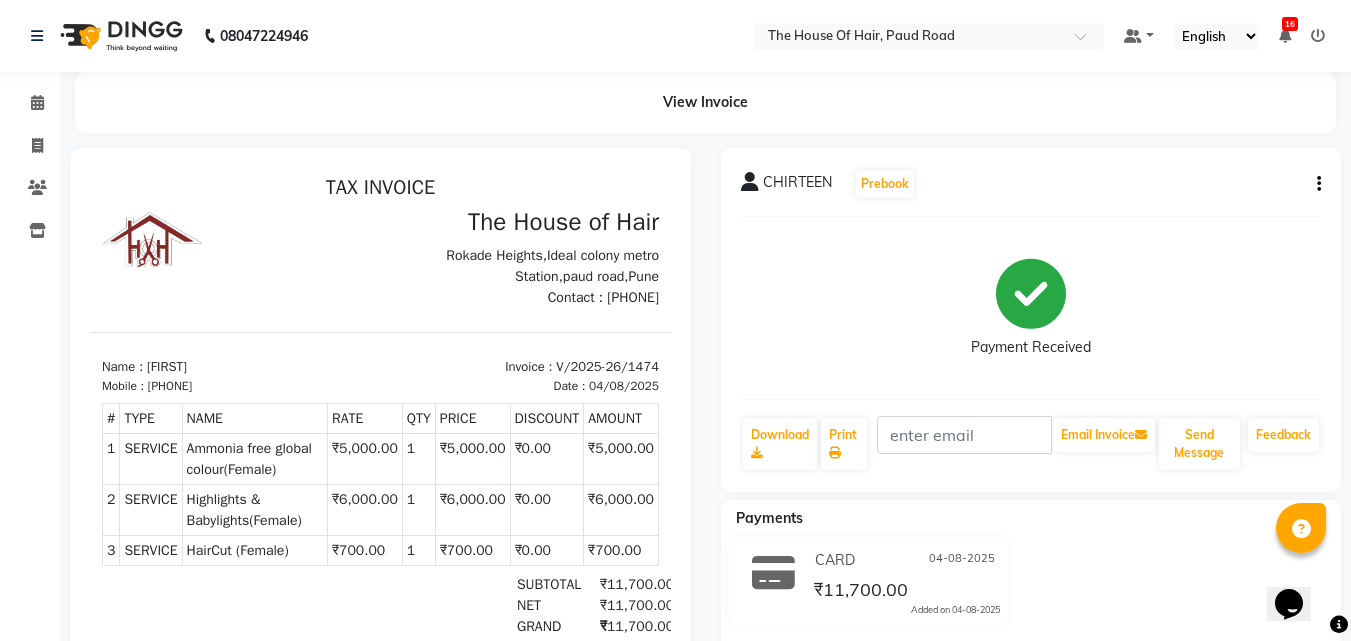 click on "[FIRST]   Prebook   Payment Received  Download  Print   Email Invoice   Send Message Feedback" 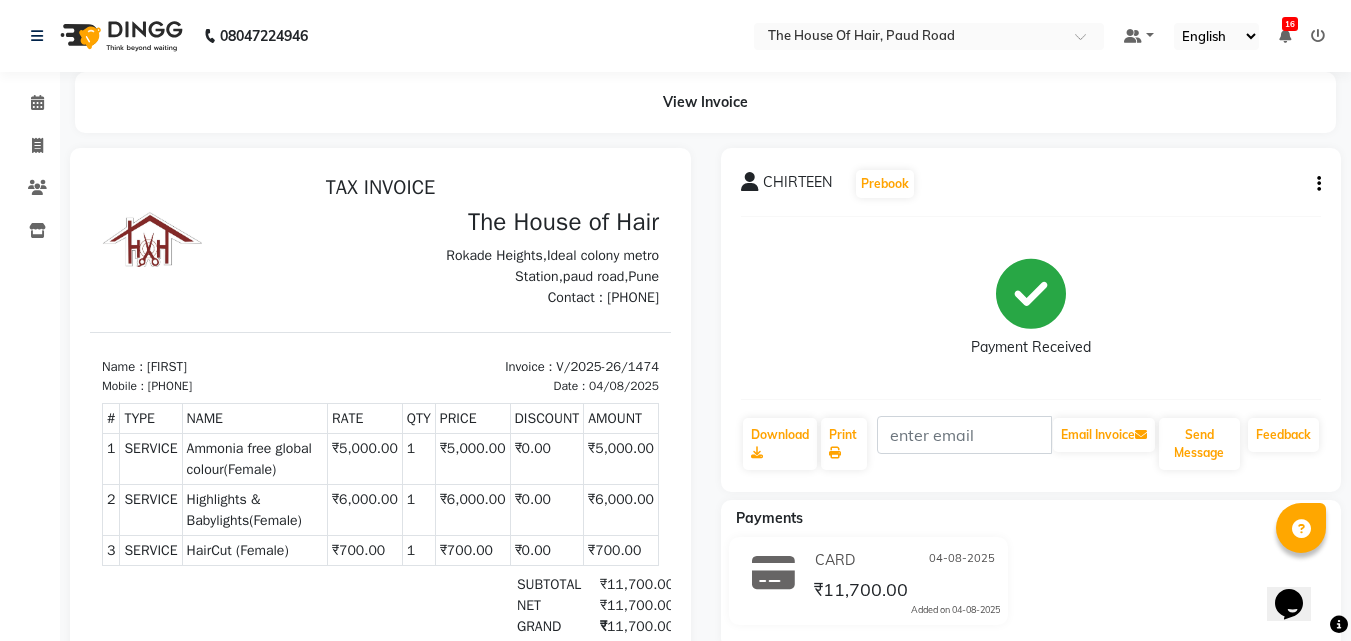 click 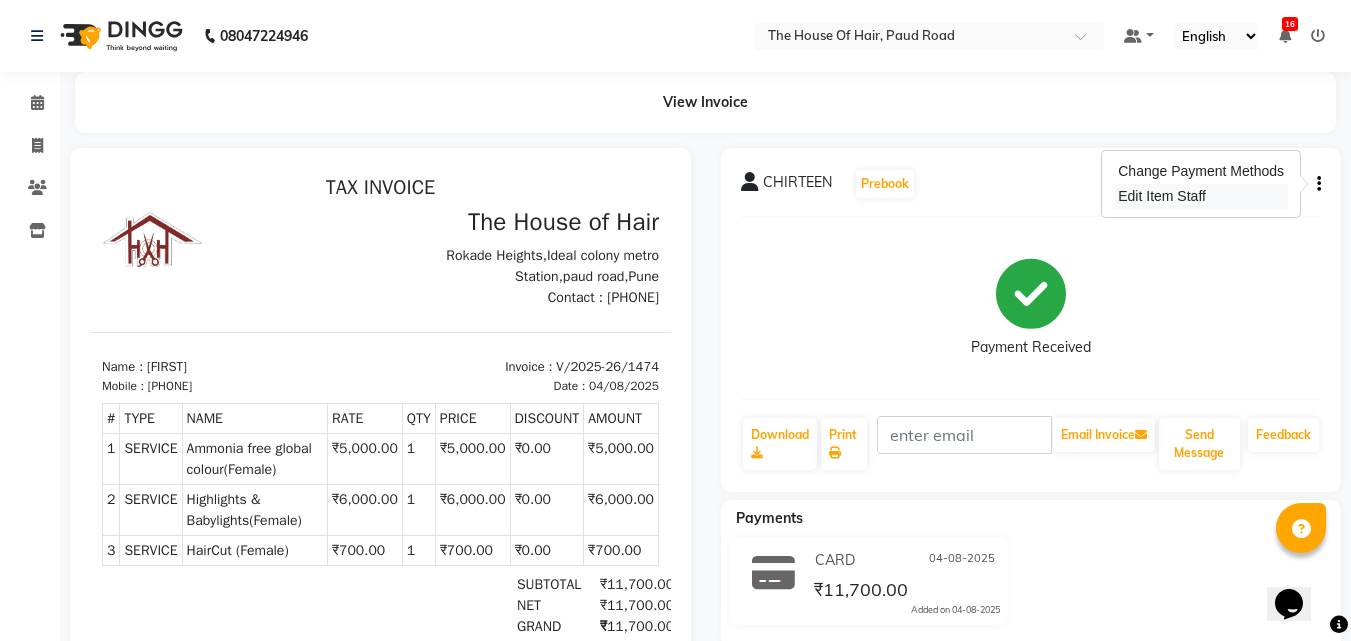 click on "Edit Item Staff" at bounding box center [1201, 196] 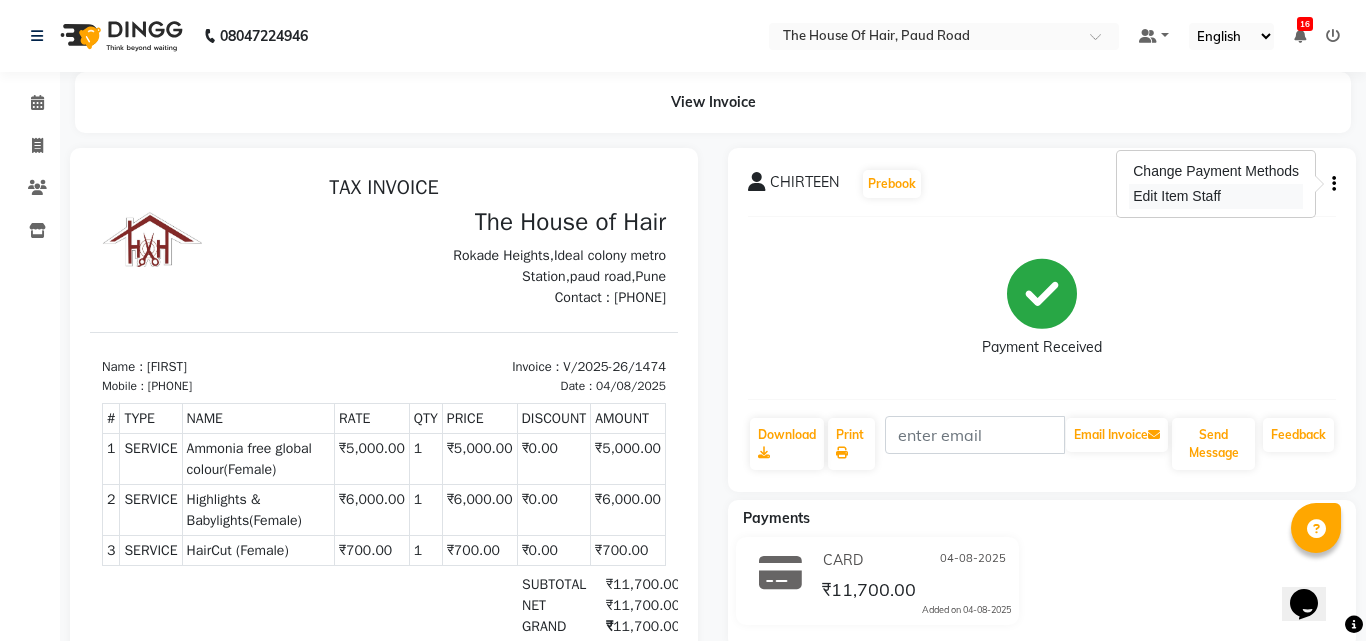 select on "80392" 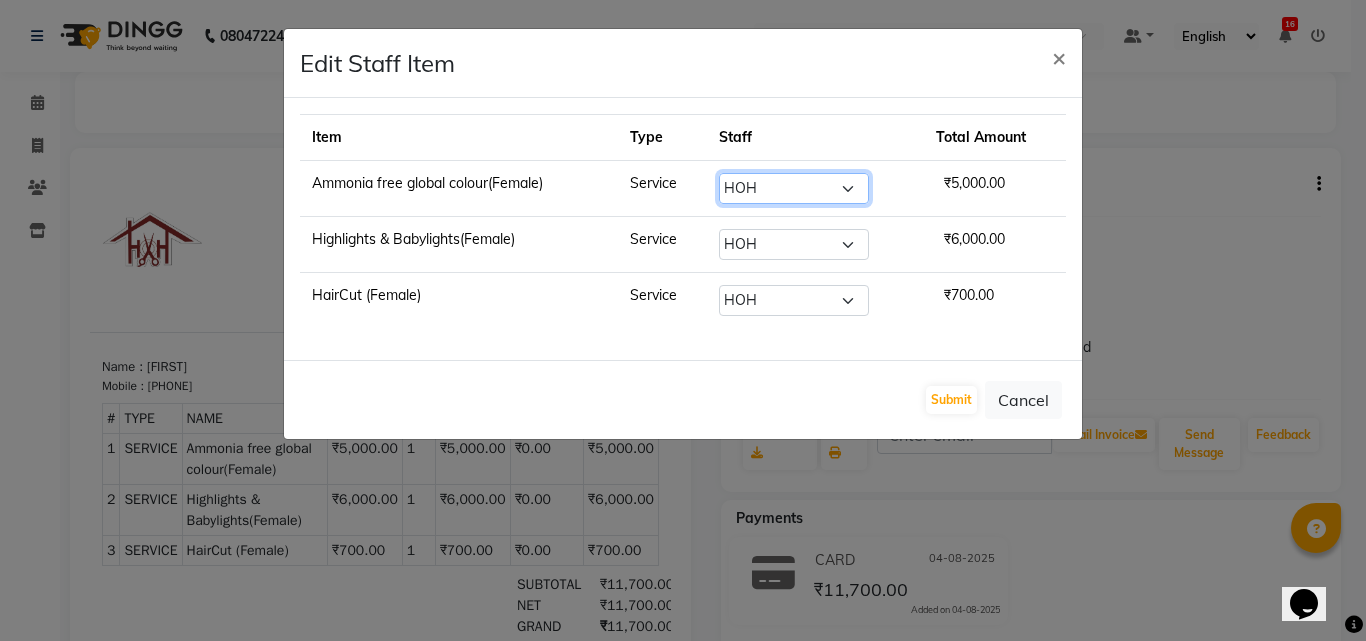 click on "Select  [FIRST] [LAST]   Amit Rasal   HOH   [FIRST] [LAST]   Kritika   navin vaidya   [FIRST] [LAST]   Vaibhav" 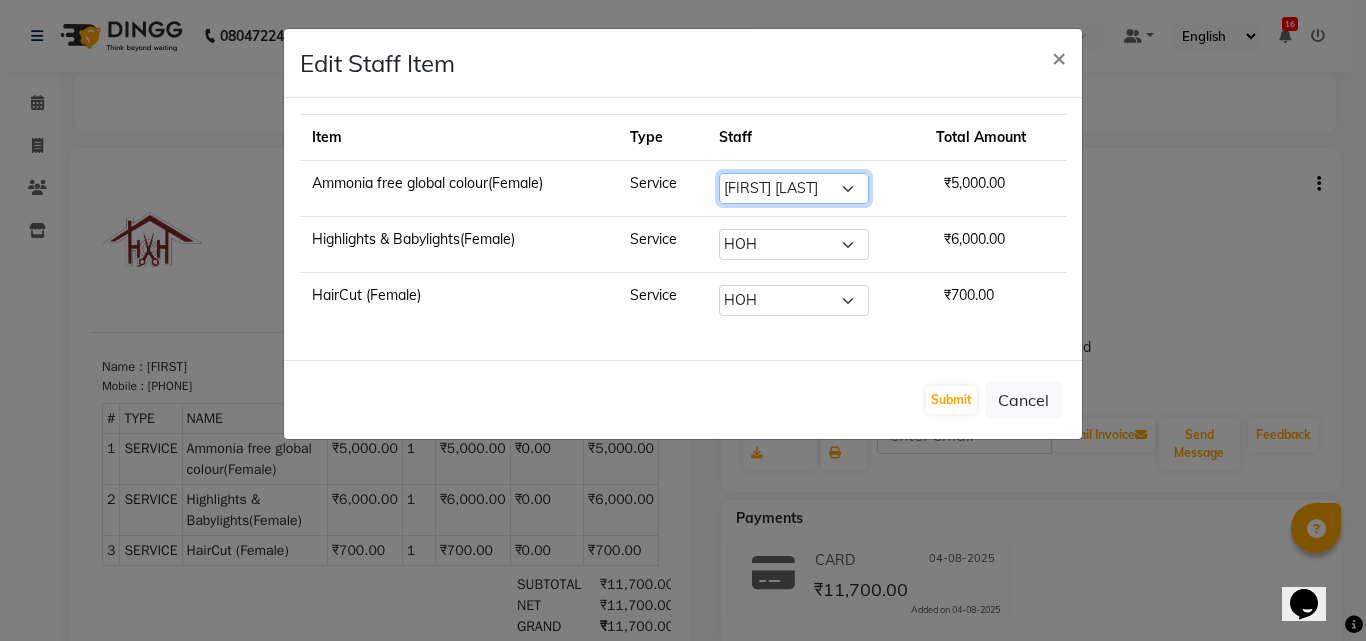 click on "Select  [FIRST] [LAST]   Amit Rasal   HOH   [FIRST] [LAST]   Kritika   navin vaidya   [FIRST] [LAST]   Vaibhav" 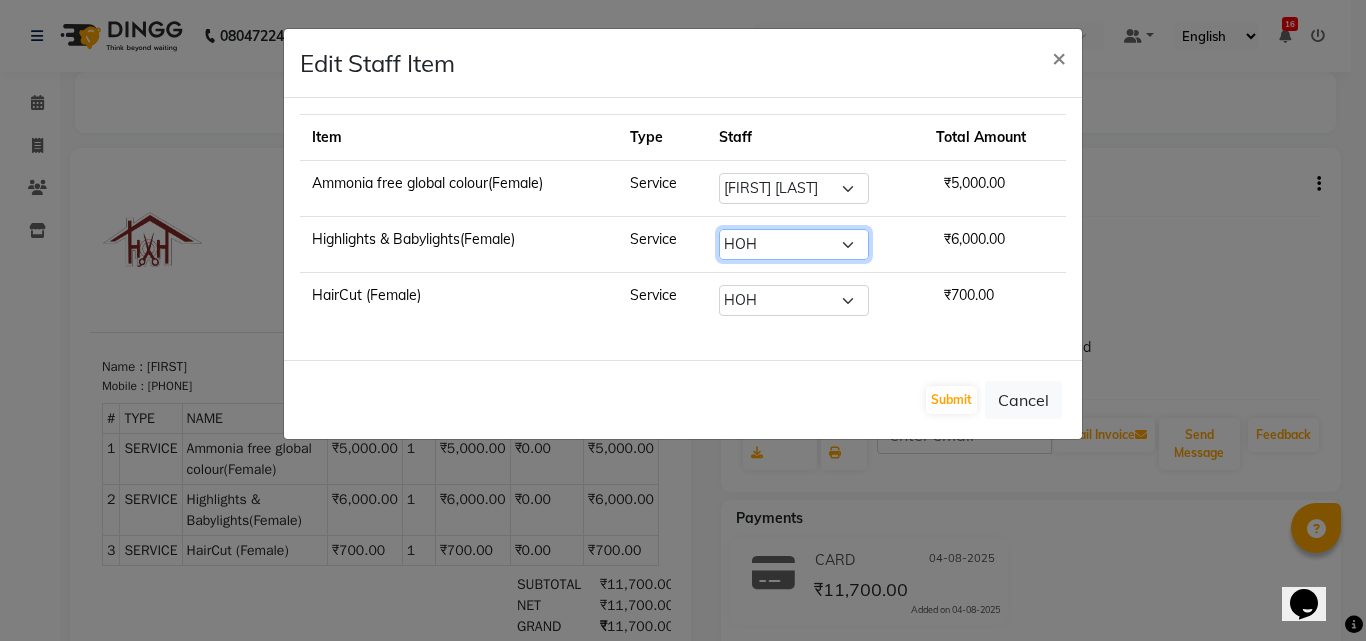 click on "Select  [FIRST] [LAST]   Amit Rasal   HOH   [FIRST] [LAST]   Kritika   navin vaidya   [FIRST] [LAST]   Vaibhav" 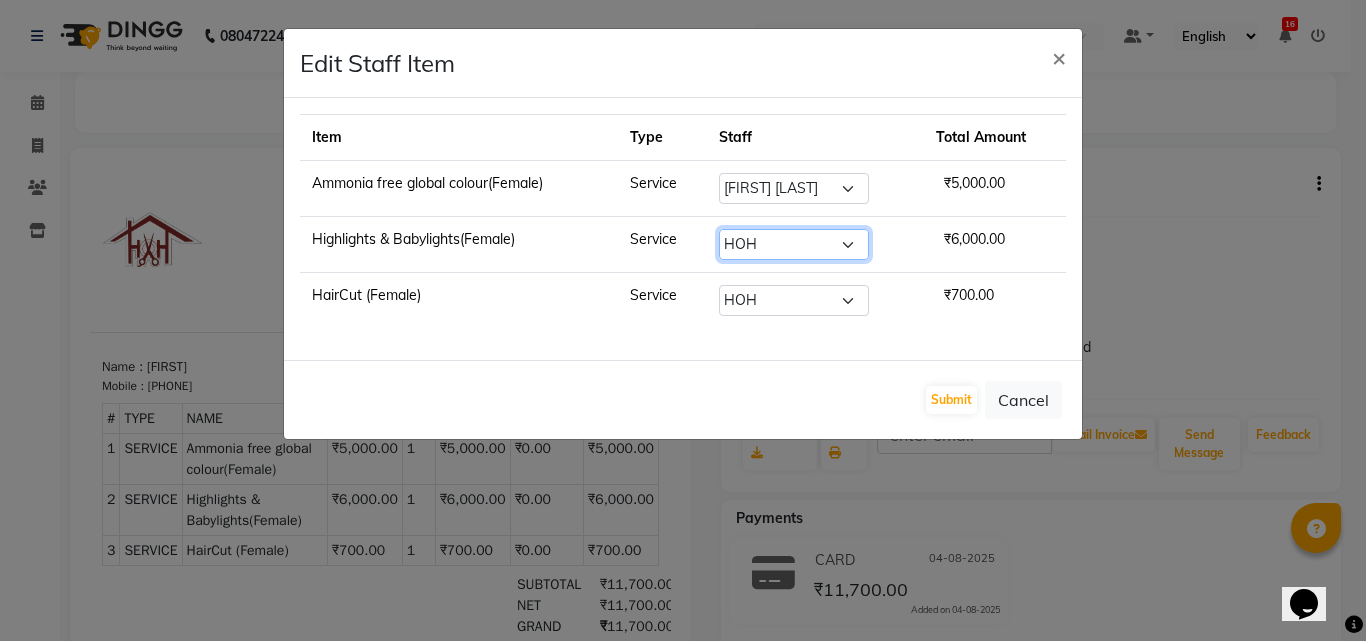 select on "42812" 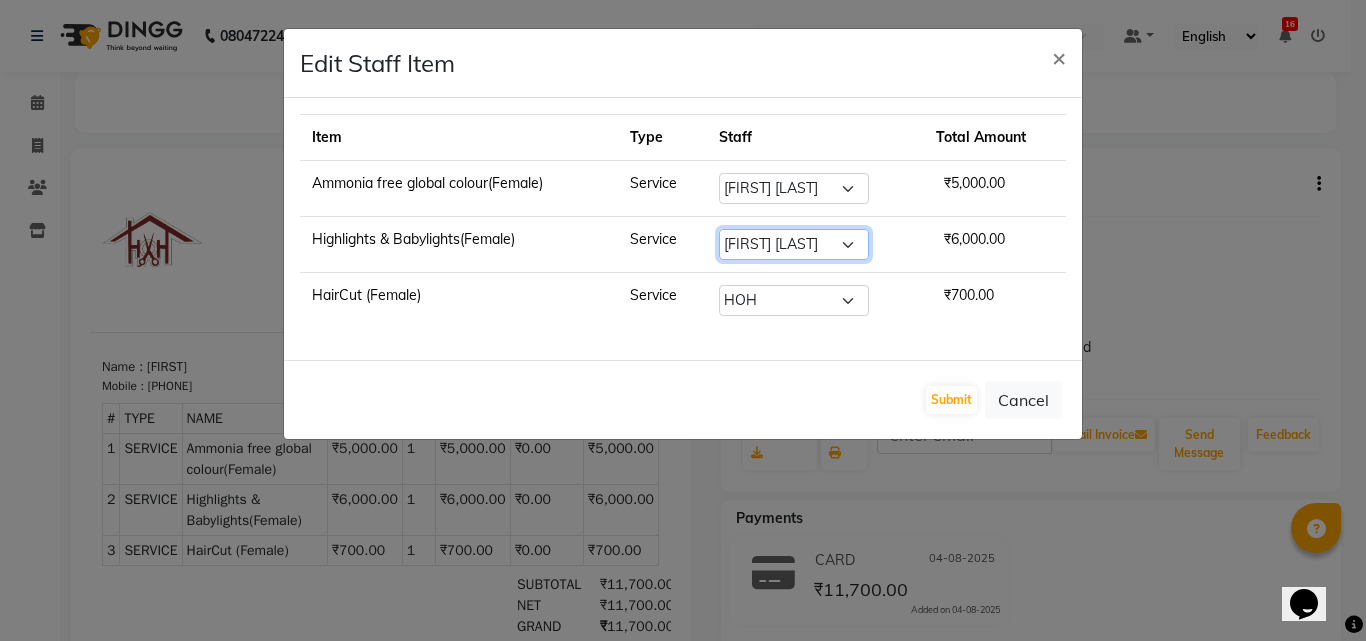 click on "Select  [FIRST] [LAST]   Amit Rasal   HOH   [FIRST] [LAST]   Kritika   navin vaidya   [FIRST] [LAST]   Vaibhav" 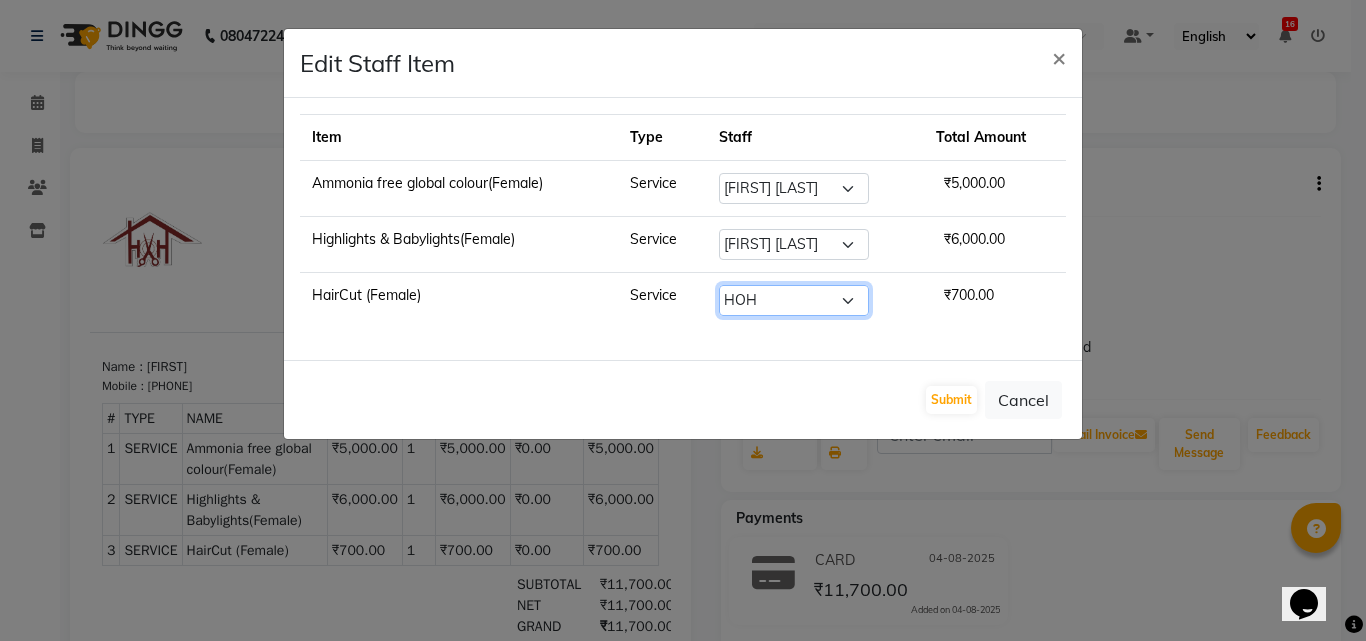click on "Select  [FIRST] [LAST]   Amit Rasal   HOH   [FIRST] [LAST]   Kritika   navin vaidya   [FIRST] [LAST]   Vaibhav" 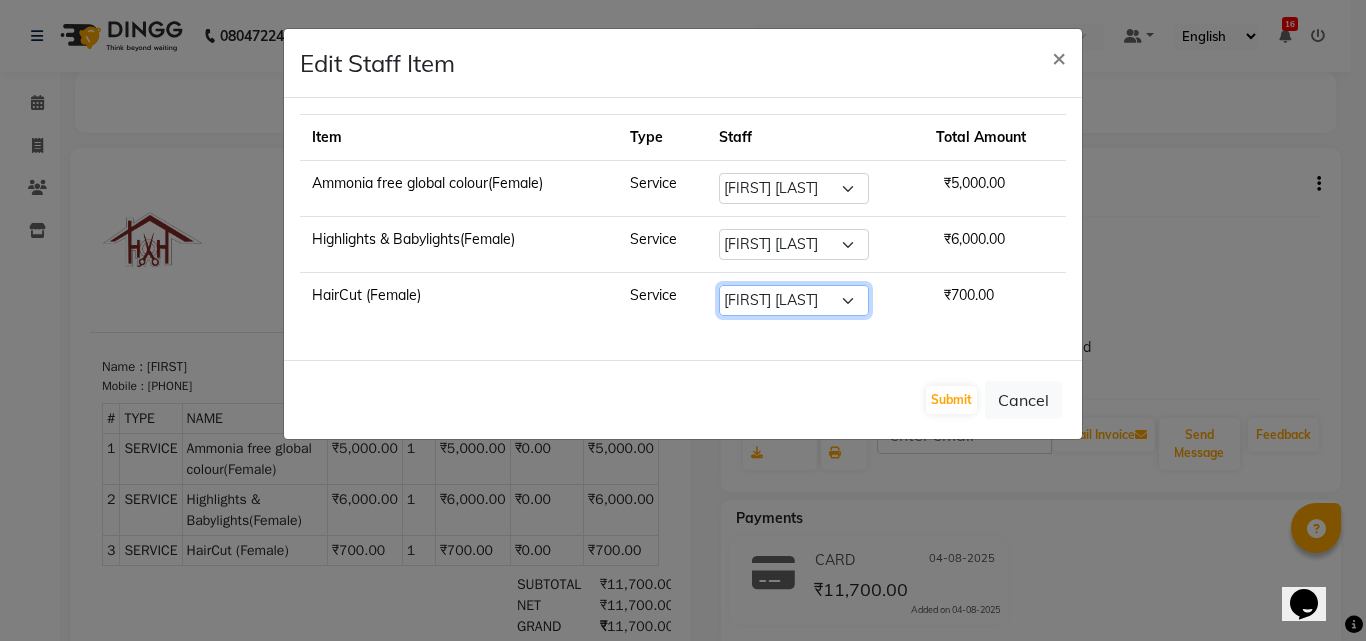 click on "Select  [FIRST] [LAST]   Amit Rasal   HOH   [FIRST] [LAST]   Kritika   navin vaidya   [FIRST] [LAST]   Vaibhav" 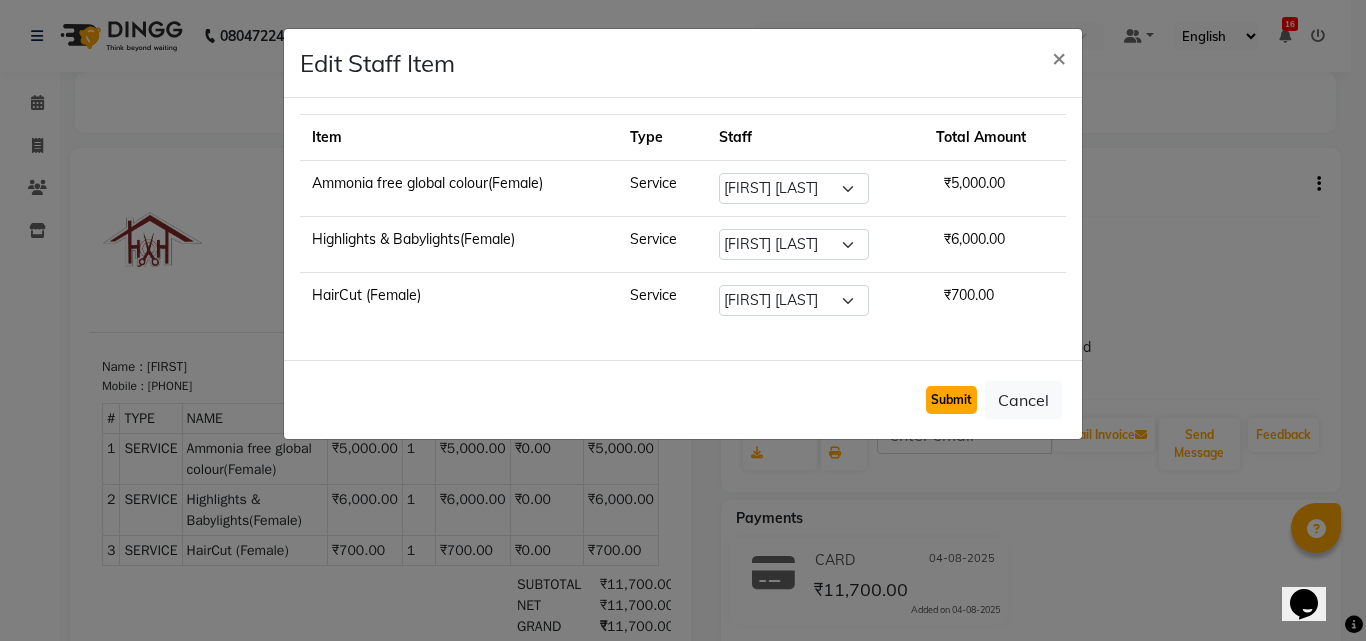 click on "Submit" 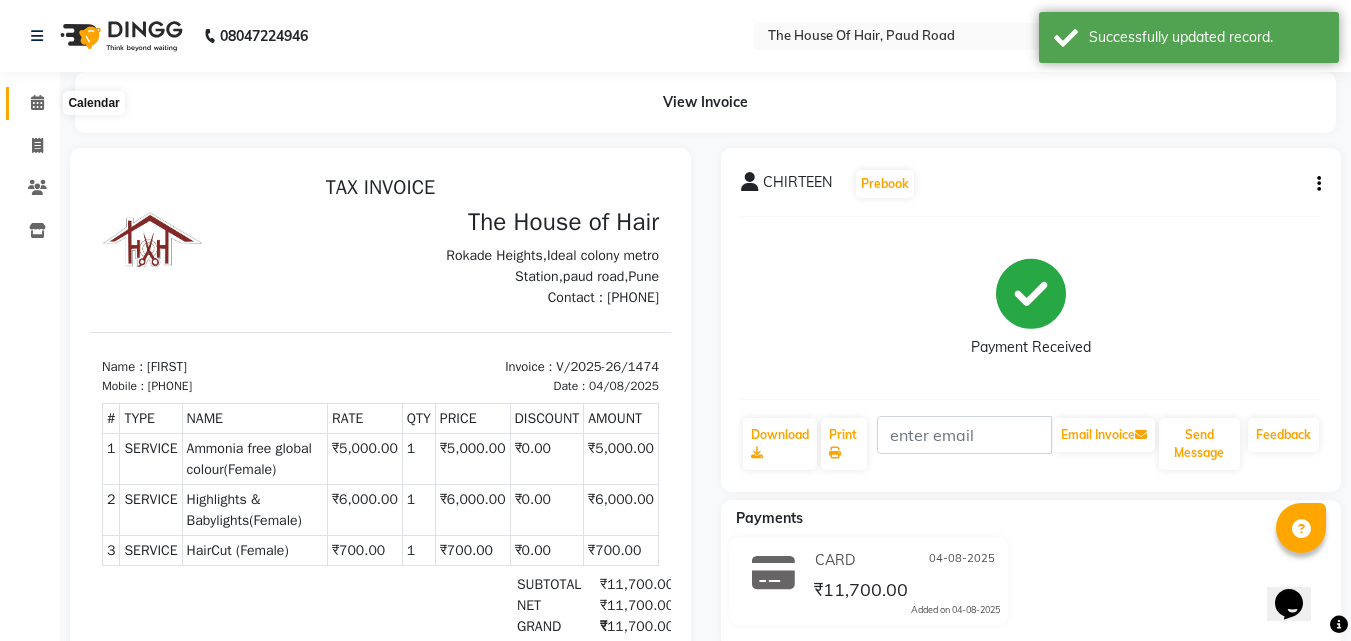 click 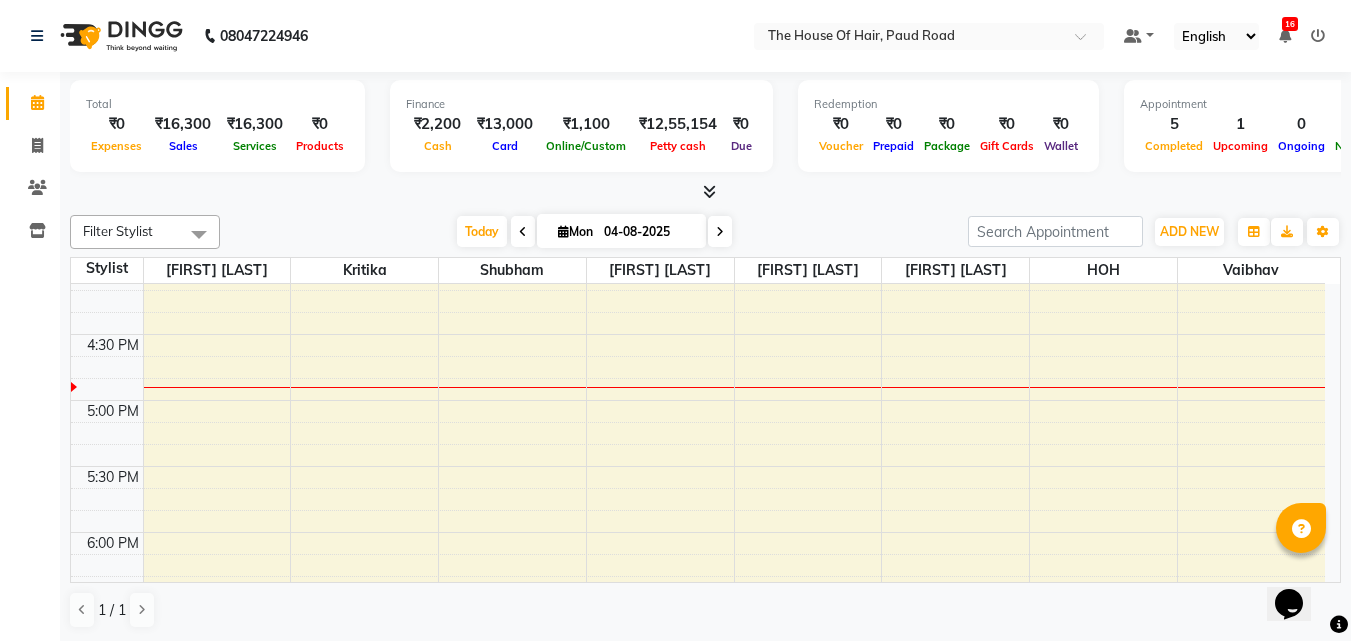 scroll, scrollTop: 1087, scrollLeft: 0, axis: vertical 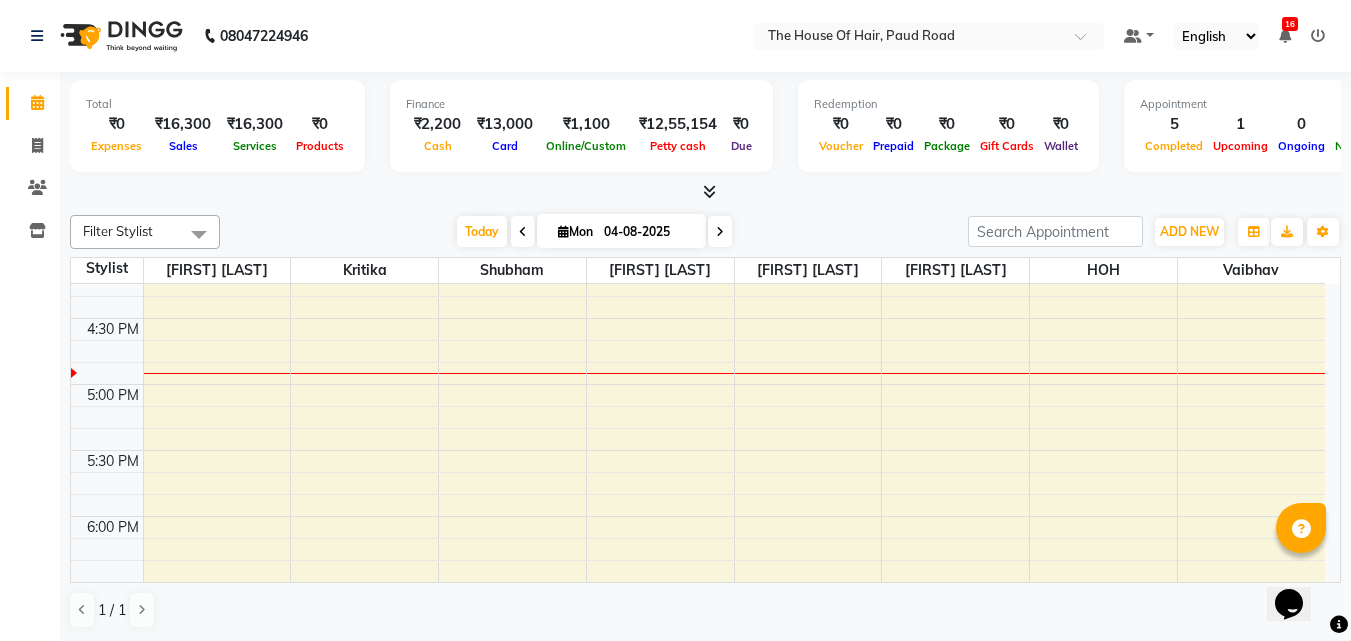 click at bounding box center (523, 231) 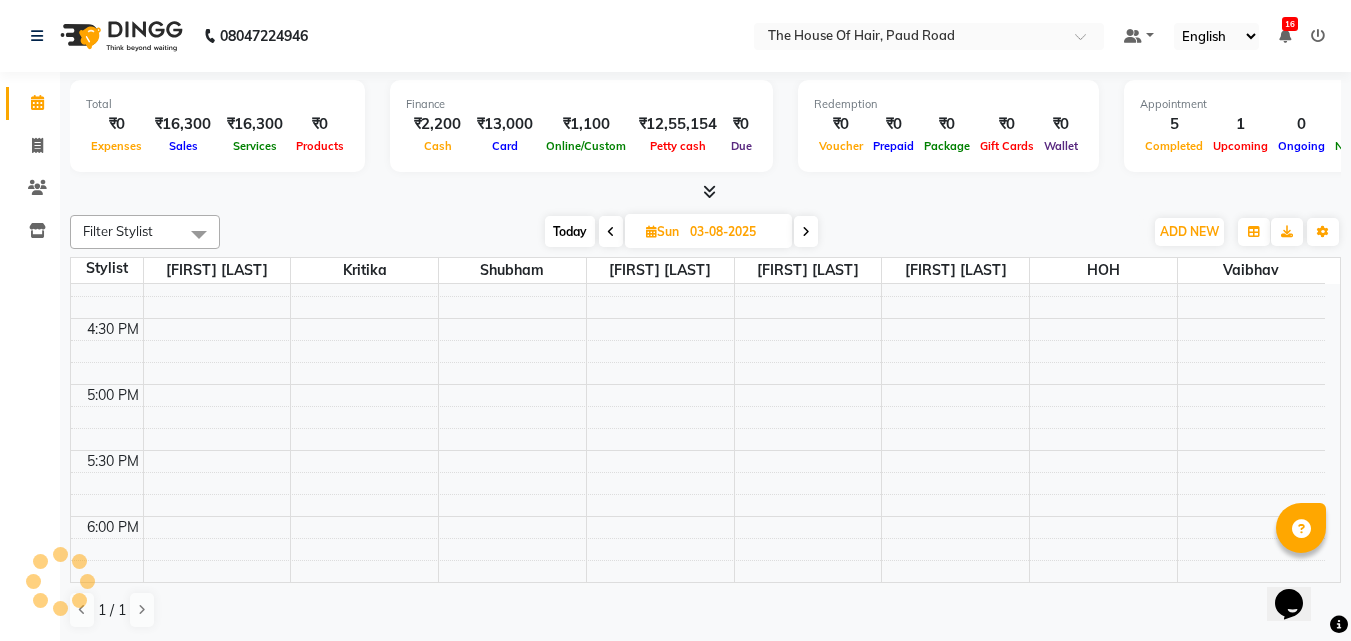 scroll, scrollTop: 1057, scrollLeft: 0, axis: vertical 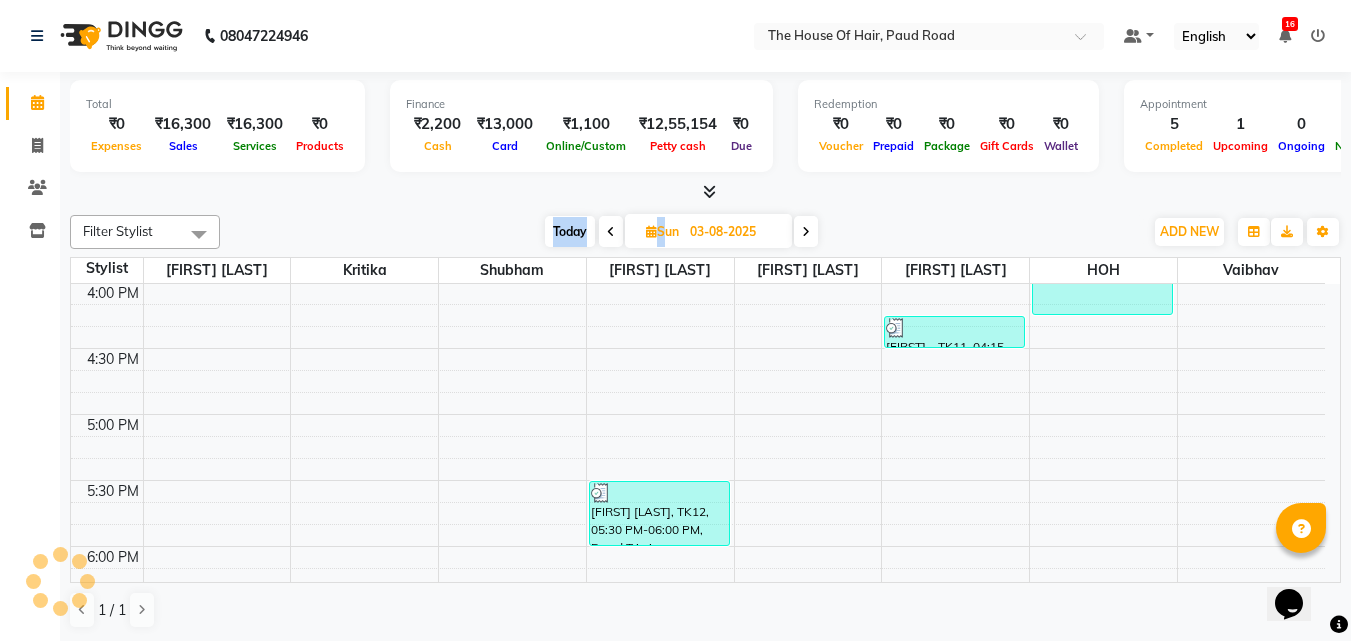 click on "Today  Sun 03-08-2025" at bounding box center [681, 232] 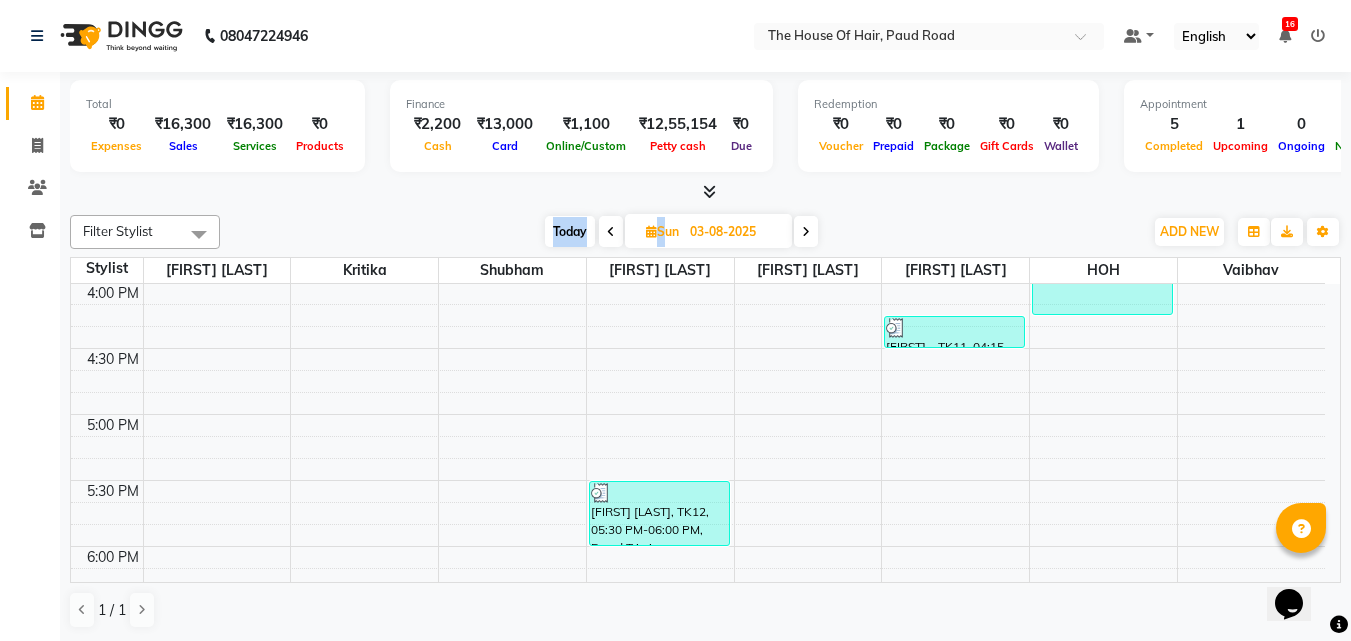 click at bounding box center [611, 231] 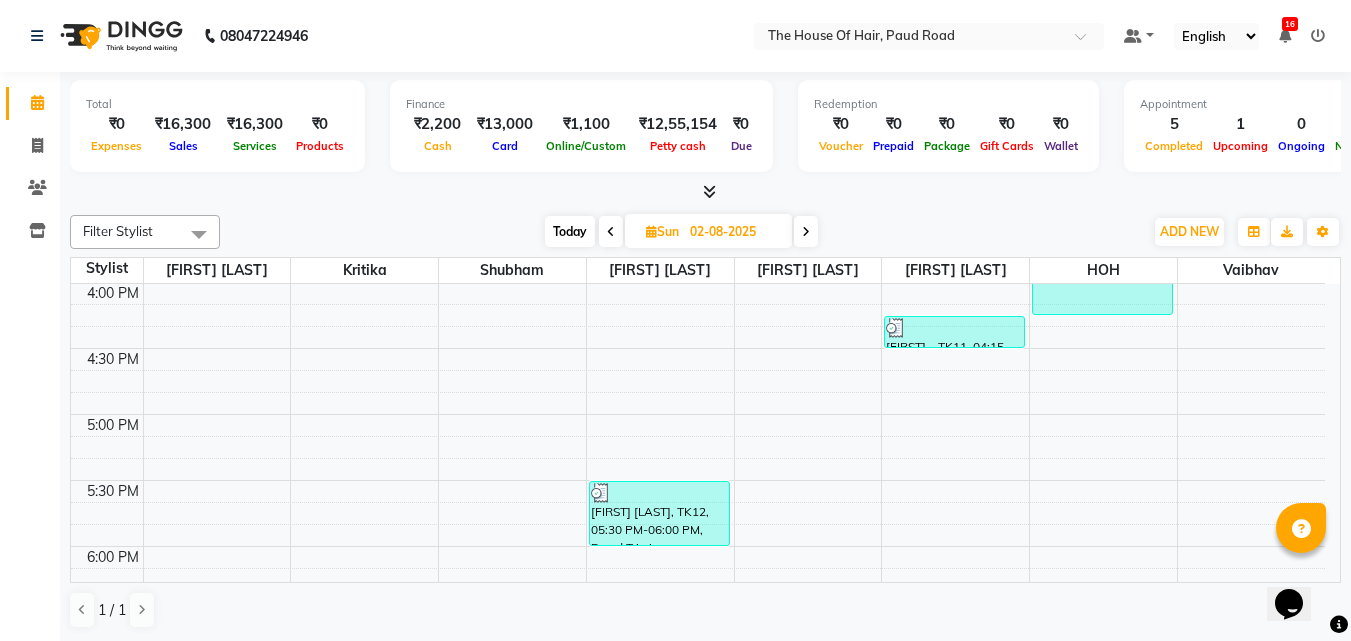 scroll, scrollTop: 1057, scrollLeft: 0, axis: vertical 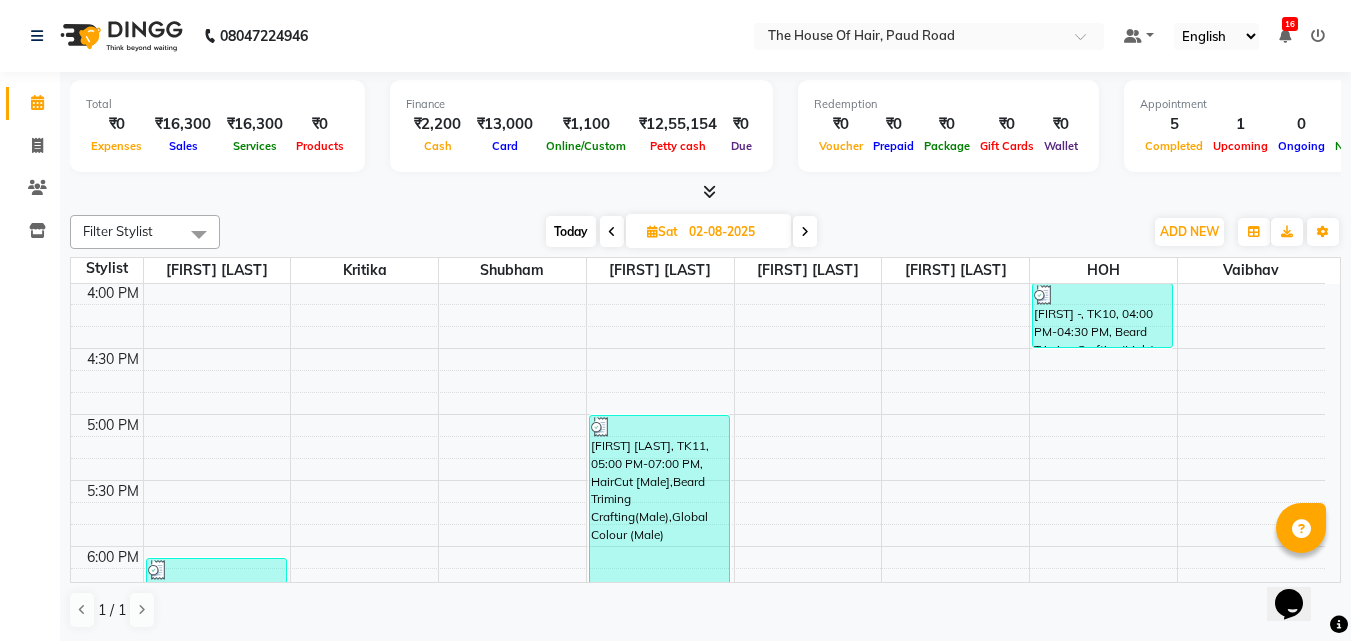 click at bounding box center (612, 232) 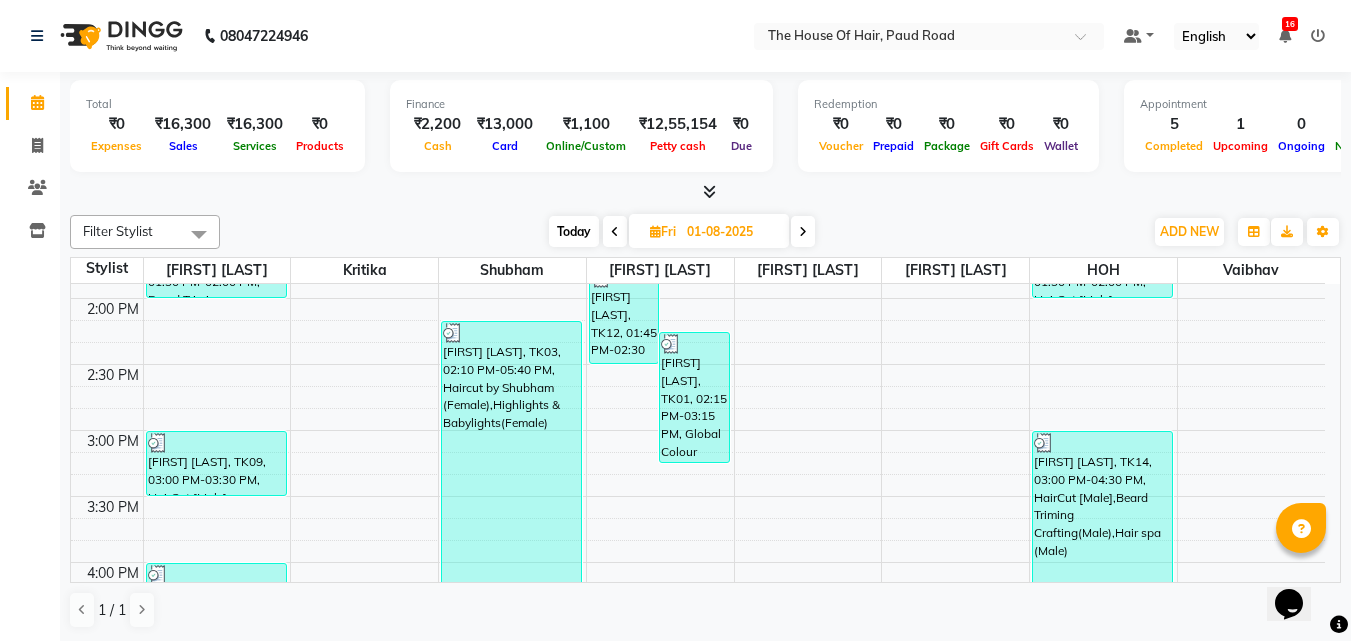scroll, scrollTop: 778, scrollLeft: 0, axis: vertical 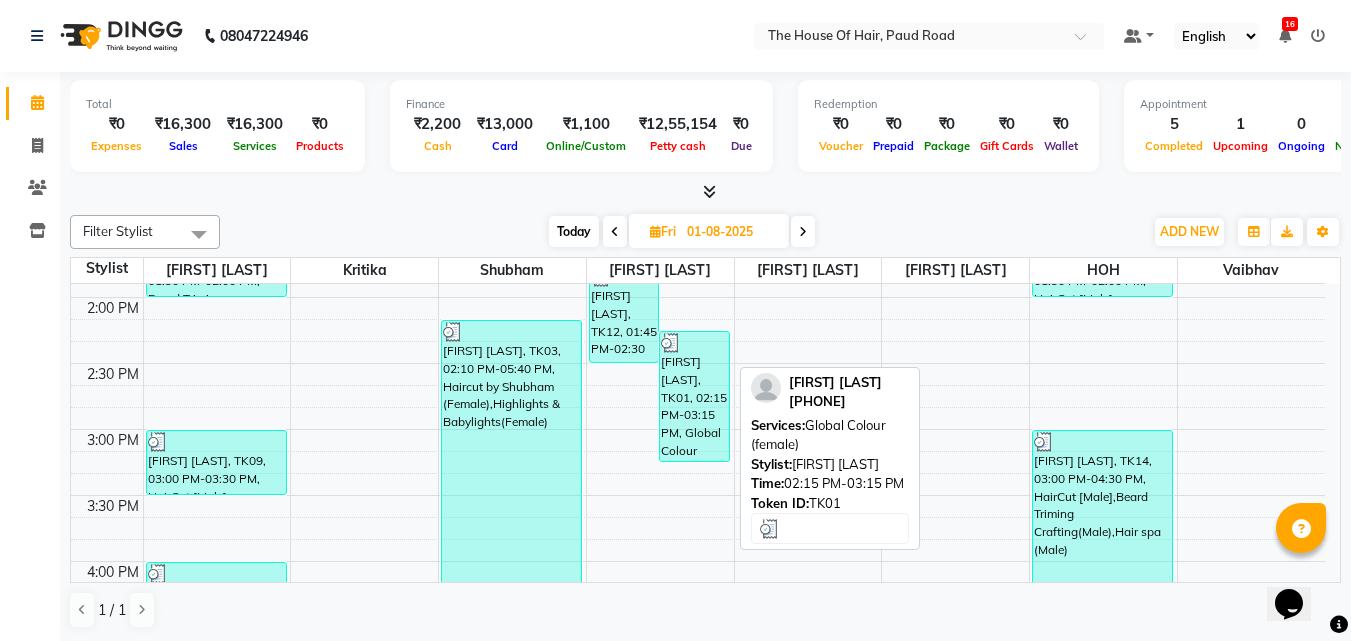 click on "[FIRST] [LAST], TK01, 02:15 PM-03:15 PM, Global Colour (female)" at bounding box center [694, 396] 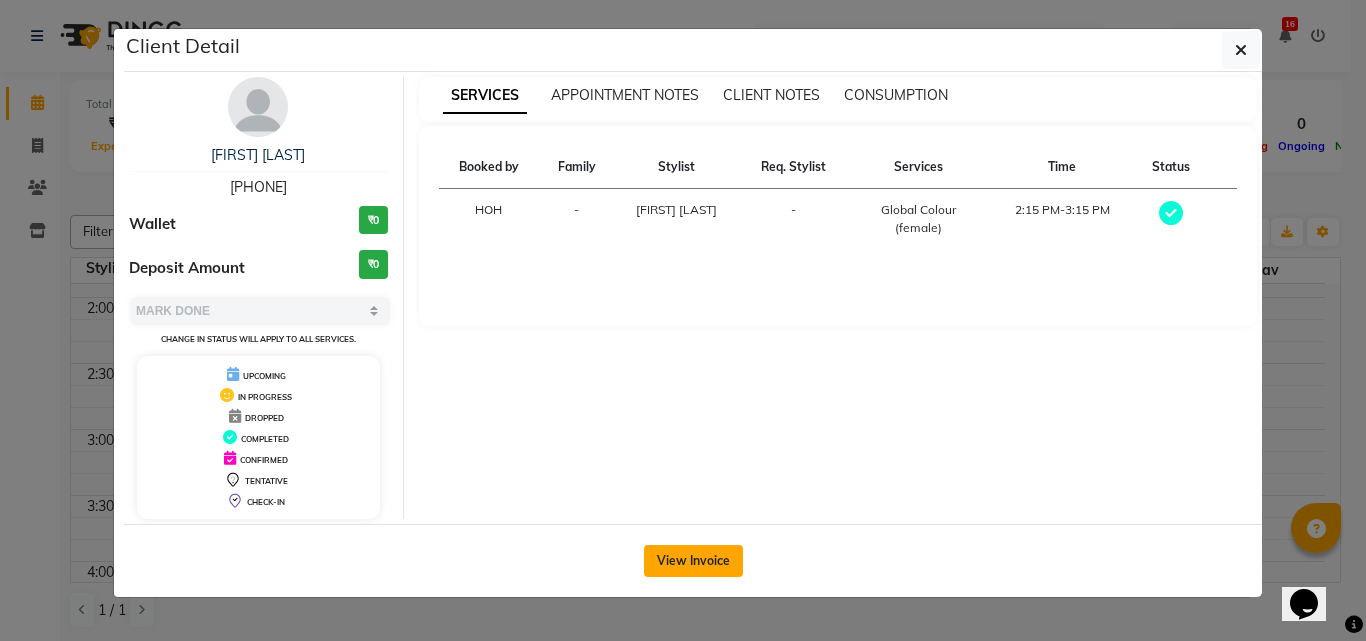 click on "View Invoice" 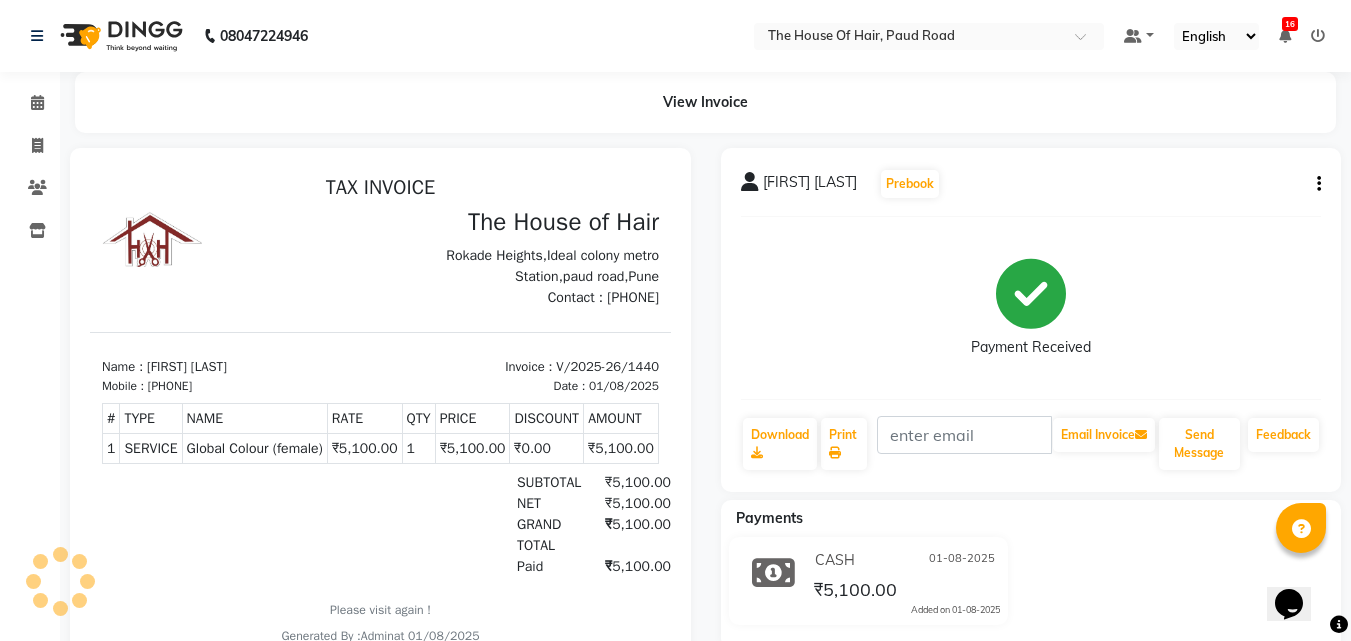 scroll, scrollTop: 0, scrollLeft: 0, axis: both 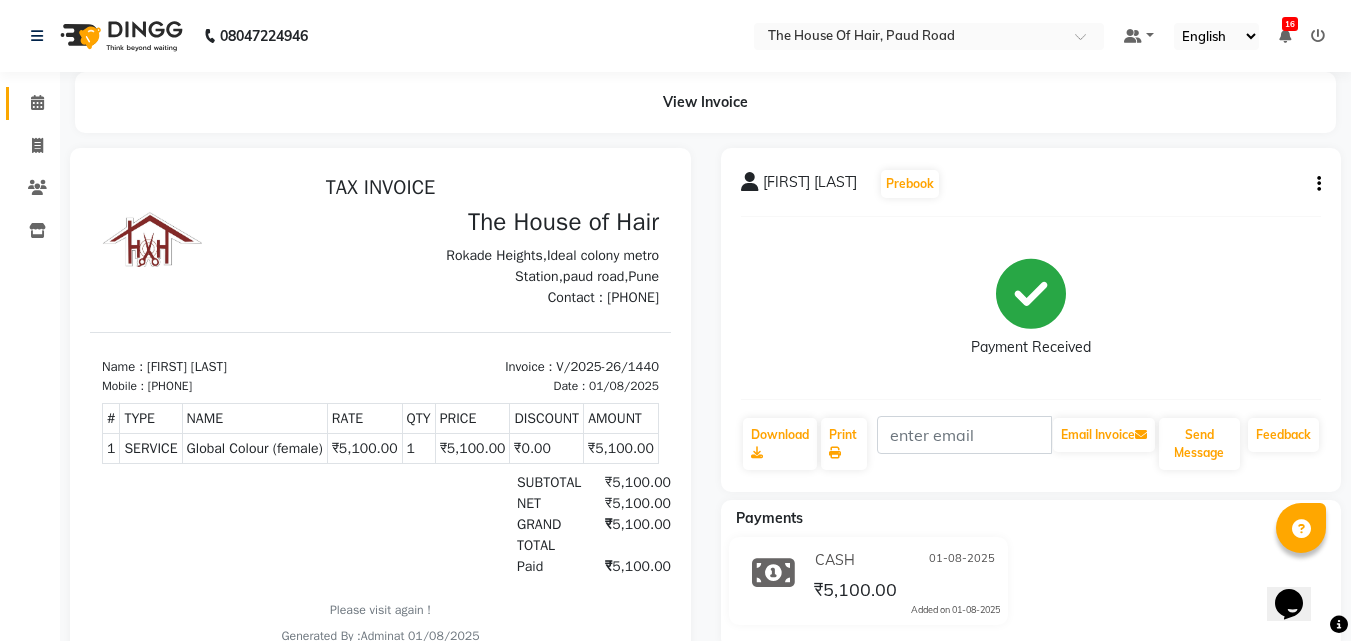 click 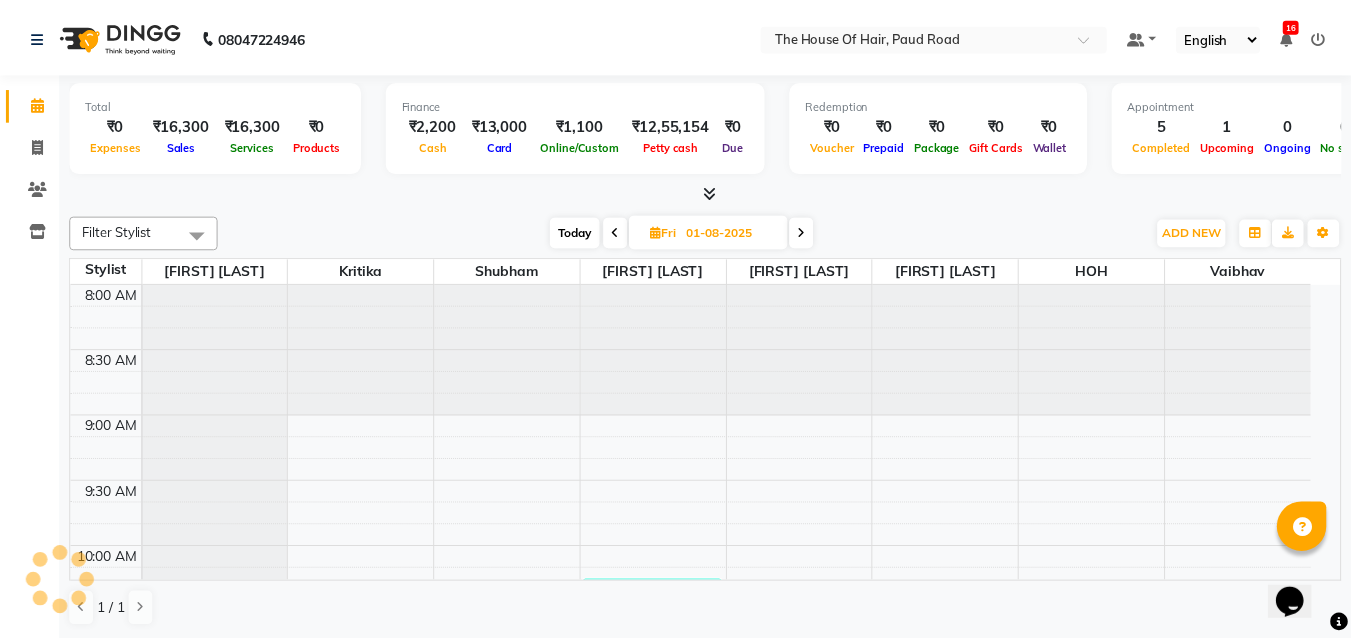 scroll, scrollTop: 1057, scrollLeft: 0, axis: vertical 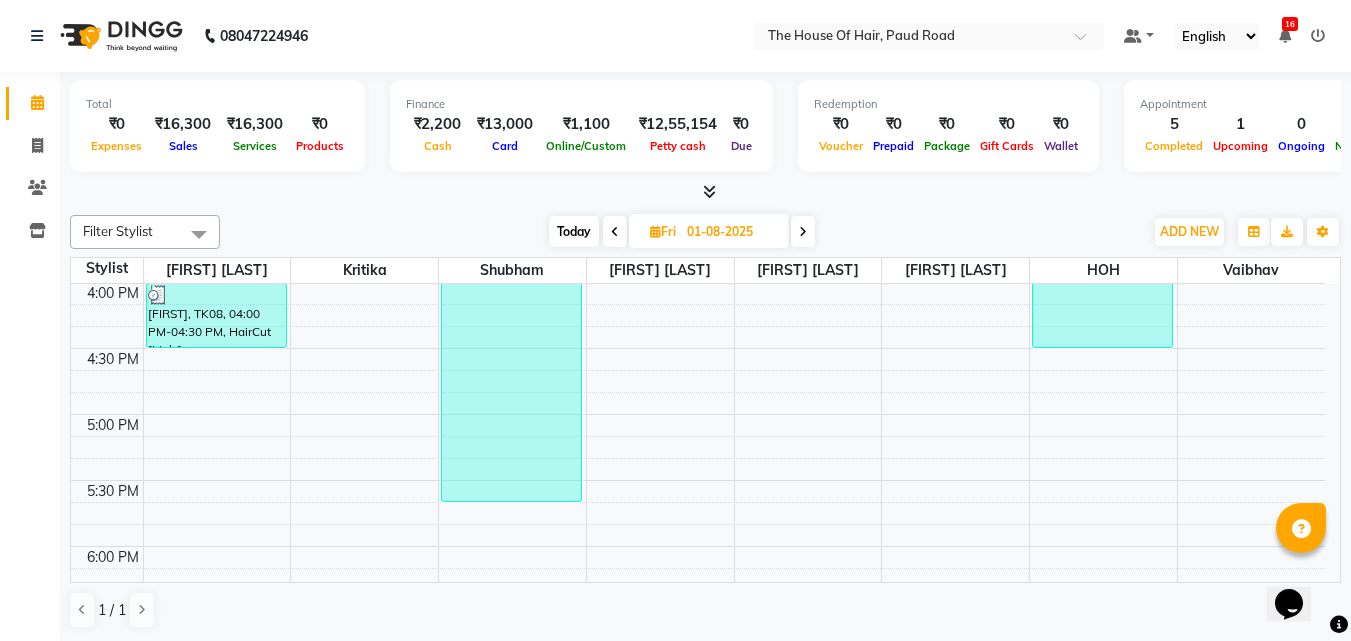 click on "Today" at bounding box center (574, 231) 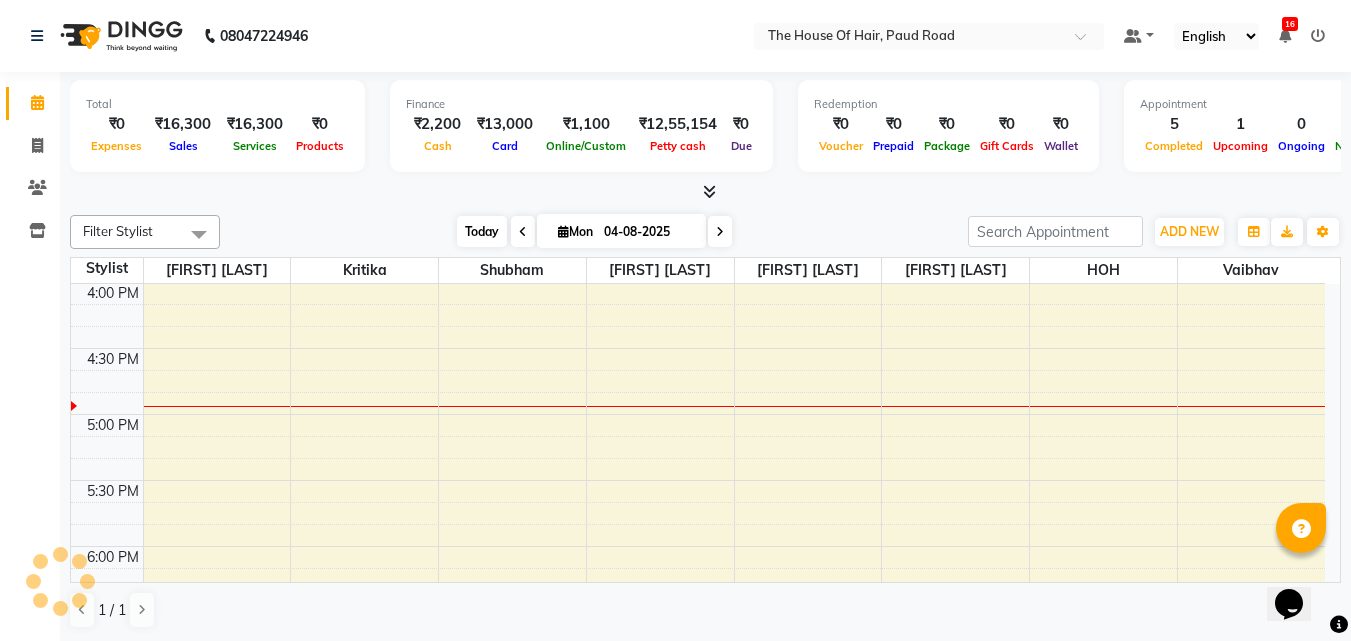 scroll, scrollTop: 1057, scrollLeft: 0, axis: vertical 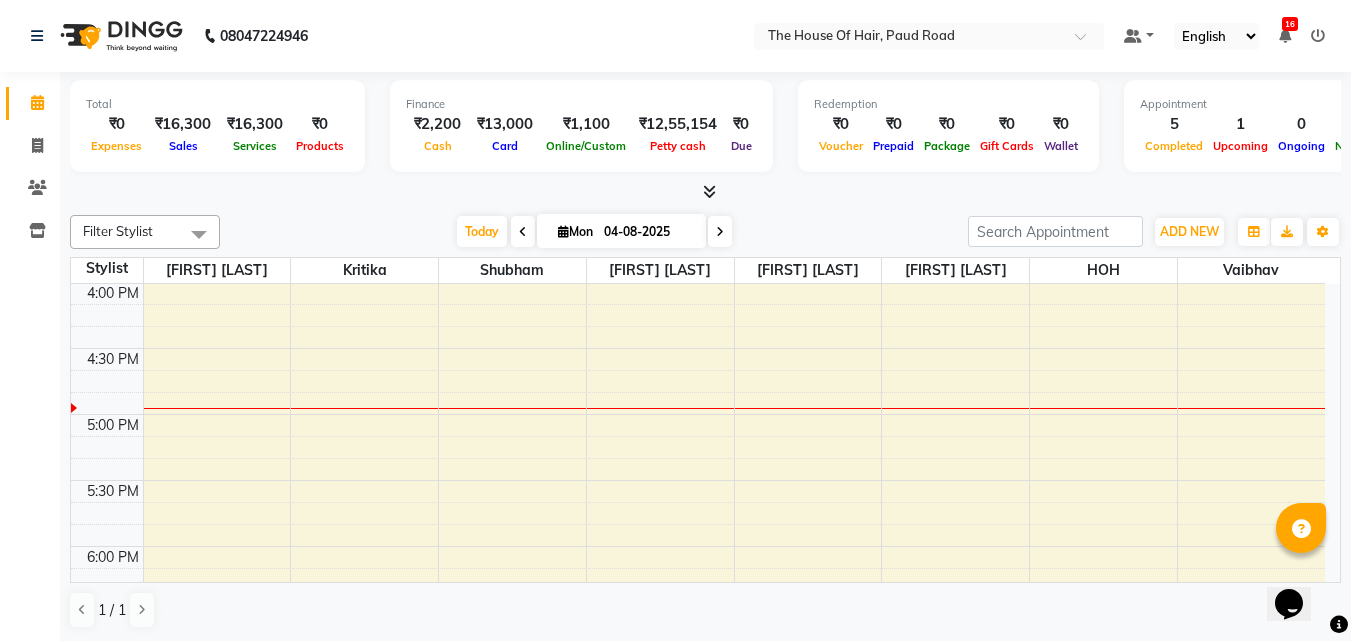 click at bounding box center [523, 232] 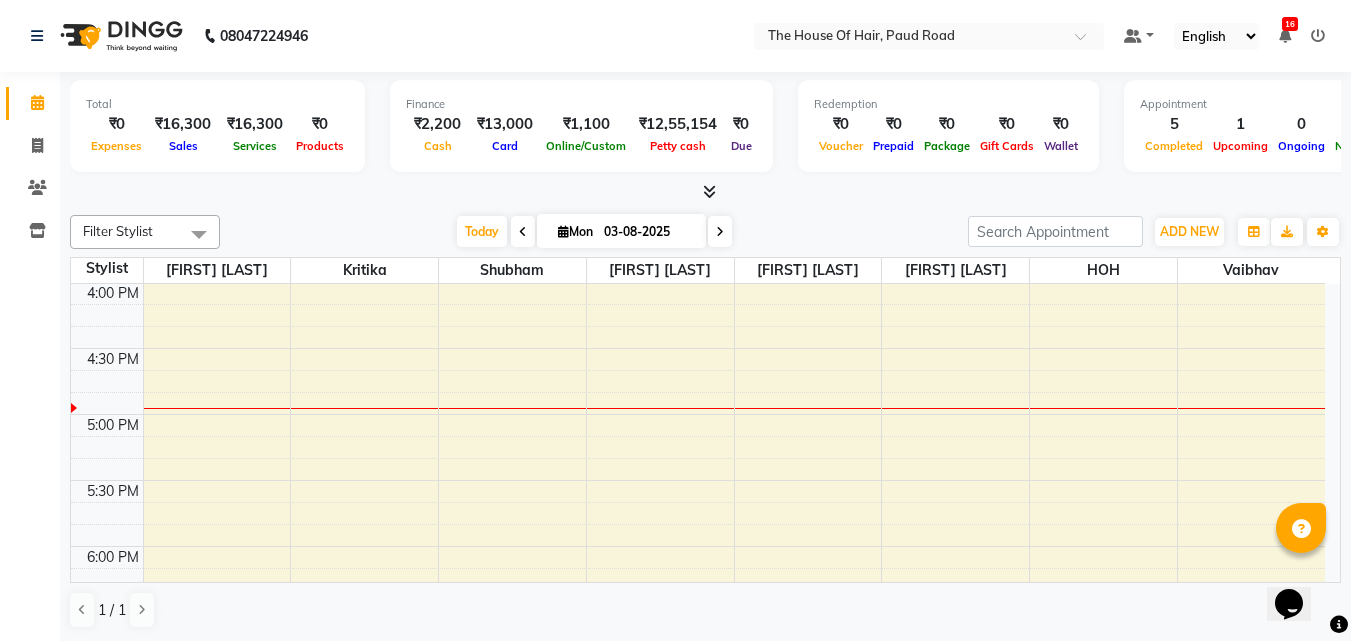 scroll, scrollTop: 1057, scrollLeft: 0, axis: vertical 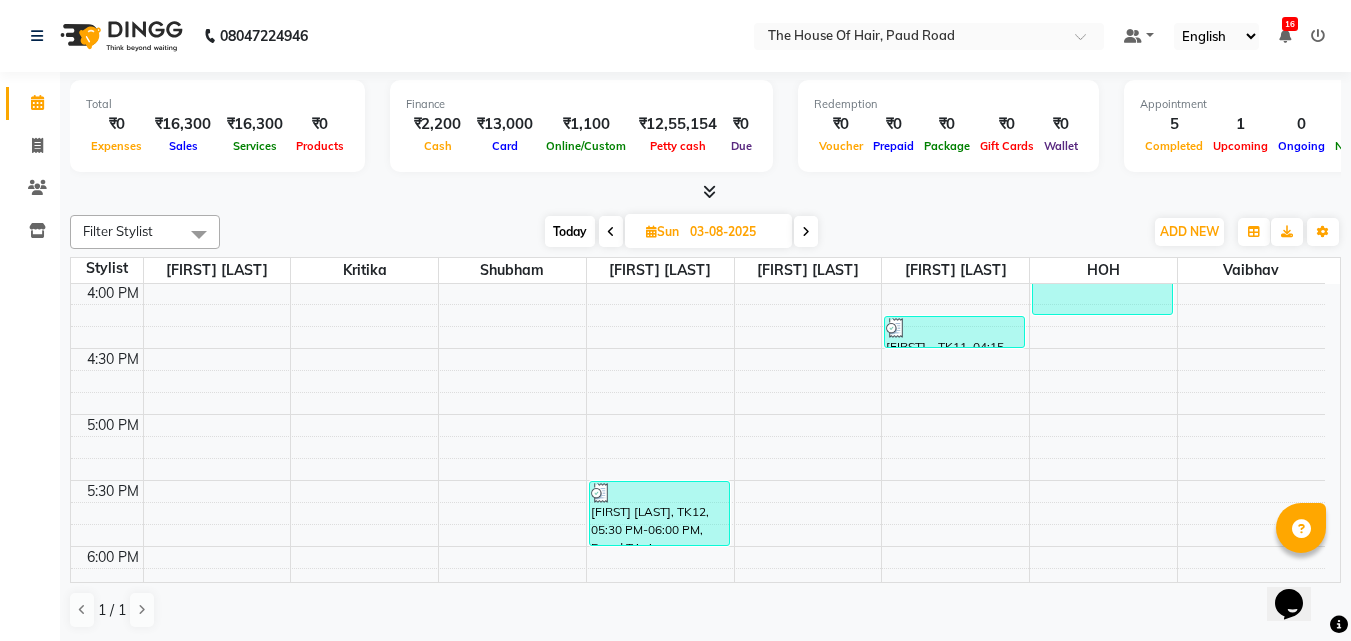 click at bounding box center [611, 231] 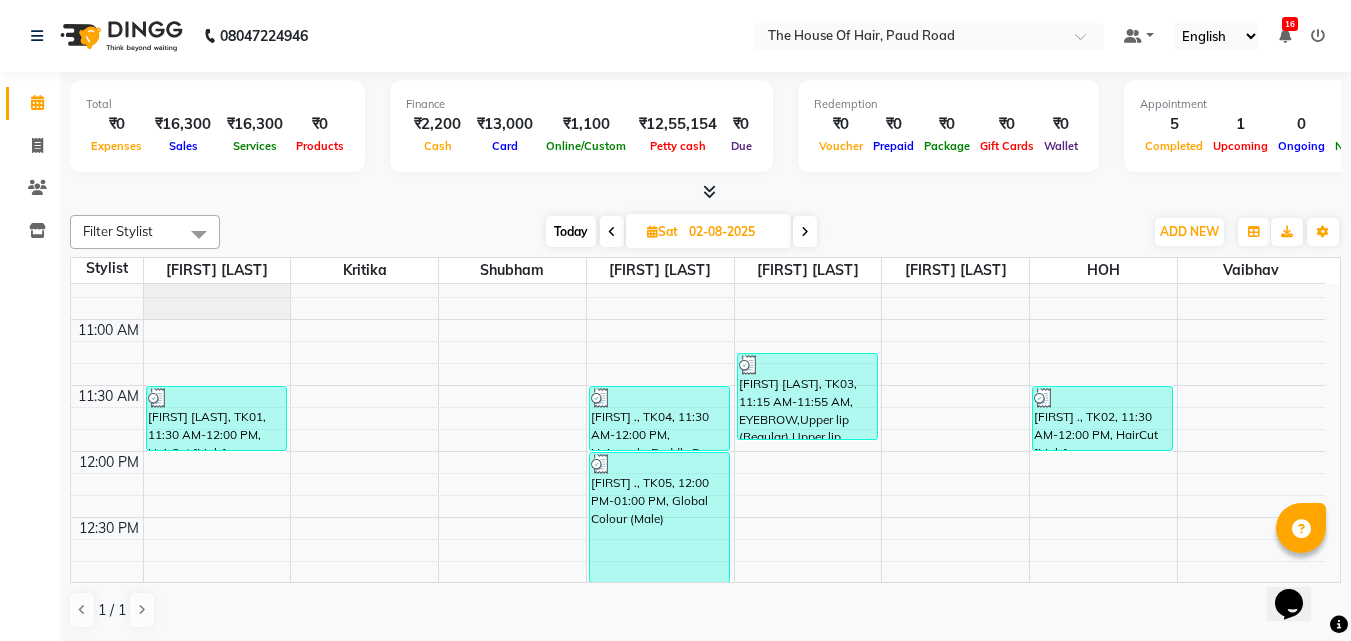scroll, scrollTop: 349, scrollLeft: 0, axis: vertical 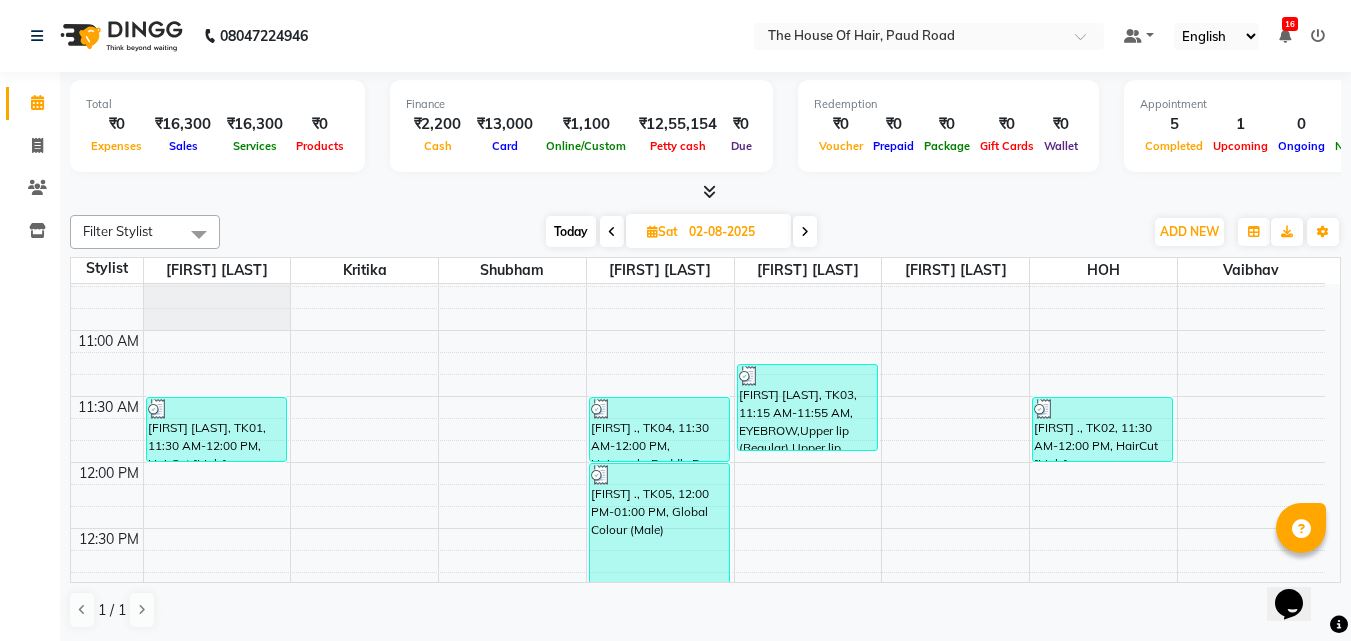 click at bounding box center (612, 232) 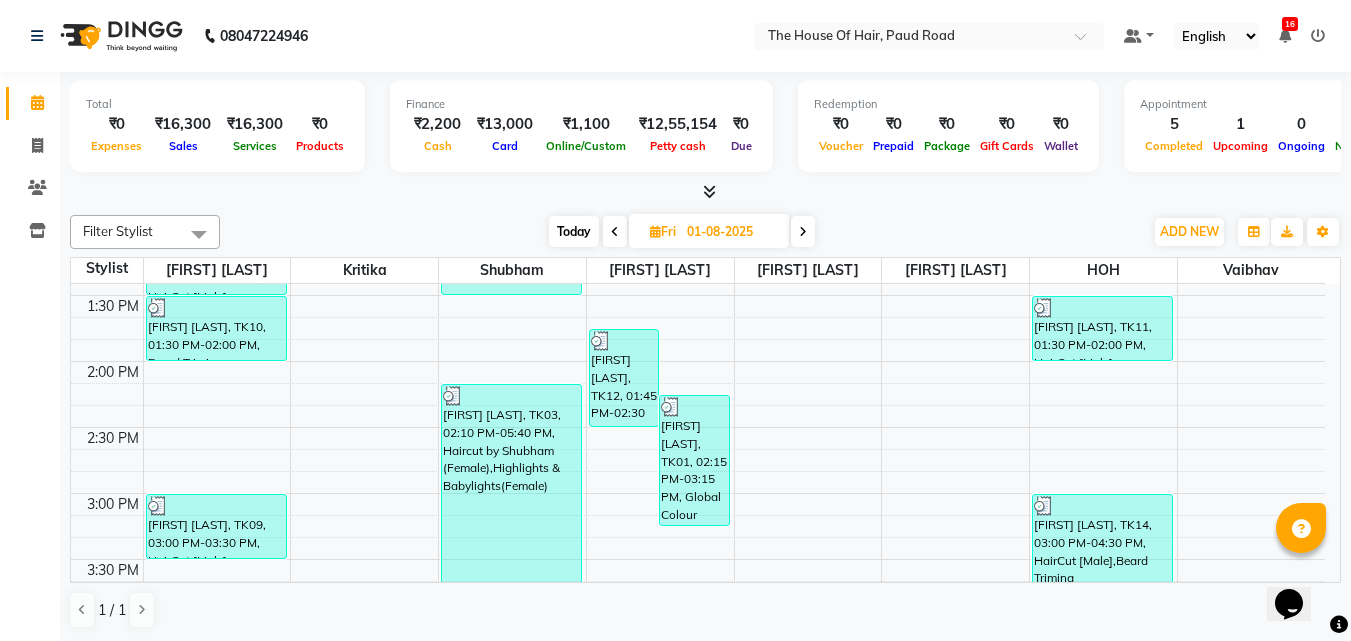scroll, scrollTop: 715, scrollLeft: 0, axis: vertical 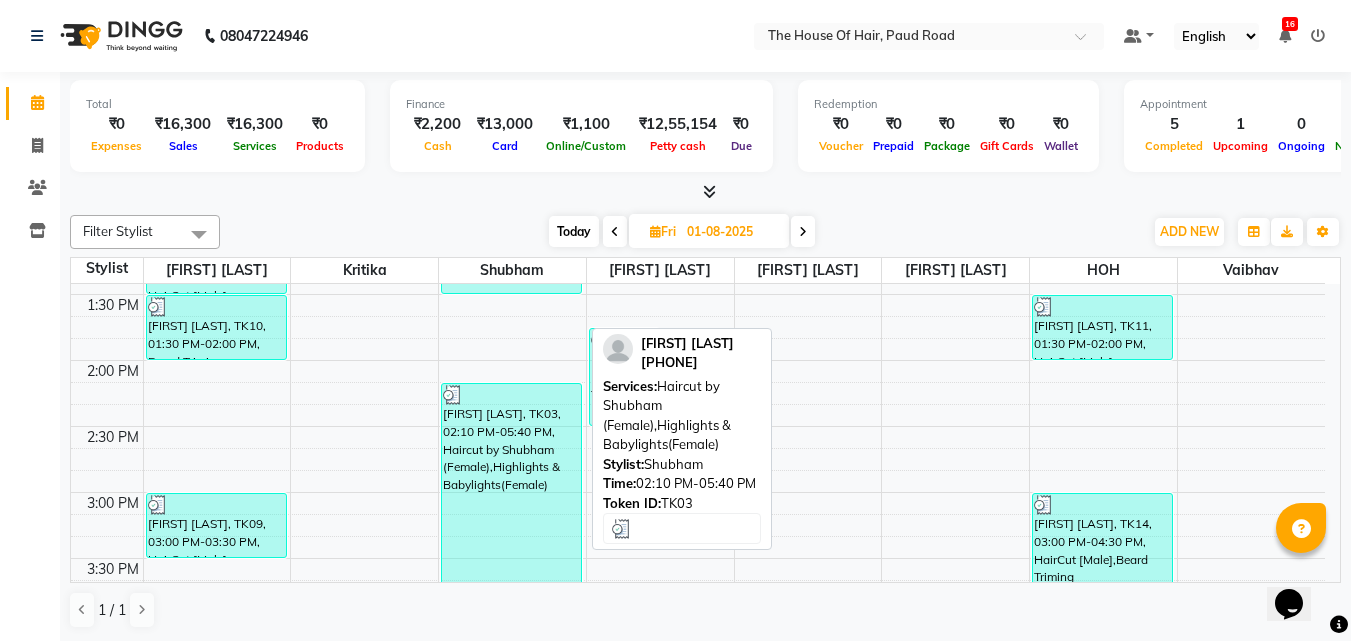 click on "[FIRST] [LAST], TK03, 02:10 PM-05:40 PM, Haircut by Shubham (Female),Highlights & Babylights(Female)" at bounding box center (511, 613) 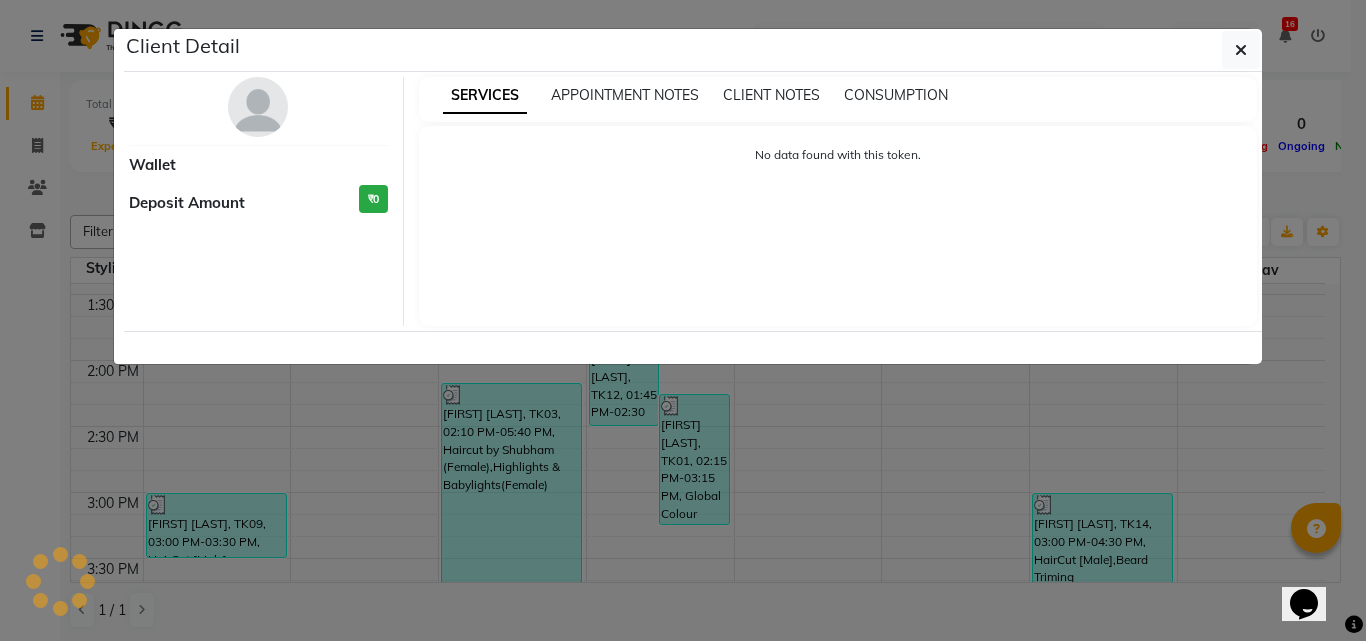 select on "3" 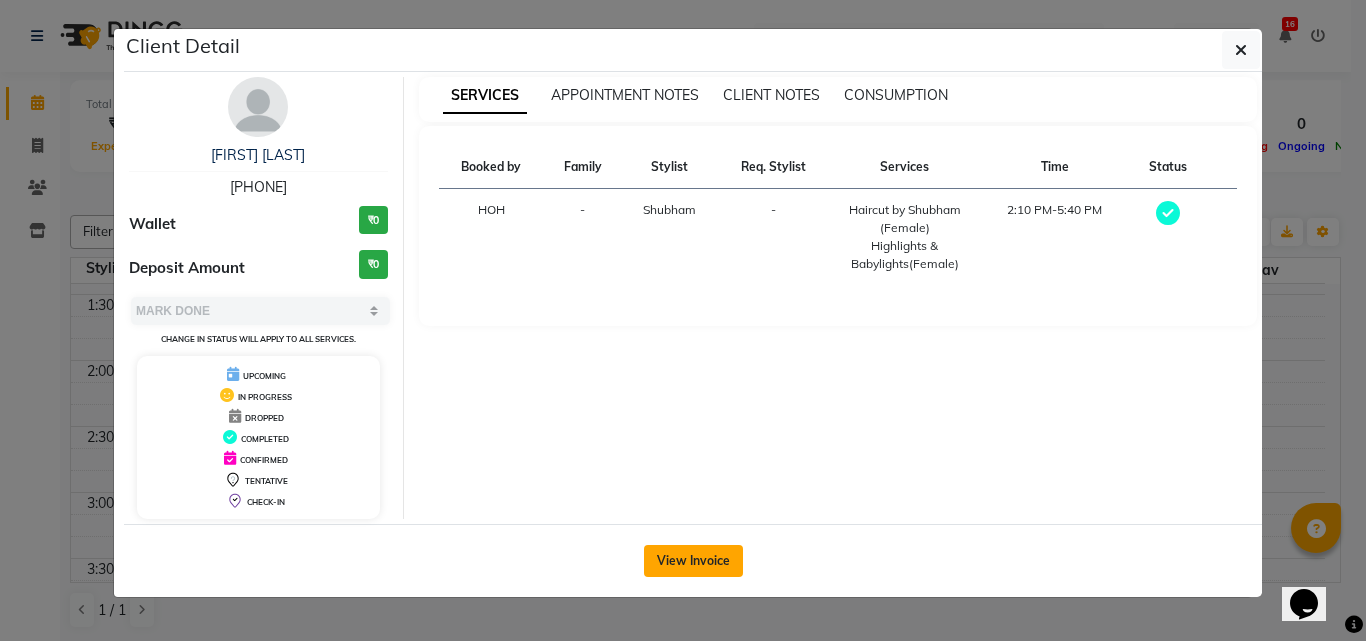 click on "View Invoice" 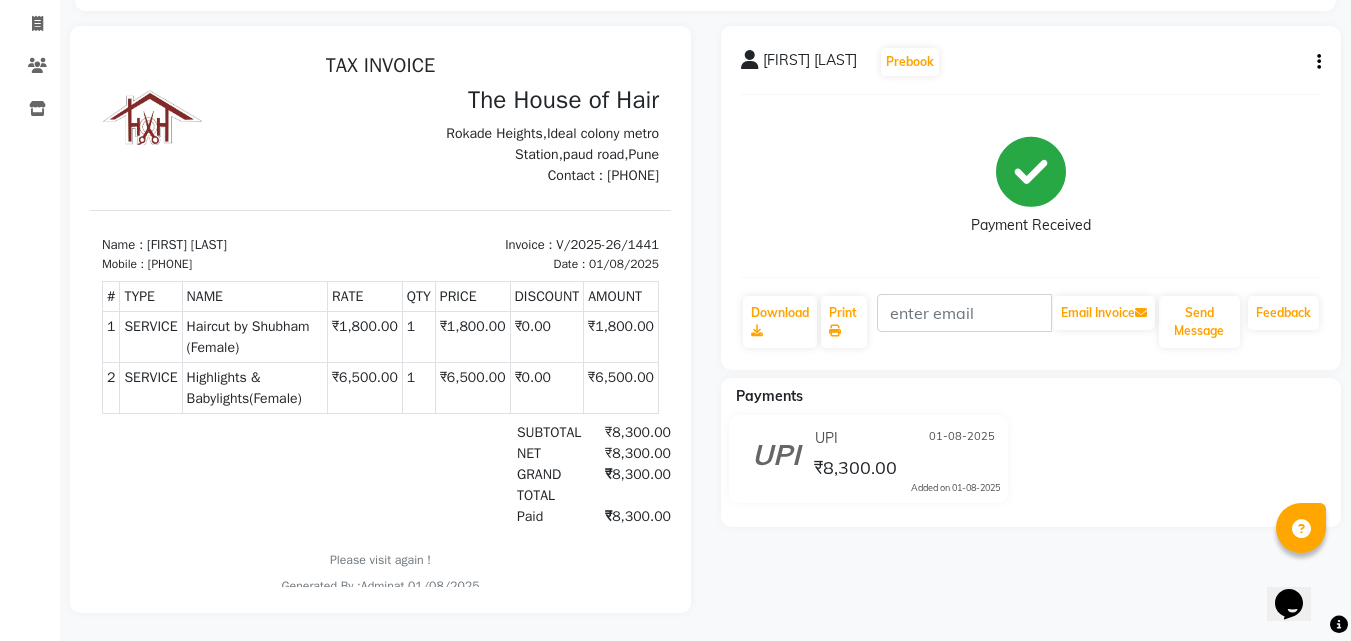scroll, scrollTop: 0, scrollLeft: 0, axis: both 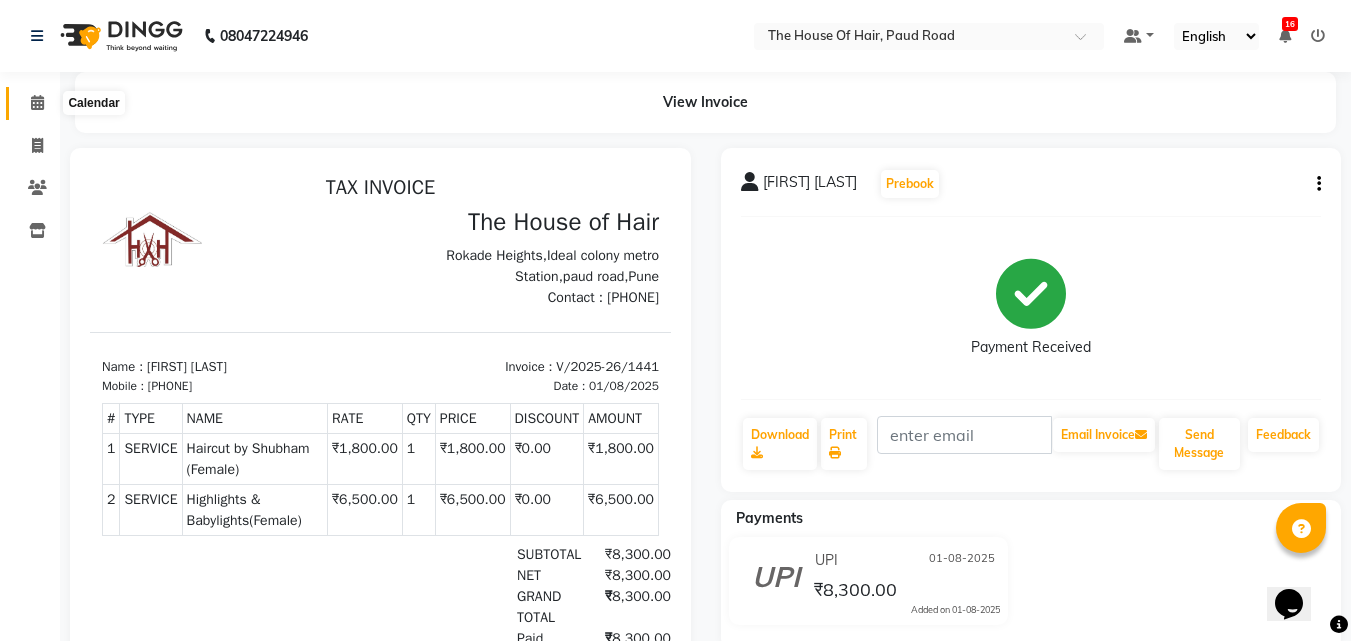 click 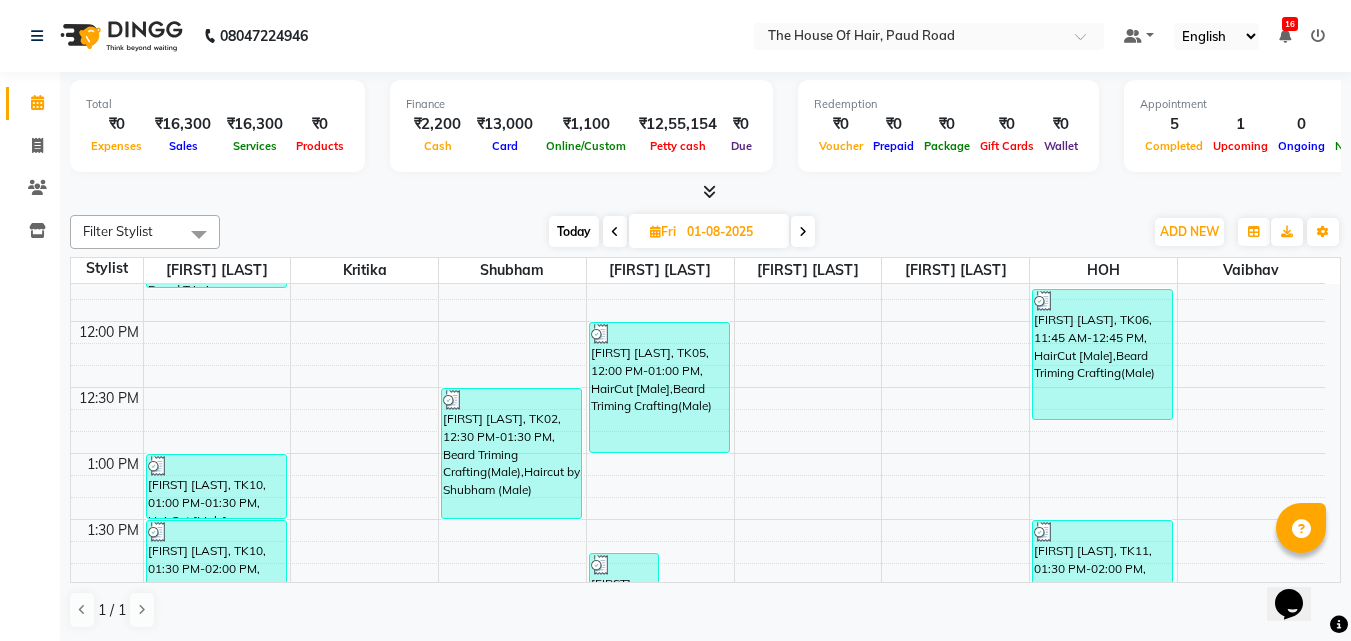 scroll, scrollTop: 491, scrollLeft: 0, axis: vertical 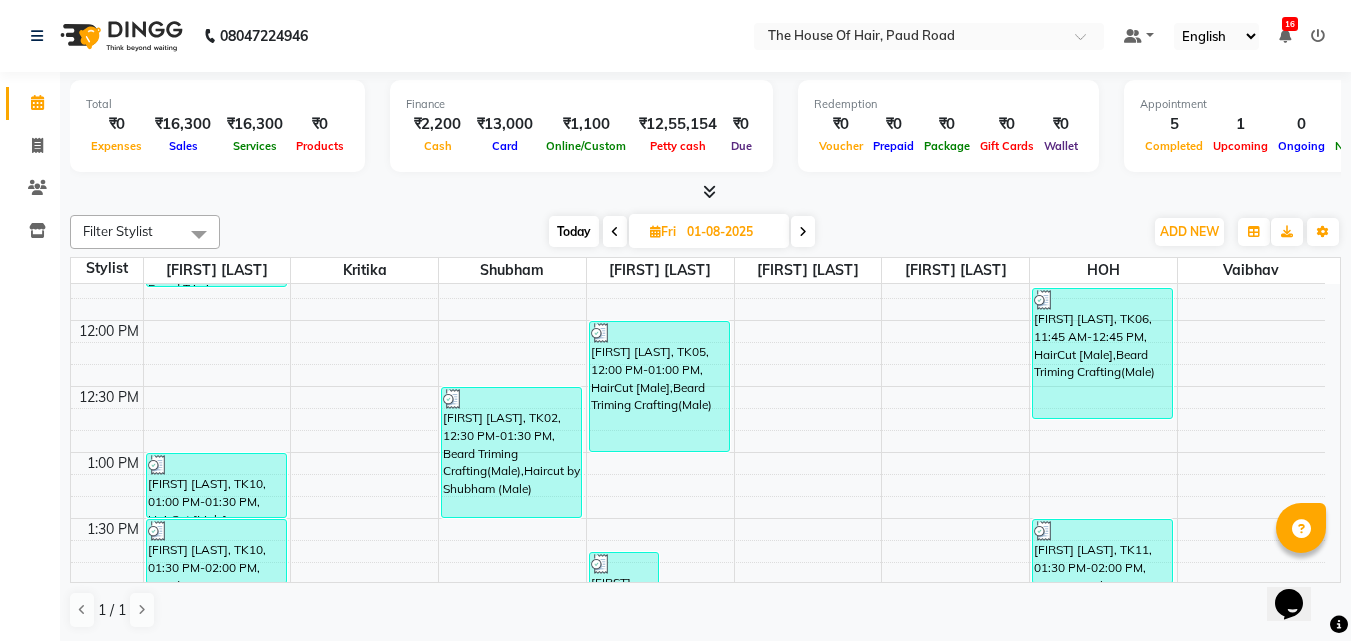 click at bounding box center (803, 231) 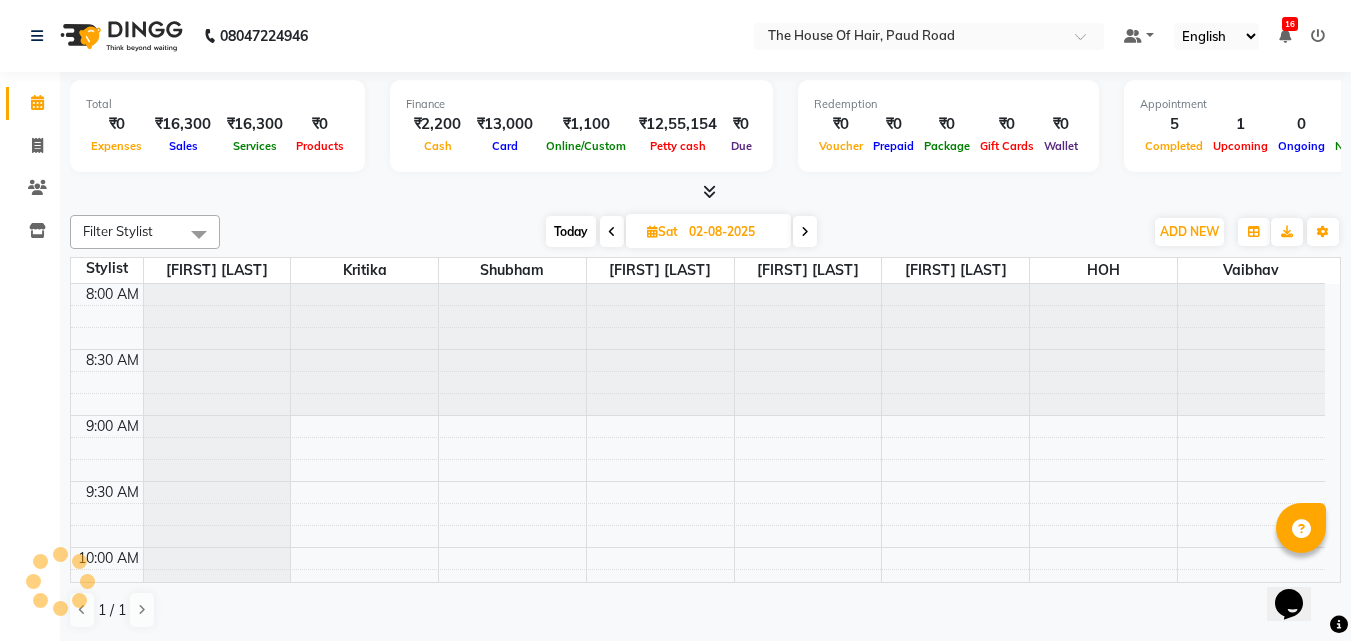 scroll, scrollTop: 1057, scrollLeft: 0, axis: vertical 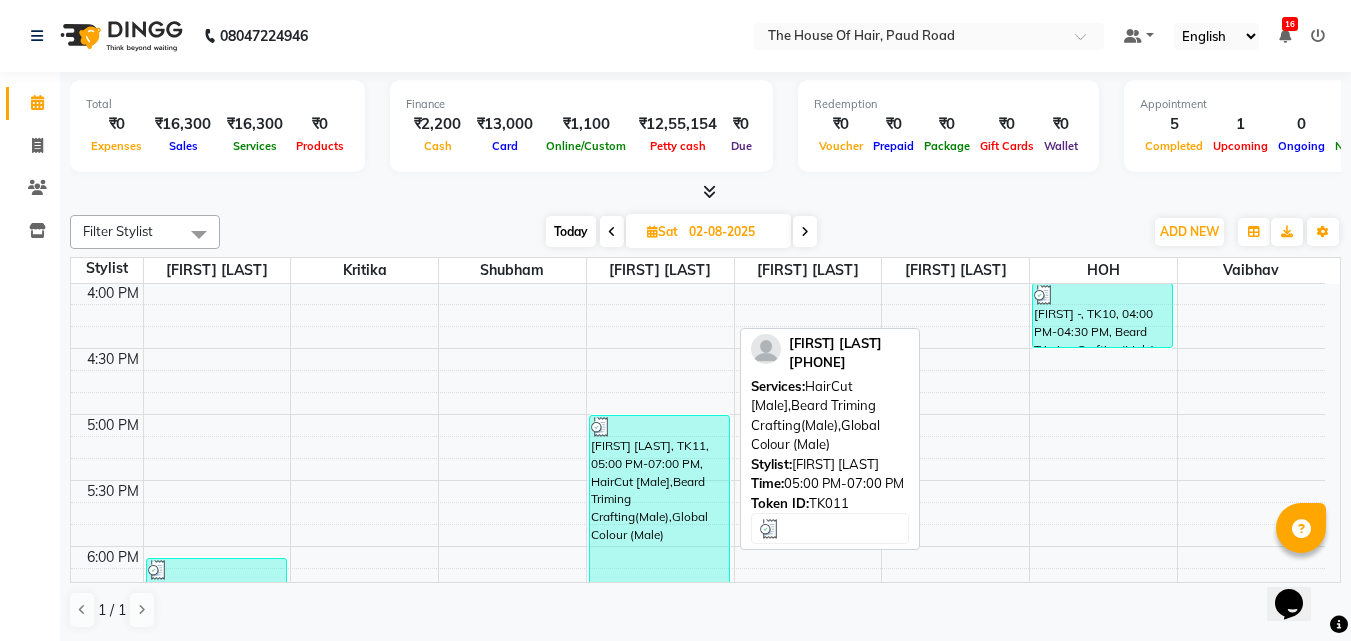 click on "[FIRST] [LAST], TK11, 05:00 PM-07:00 PM, HairCut  [Male],Beard Triming Crafting(Male),Global Colour (Male)" at bounding box center (659, 546) 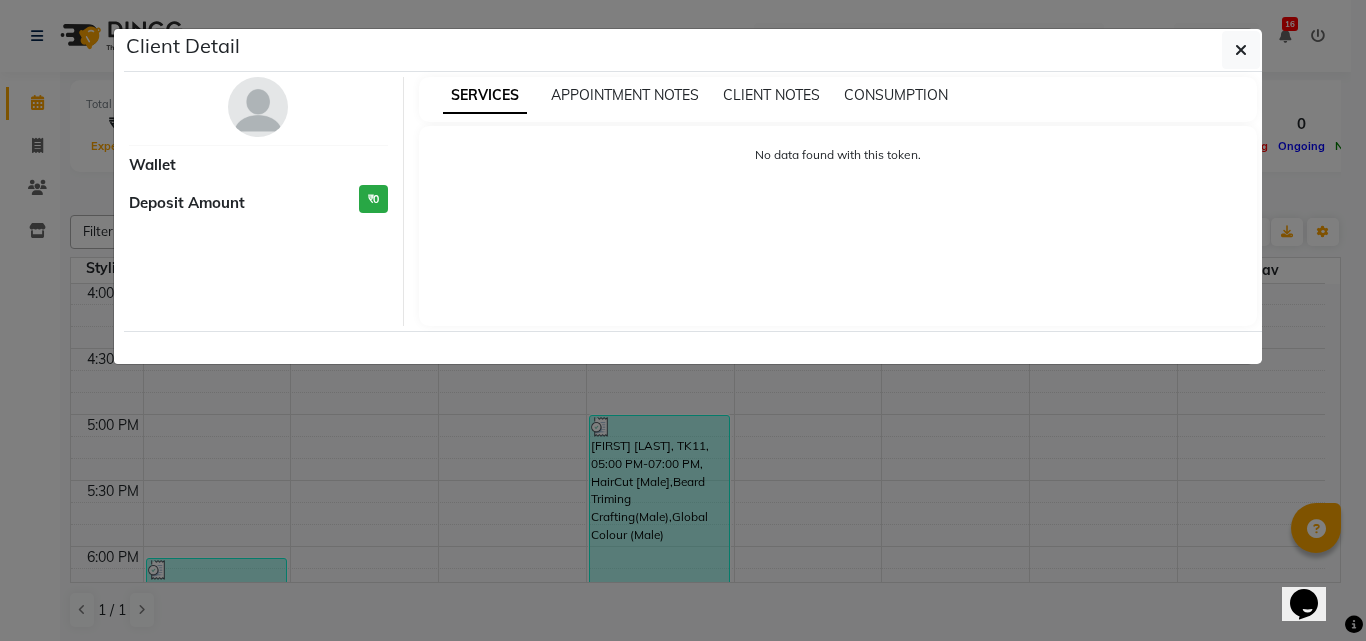 select on "3" 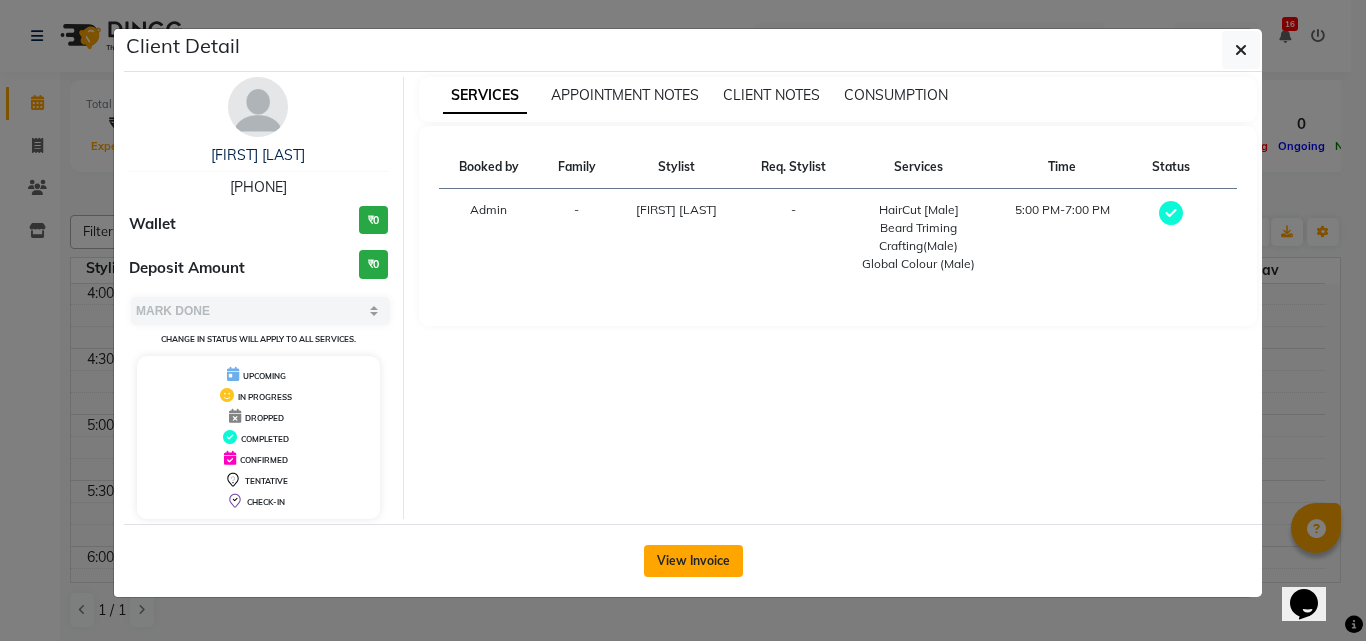 click on "View Invoice" 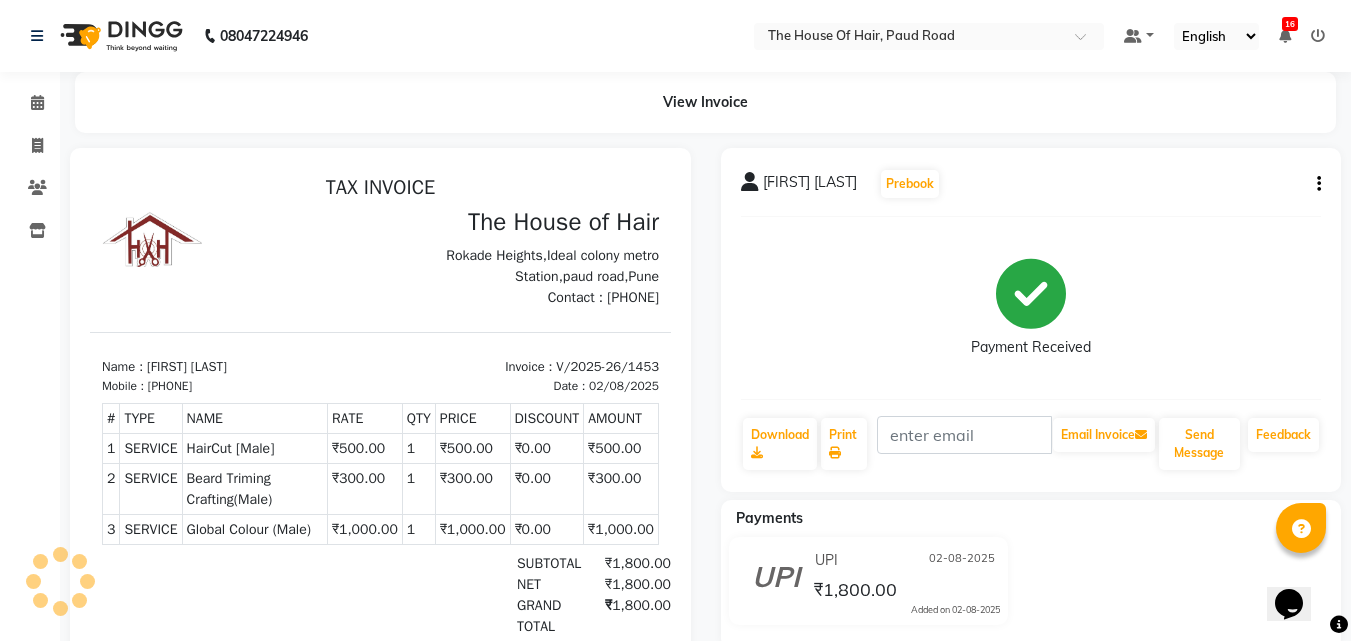 scroll, scrollTop: 0, scrollLeft: 0, axis: both 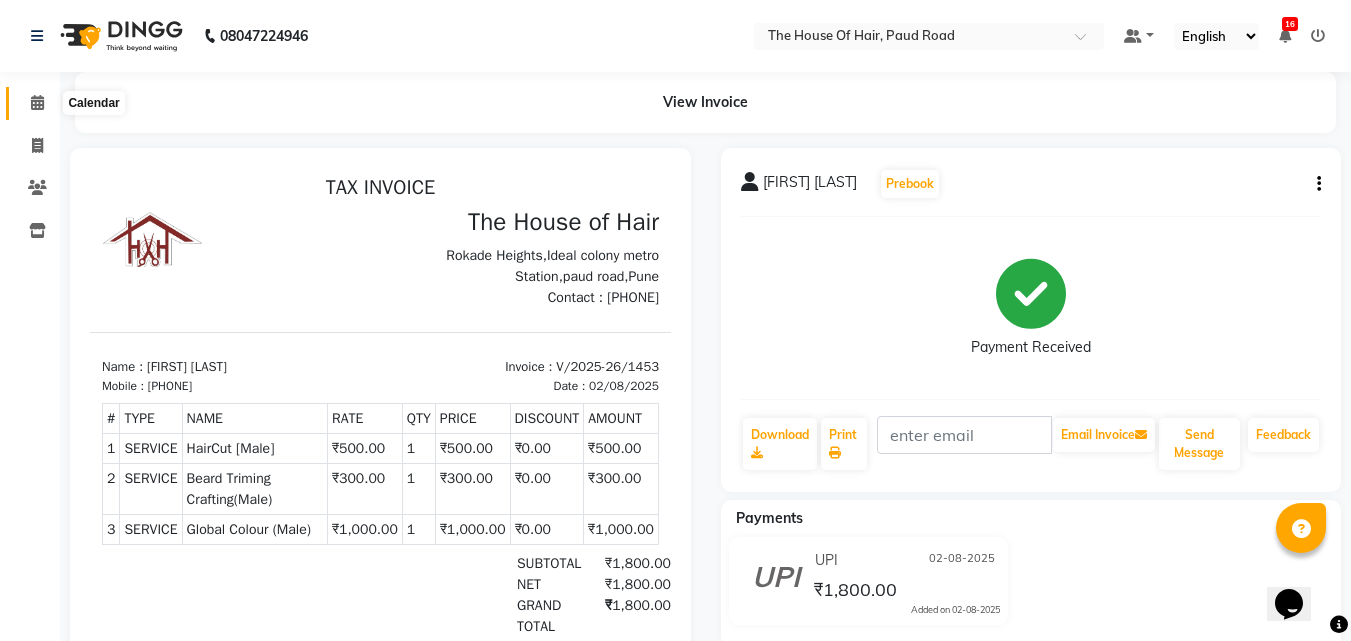 click 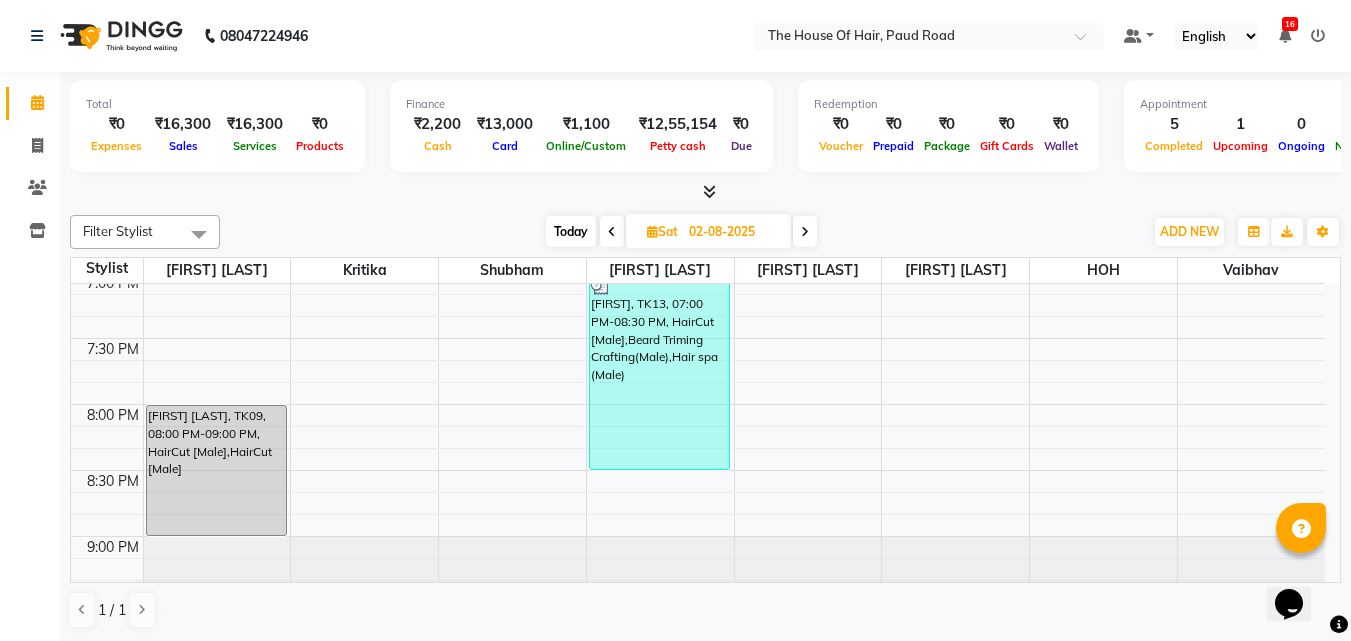 scroll, scrollTop: 1467, scrollLeft: 0, axis: vertical 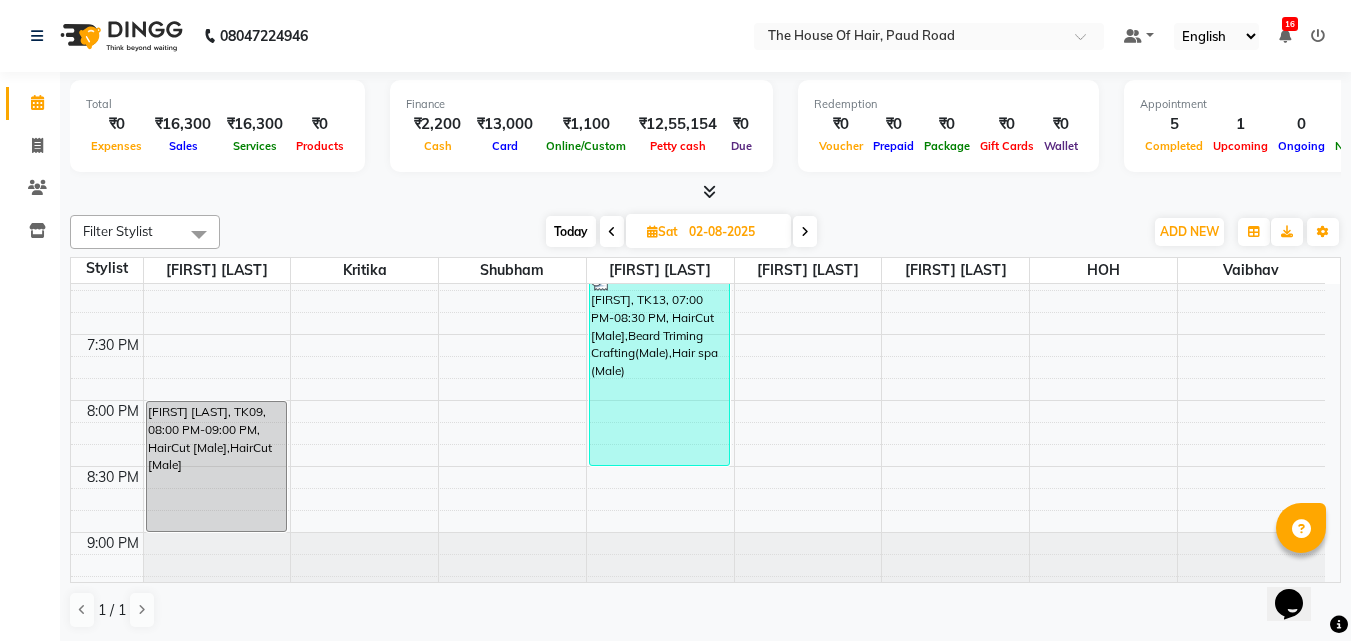 click at bounding box center [805, 232] 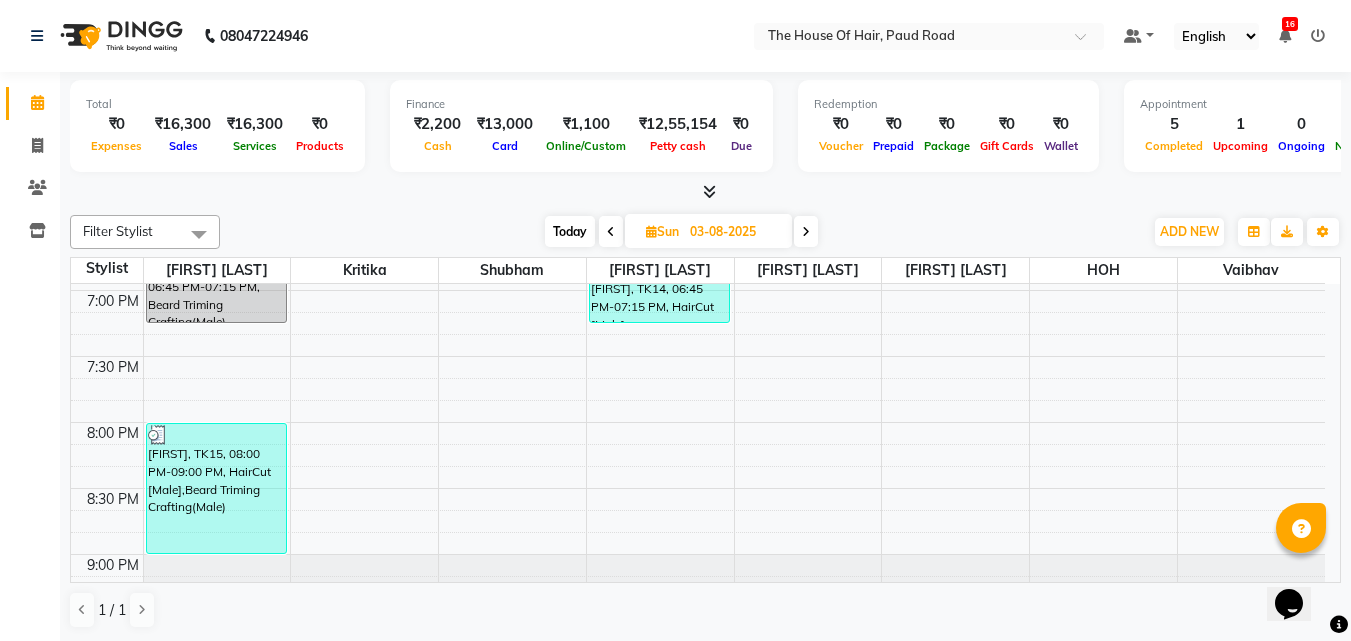 scroll, scrollTop: 1549, scrollLeft: 0, axis: vertical 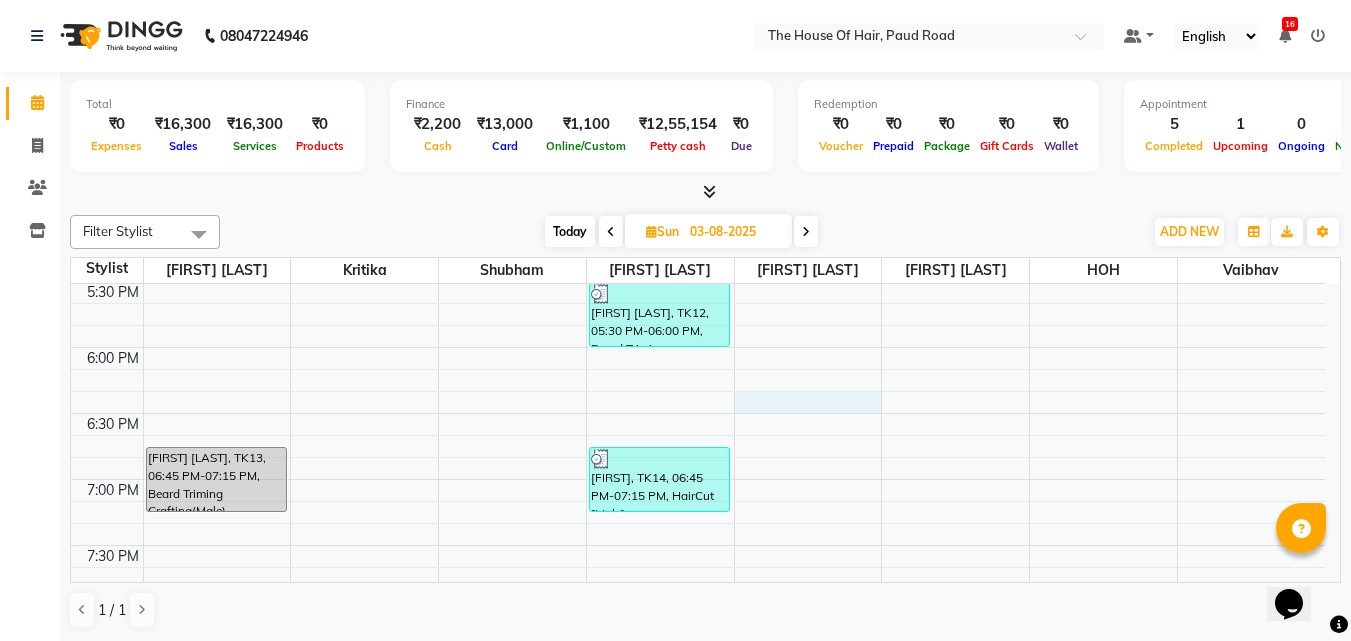 click on "8:00 AM 8:30 AM 9:00 AM 9:30 AM 10:00 AM 10:30 AM 11:00 AM 11:30 AM 12:00 PM 12:30 PM 1:00 PM 1:30 PM 2:00 PM 2:30 PM 3:00 PM 3:30 PM 4:00 PM 4:30 PM 5:00 PM 5:30 PM 6:00 PM 6:30 PM 7:00 PM 7:30 PM 8:00 PM 8:30 PM 9:00 PM 9:30 PM     [FIRST] [LAST], TK01, 11:00 AM-12:00 PM, HairCut  [Male],Beard Triming Crafting(Male)     [FIRST] ., TK08, 12:45 PM-01:15 PM, Beard Triming Crafting(Male)     [FIRST] [LAST], TK07, 01:15 PM-02:15 PM, Global Colour (female)    [FIRST] [LAST], TK13, 06:45 PM-07:15 PM, Beard Triming Crafting(Male)     [FIRST], TK15, 08:00 PM-09:00 PM, HairCut  [Male],Beard Triming Crafting(Male)     [FIRST] ., TK03, 10:45 AM-11:15 AM, HairCut  [Male]     [FIRST], TK05, 12:25 PM-01:10 PM, Hairwash +Blowdry (Female)     [FIRST] [LAST], TK06, 01:10 PM-01:40 PM, Hair spa (Male)     [FIRST] ., TK10, 03:00 PM-03:30 PM, HairCut  [Male]     [FIRST] [LAST], TK12, 05:30 PM-06:00 PM, Beard Triming Crafting(Male)     [FIRST], TK14, 06:45 PM-07:15 PM, HairCut  [Male]         [FIRST] ., TK11, 04:15 PM-04:30 PM, EYEBROW" at bounding box center [698, -49] 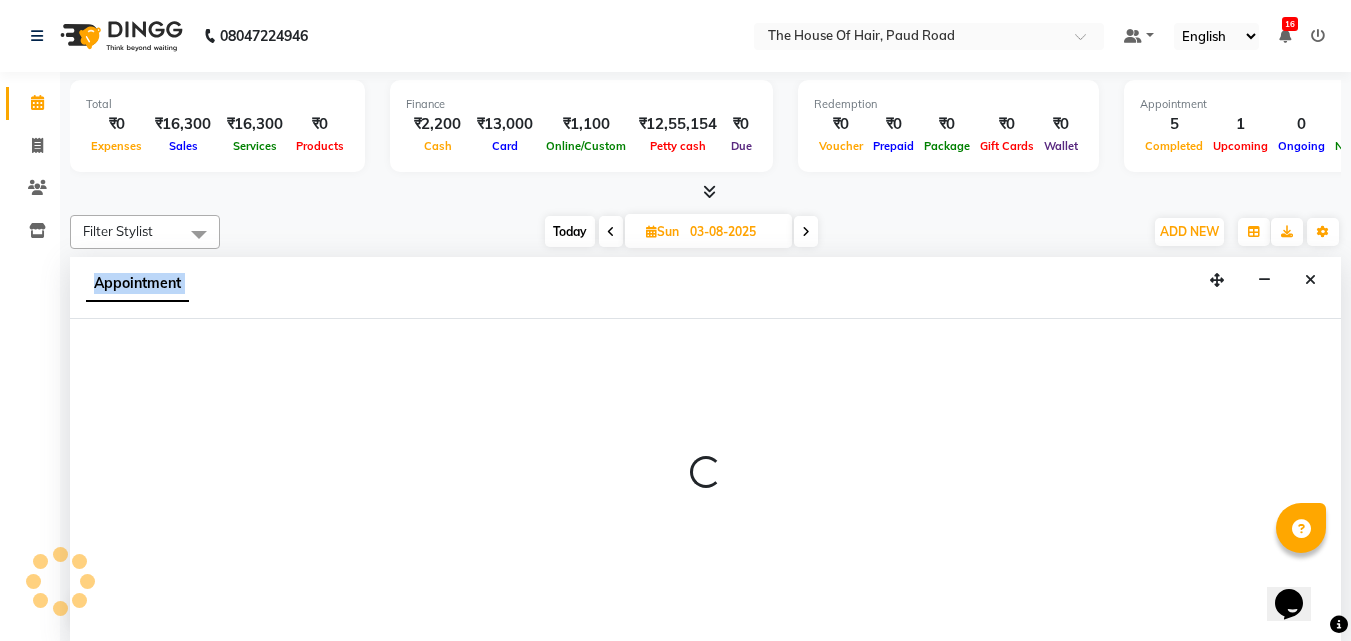 scroll, scrollTop: 1, scrollLeft: 0, axis: vertical 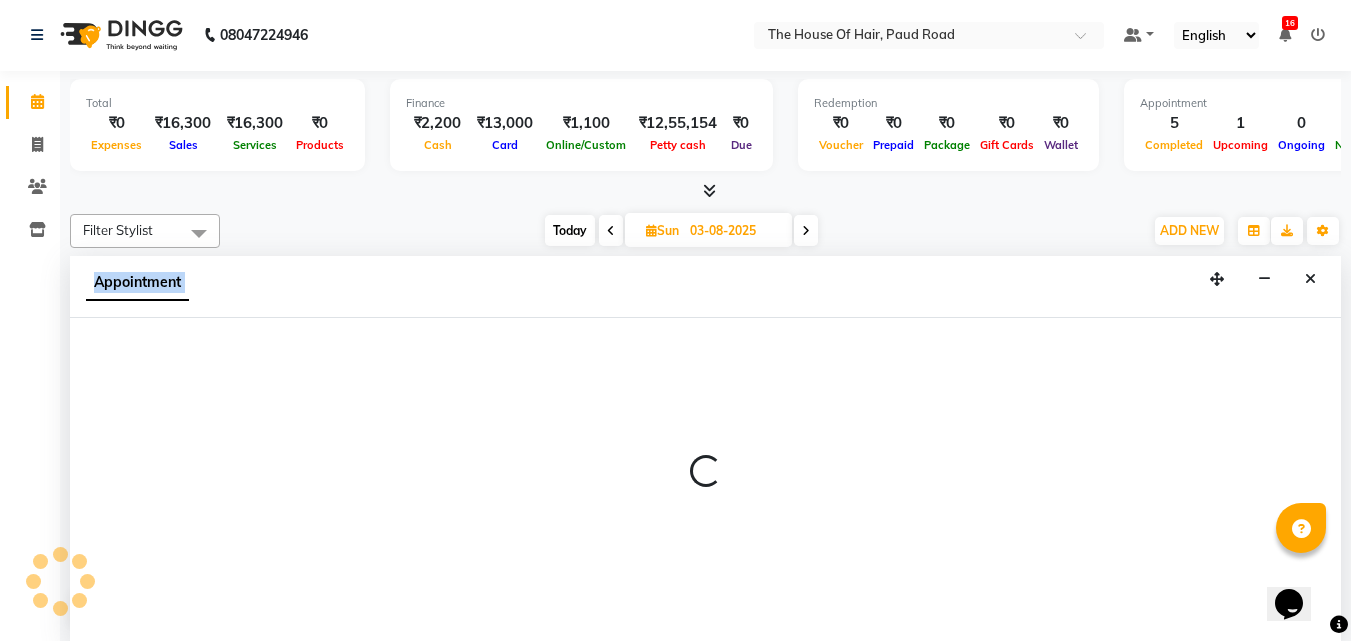 select on "64183" 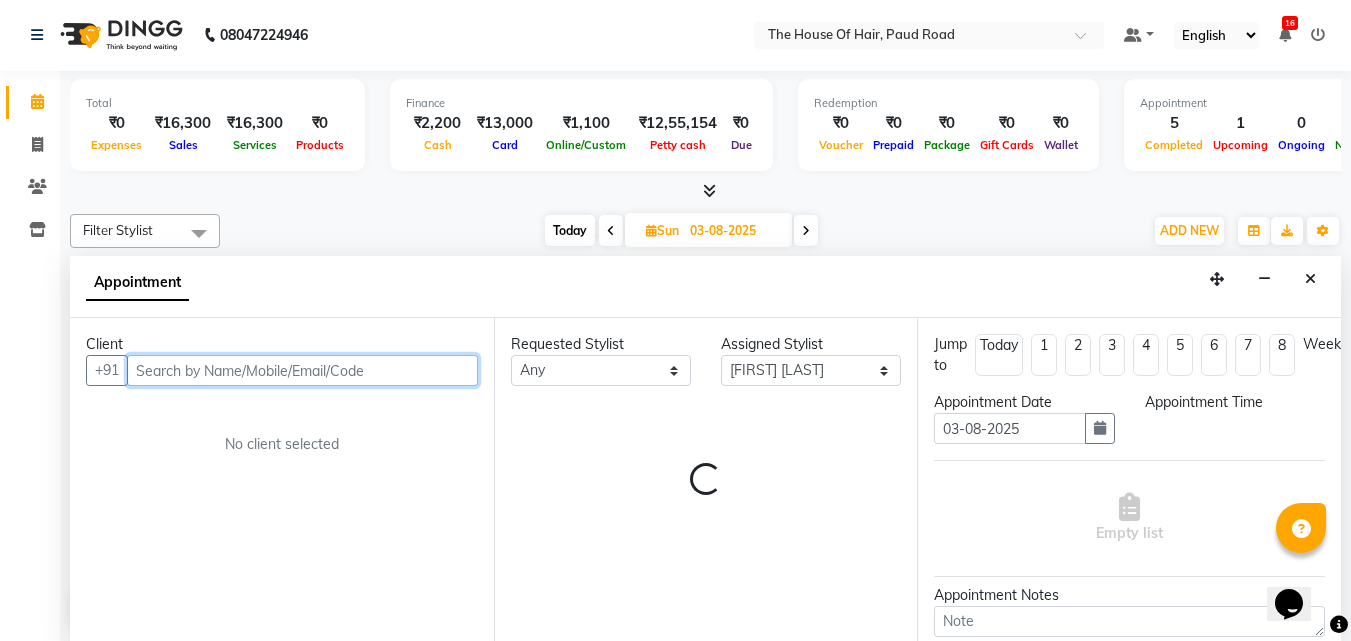 select on "1095" 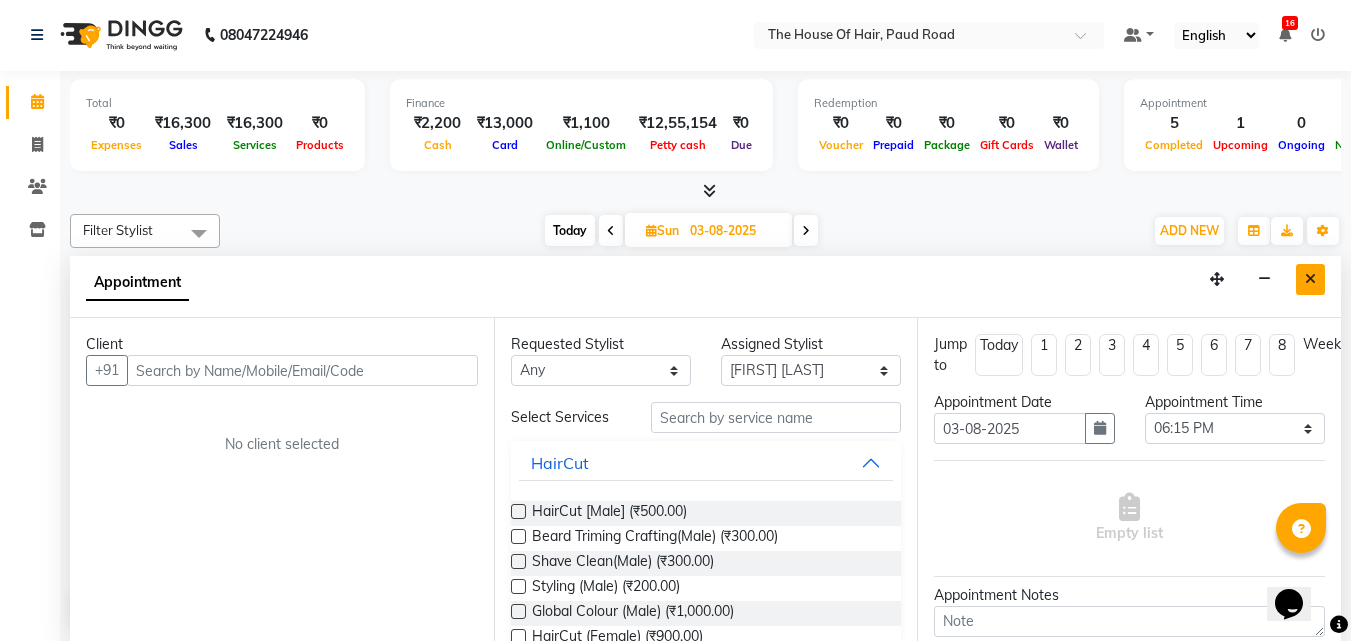 click on "Appointment" at bounding box center [705, 287] 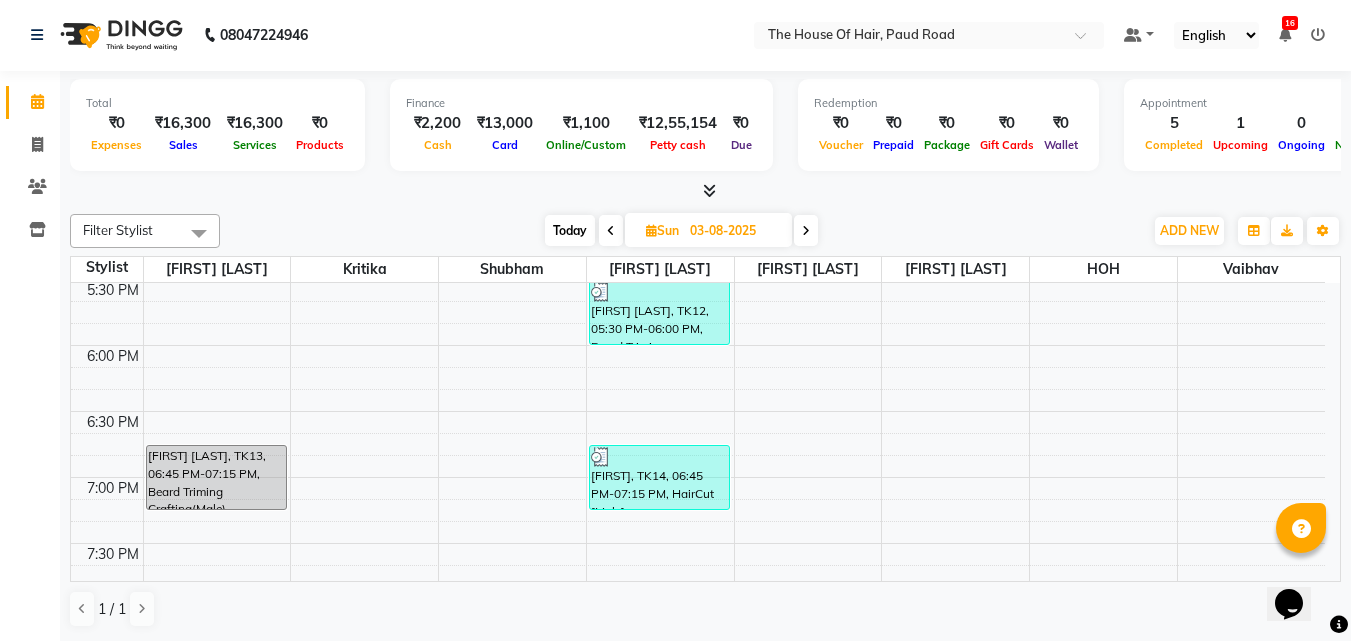click at bounding box center (806, 231) 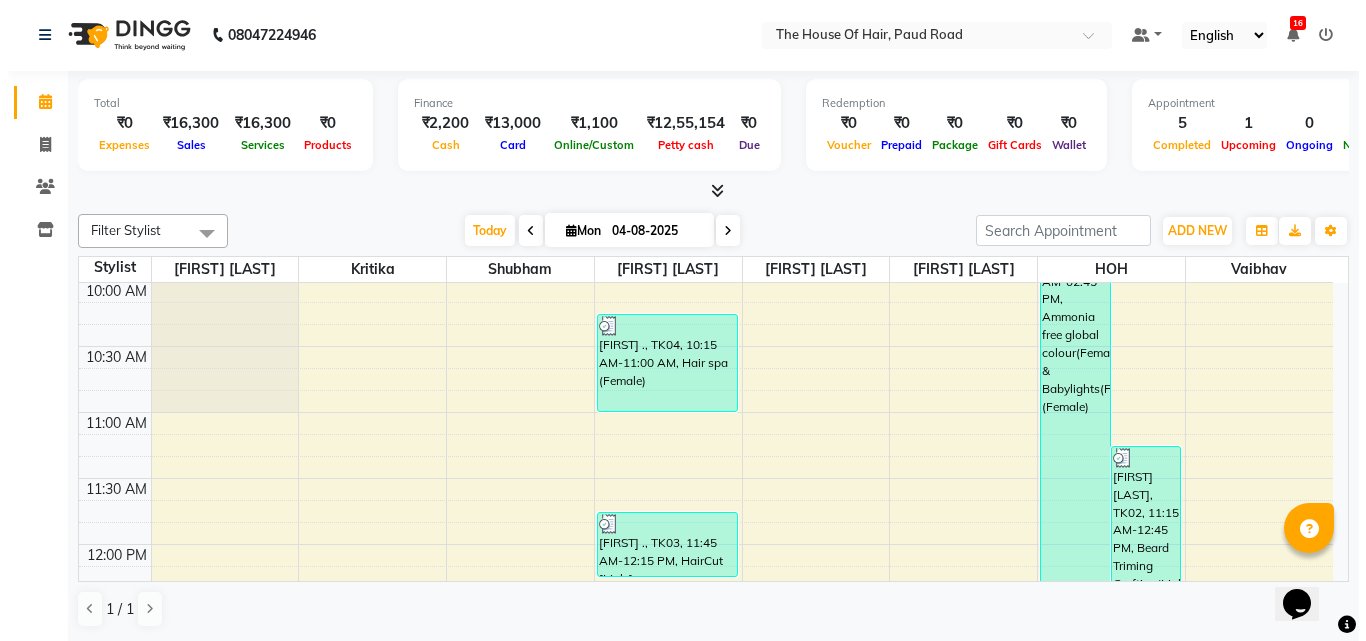 scroll, scrollTop: 292, scrollLeft: 0, axis: vertical 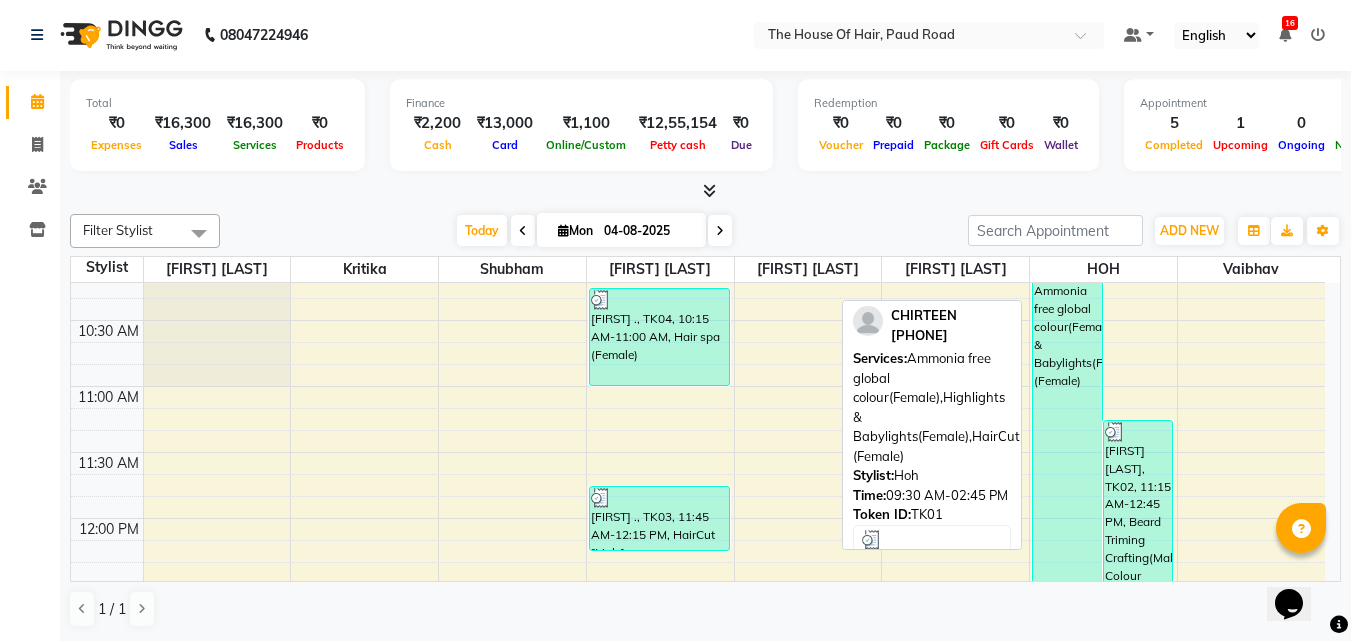 click on "CHIRTEEN, TK01, 09:30 AM-02:45 PM, Ammonia free global colour(Female),Highlights & Babylights(Female),HairCut (Female)" at bounding box center (1067, 535) 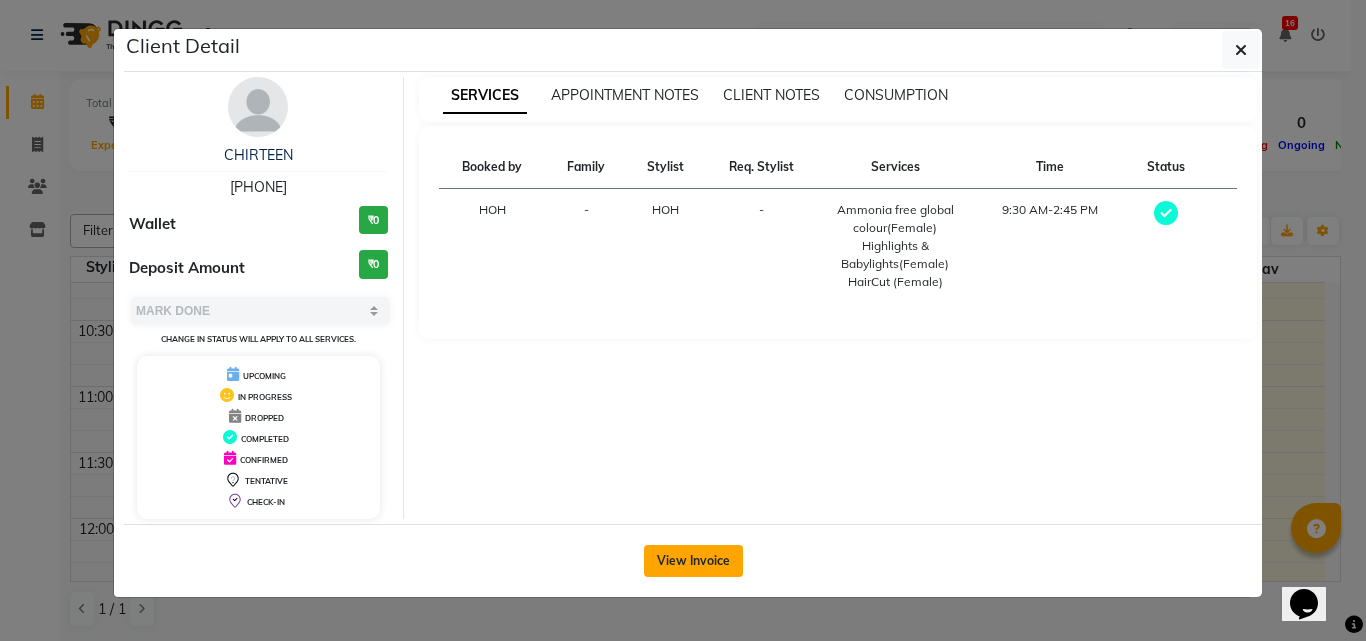 click on "View Invoice" 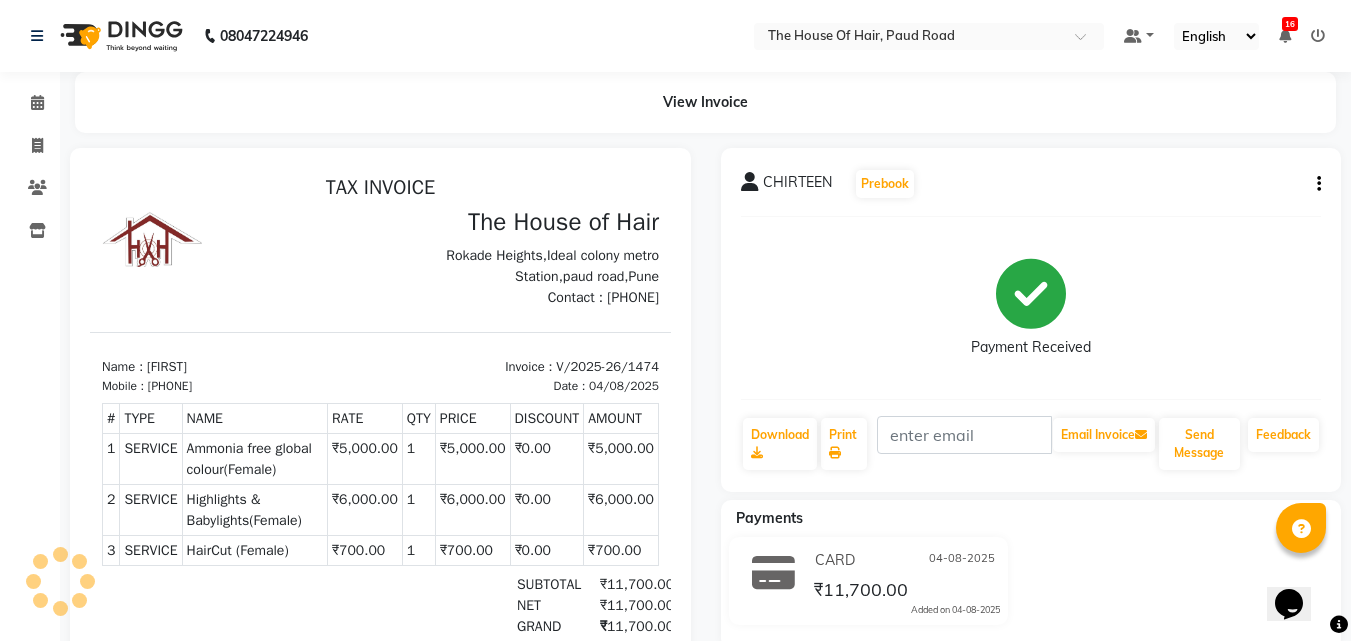 scroll, scrollTop: 0, scrollLeft: 0, axis: both 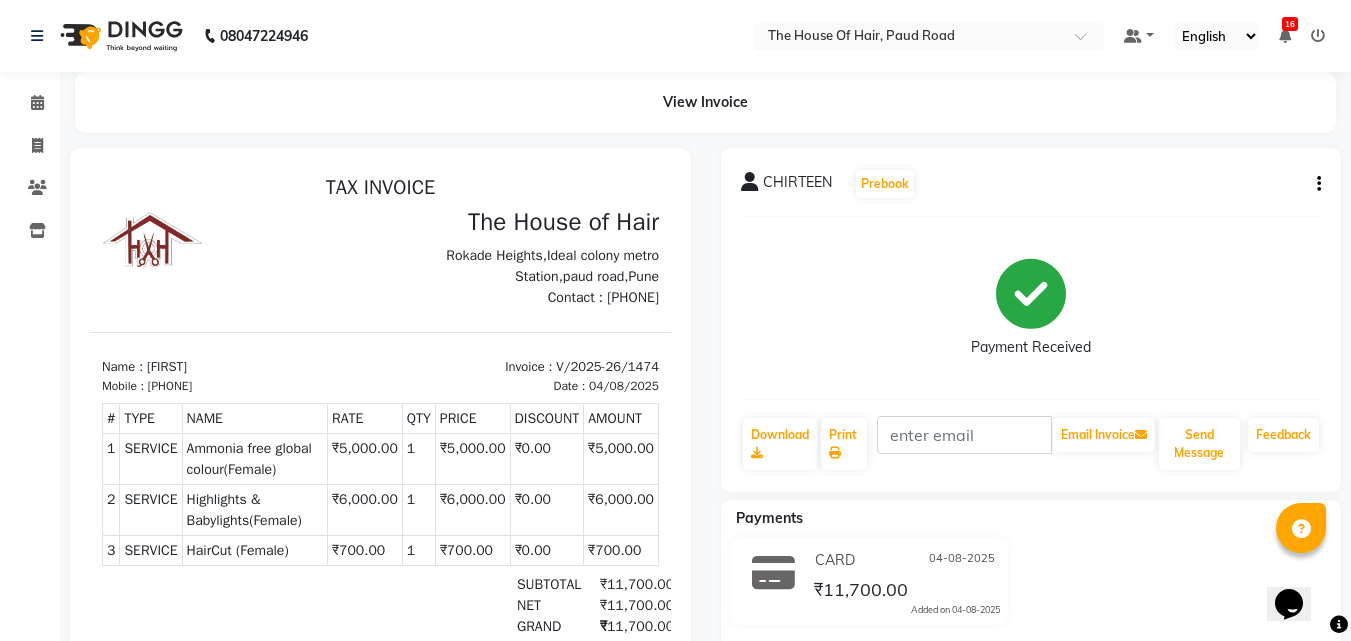 click 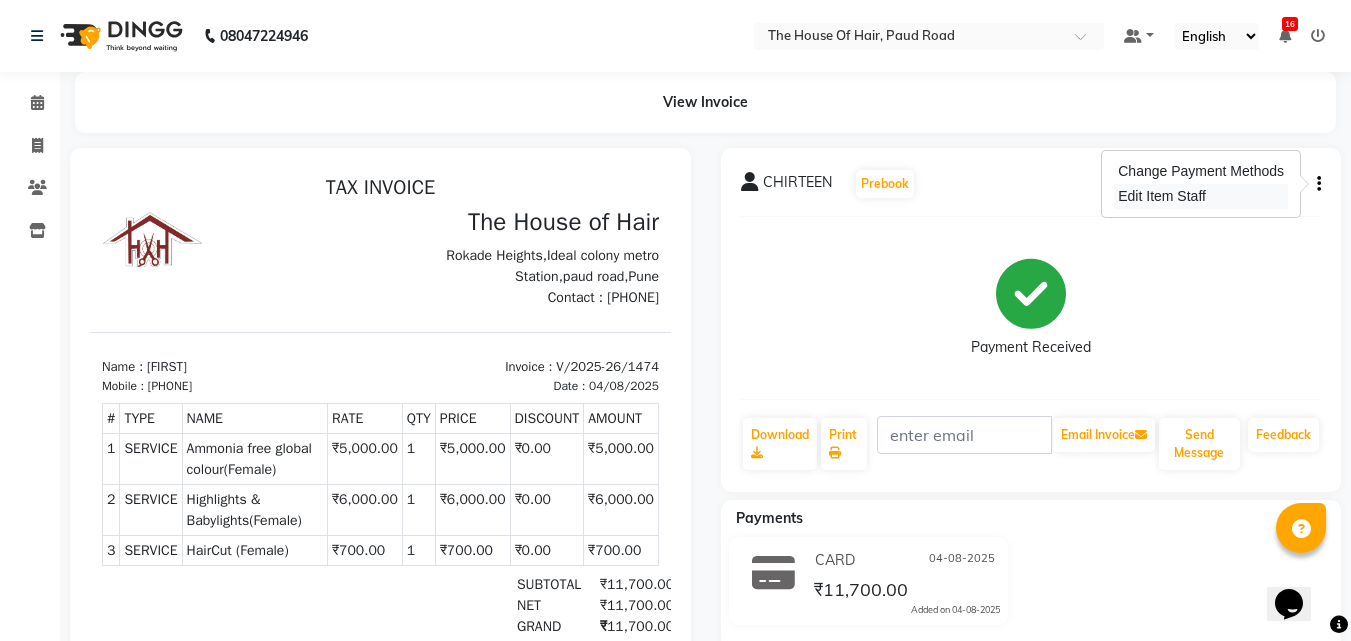 click on "Edit Item Staff" at bounding box center (1201, 196) 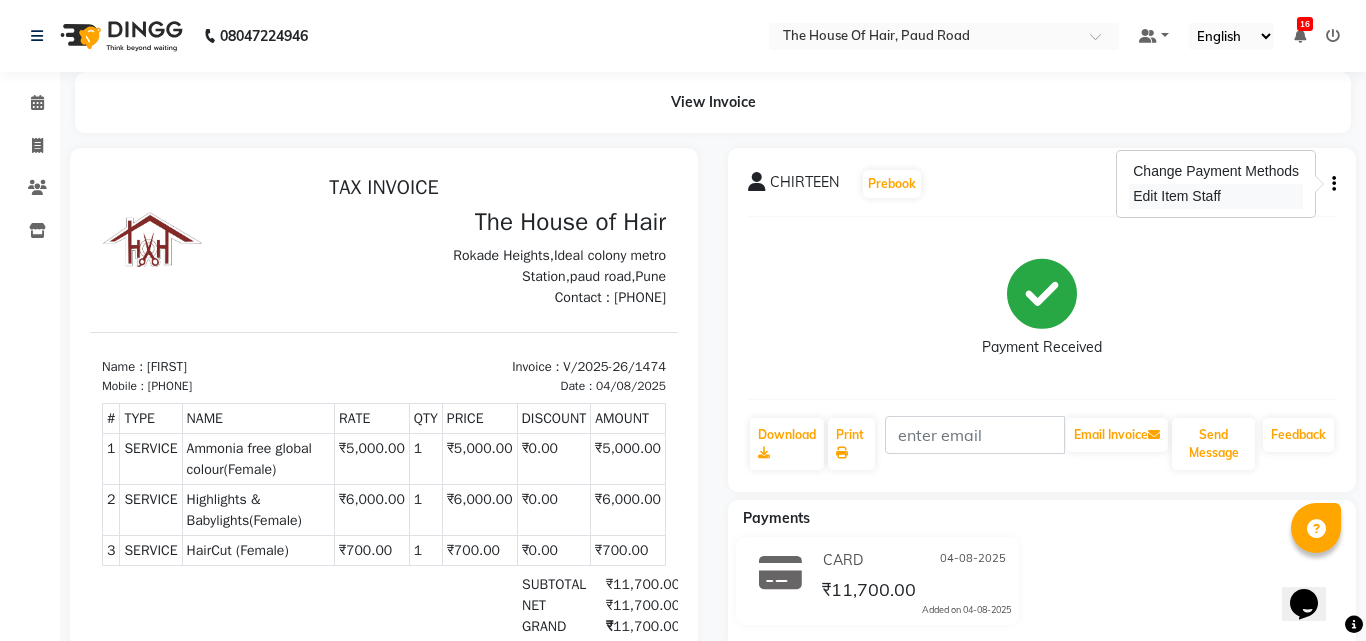 select 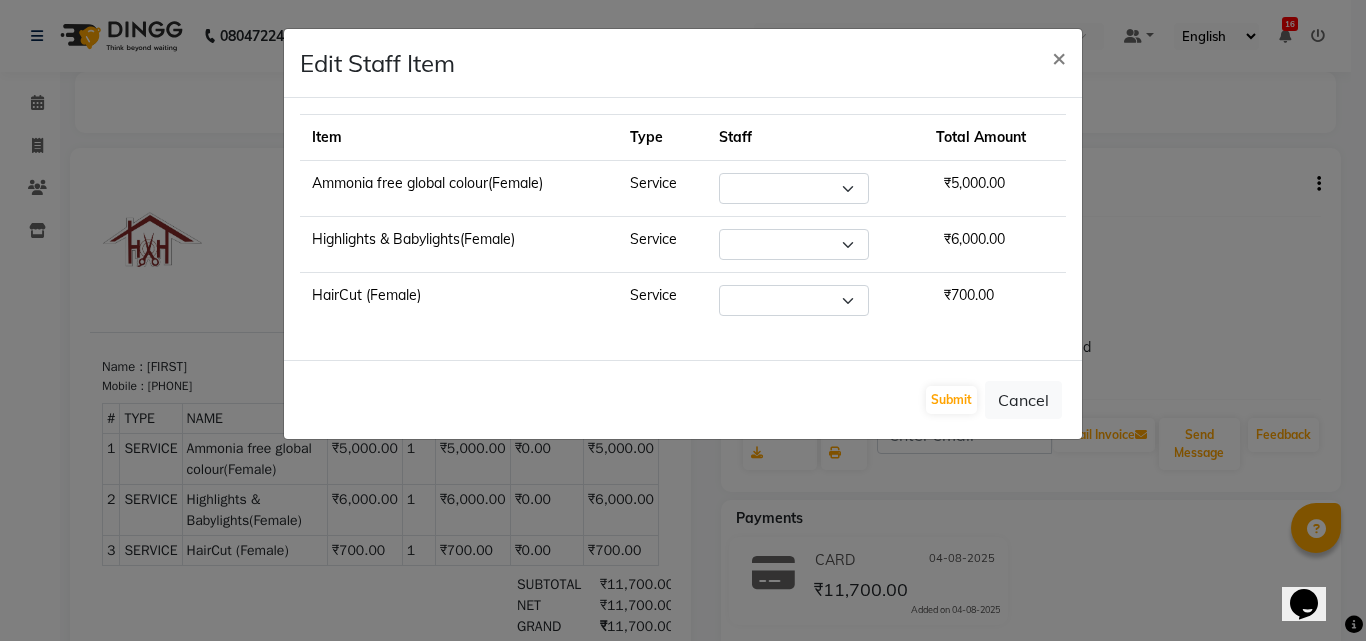 select on "42812" 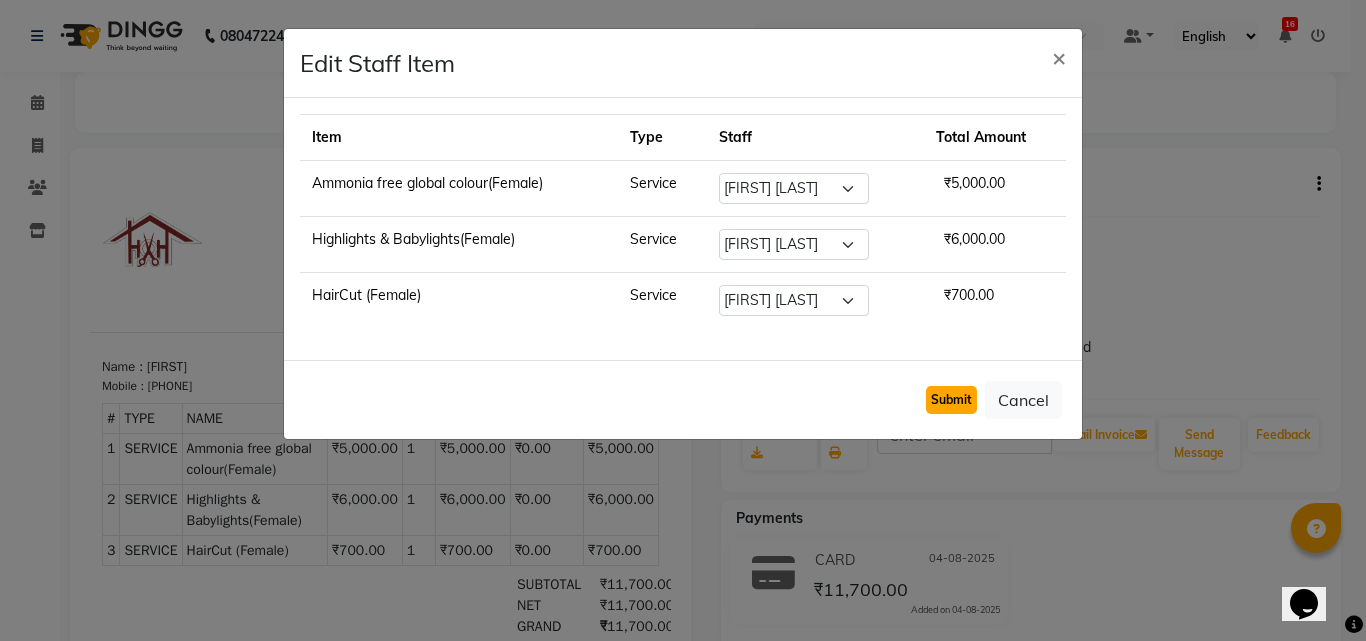click on "Submit" 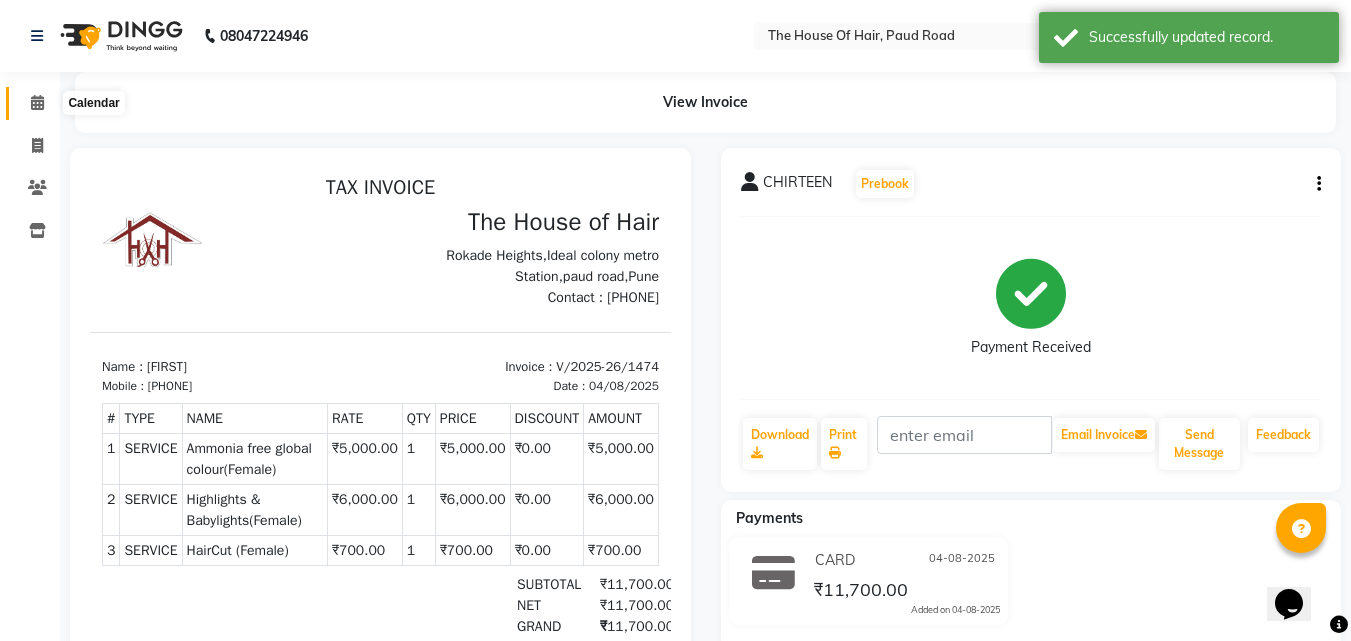 click 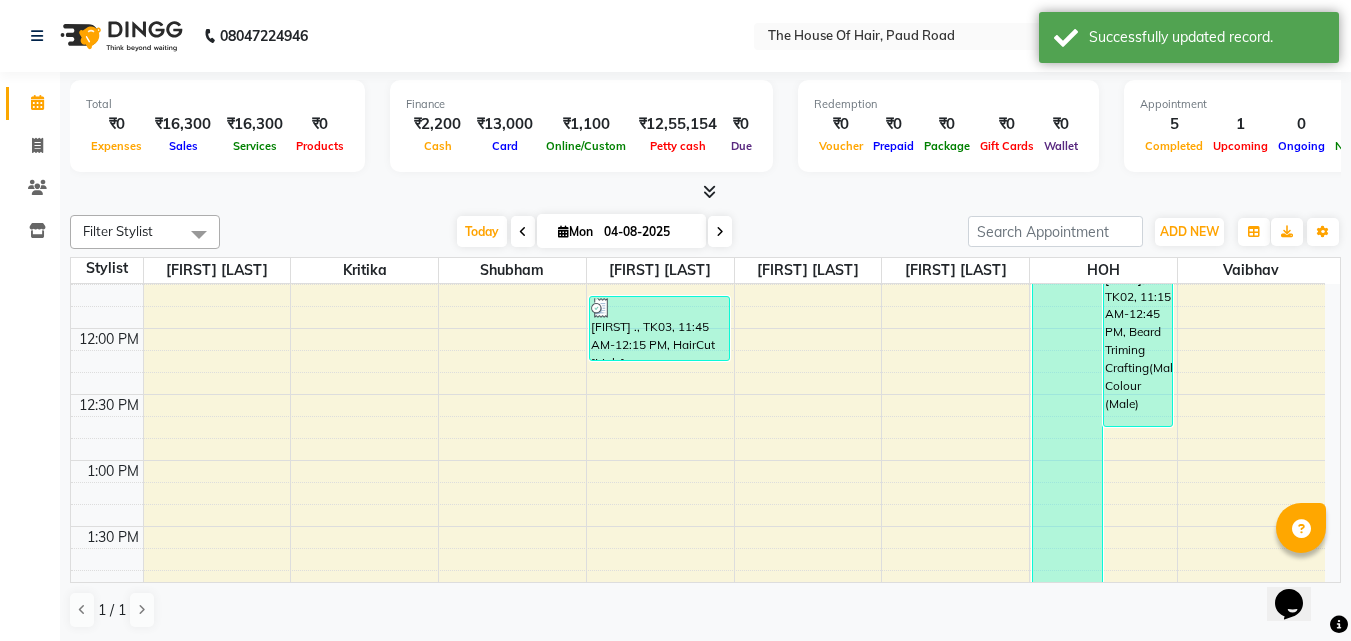 scroll, scrollTop: 373, scrollLeft: 0, axis: vertical 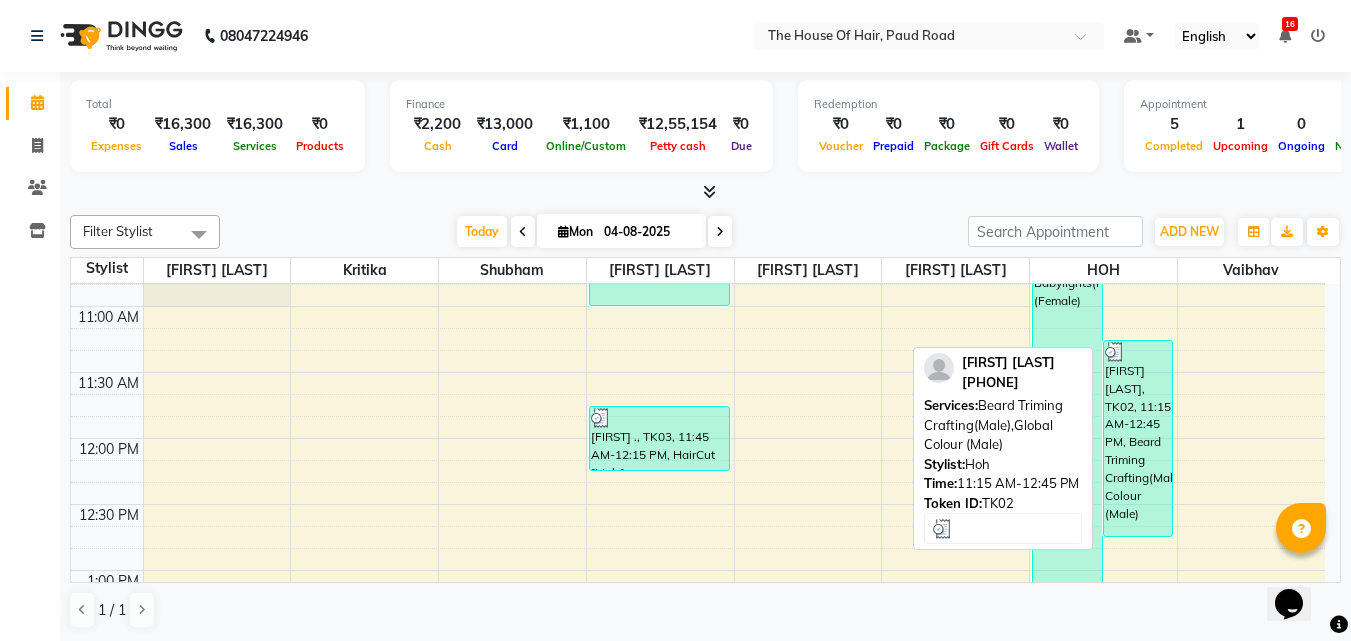 click on "[FIRST] [LAST], TK02, 11:15 AM-12:45 PM, Beard Triming Crafting(Male),Global Colour (Male)" at bounding box center [1138, 438] 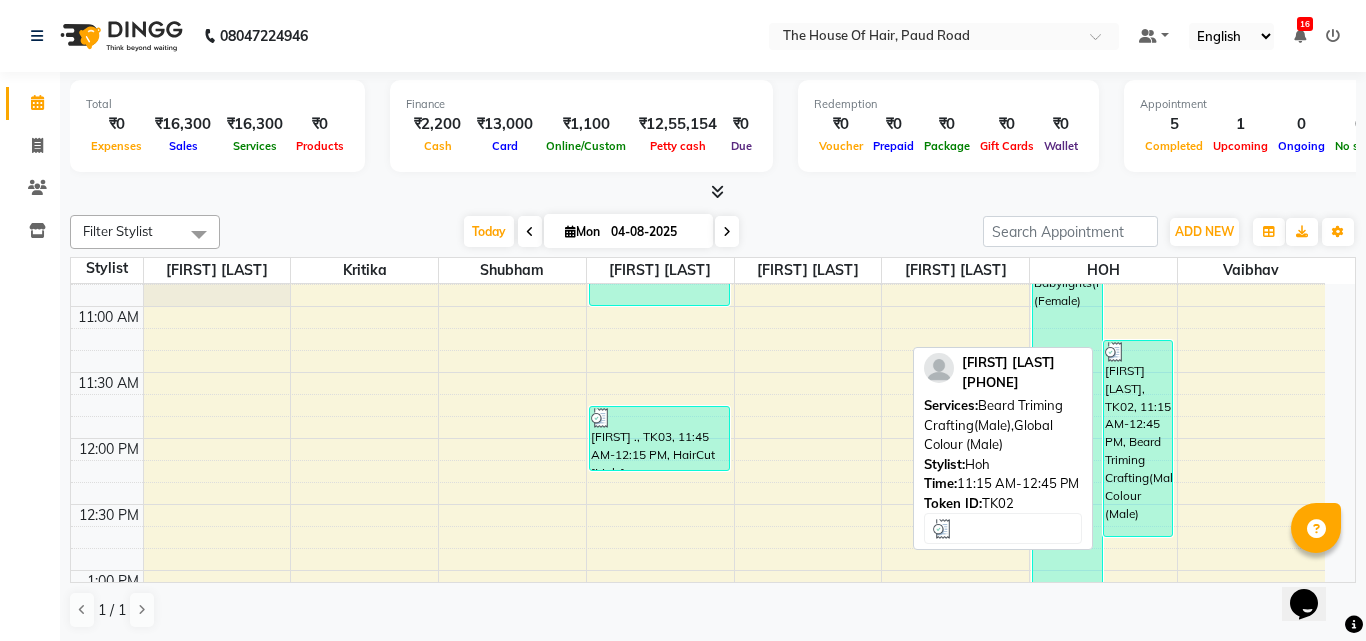 select on "3" 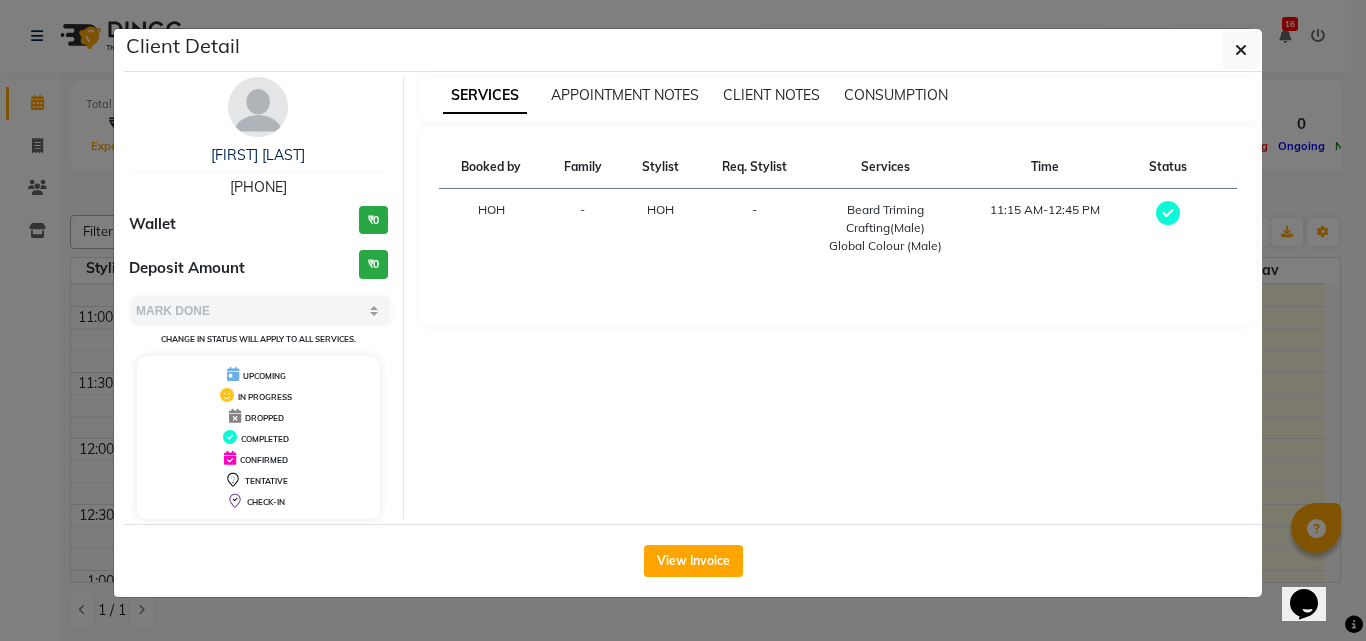 type 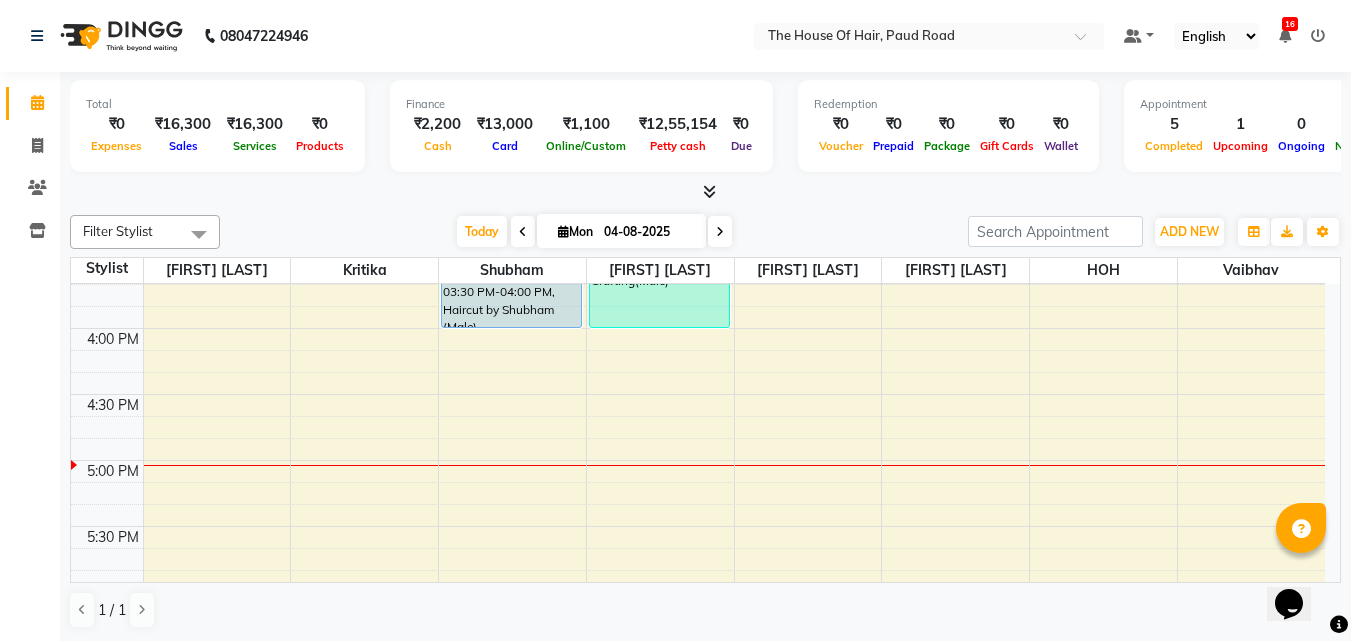 scroll, scrollTop: 1011, scrollLeft: 0, axis: vertical 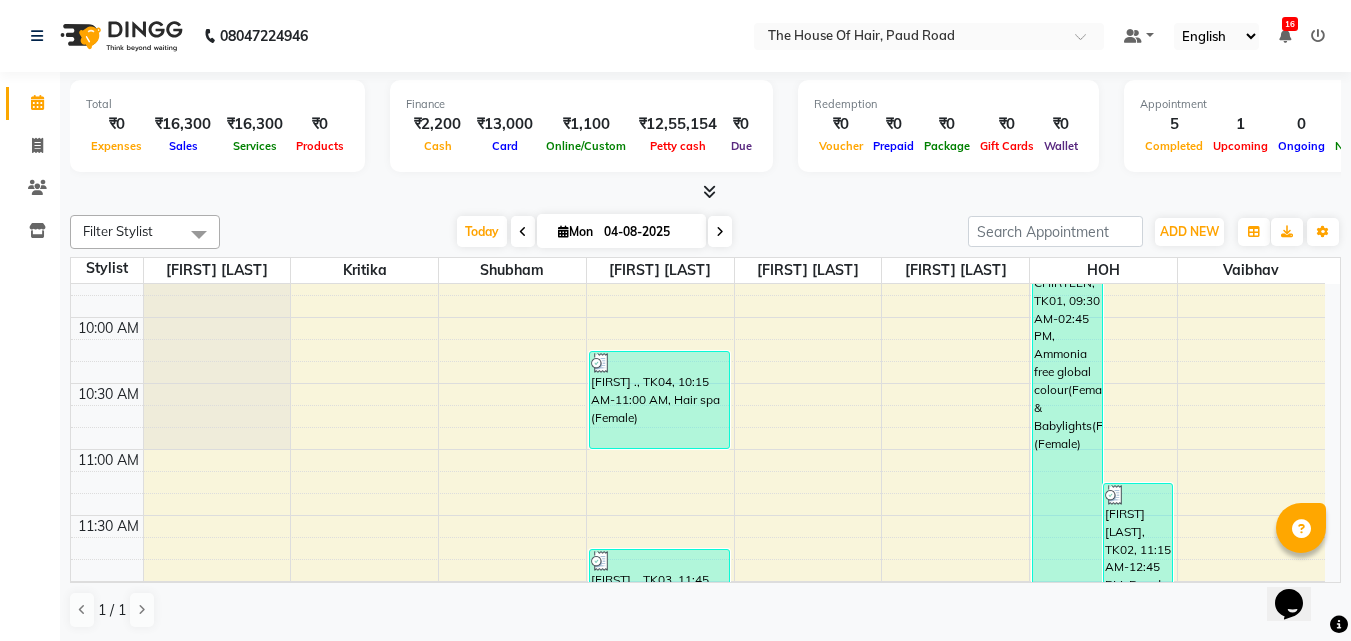 click at bounding box center [523, 231] 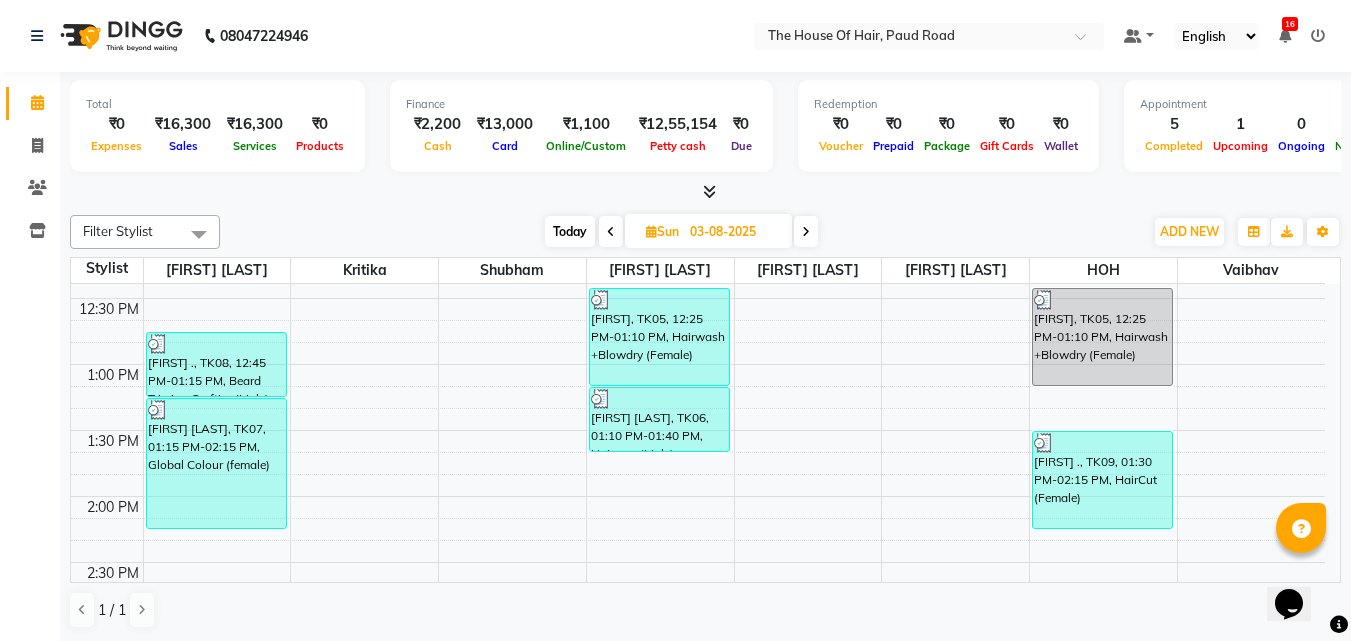 scroll, scrollTop: 580, scrollLeft: 0, axis: vertical 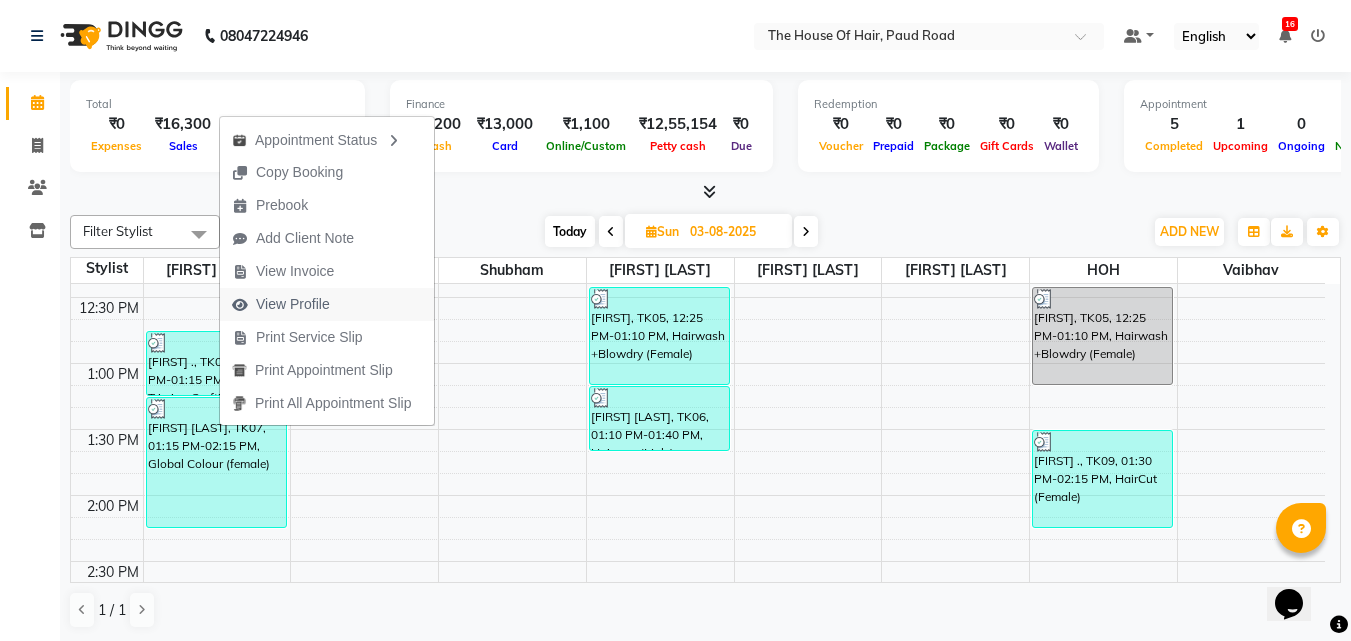 click on "View Profile" at bounding box center (293, 304) 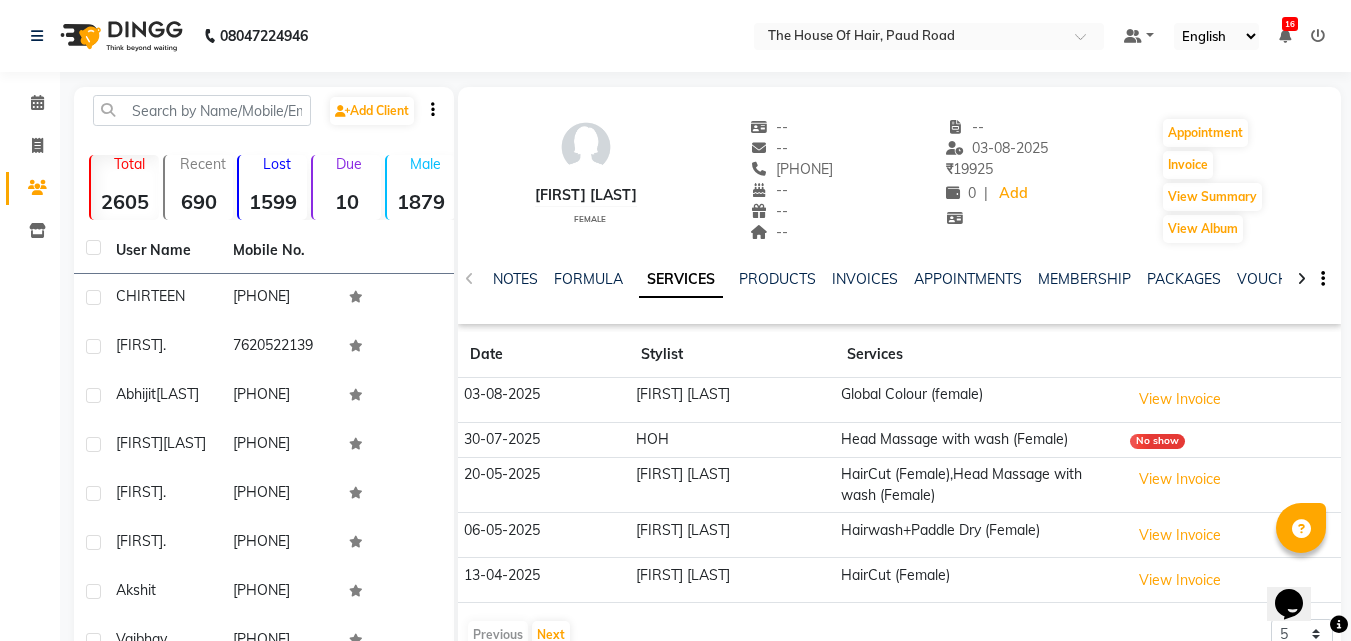scroll, scrollTop: 94, scrollLeft: 0, axis: vertical 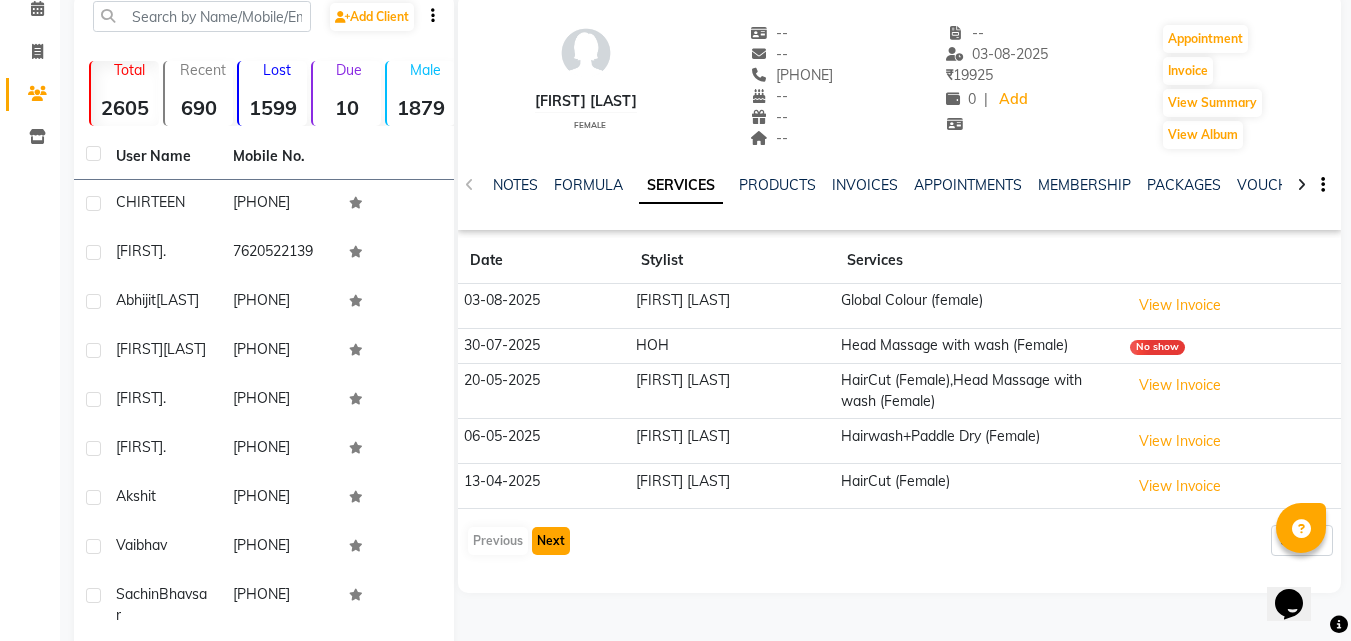 click on "Next" 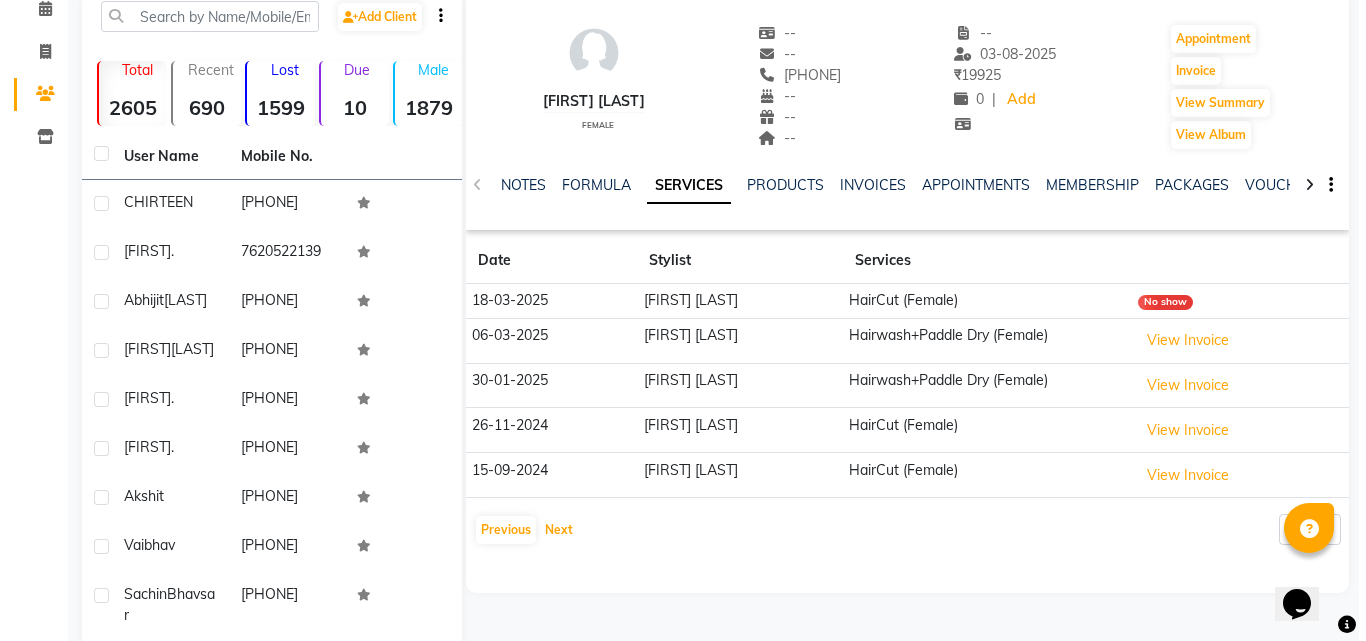 scroll, scrollTop: 0, scrollLeft: 0, axis: both 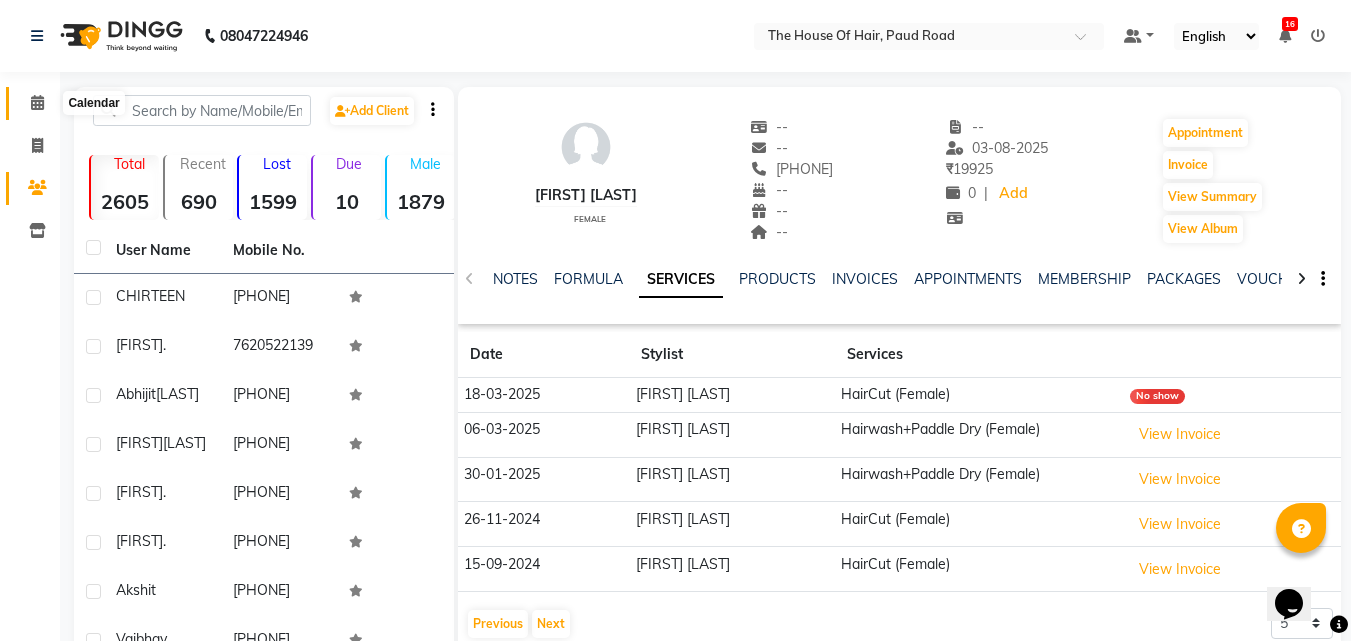 click 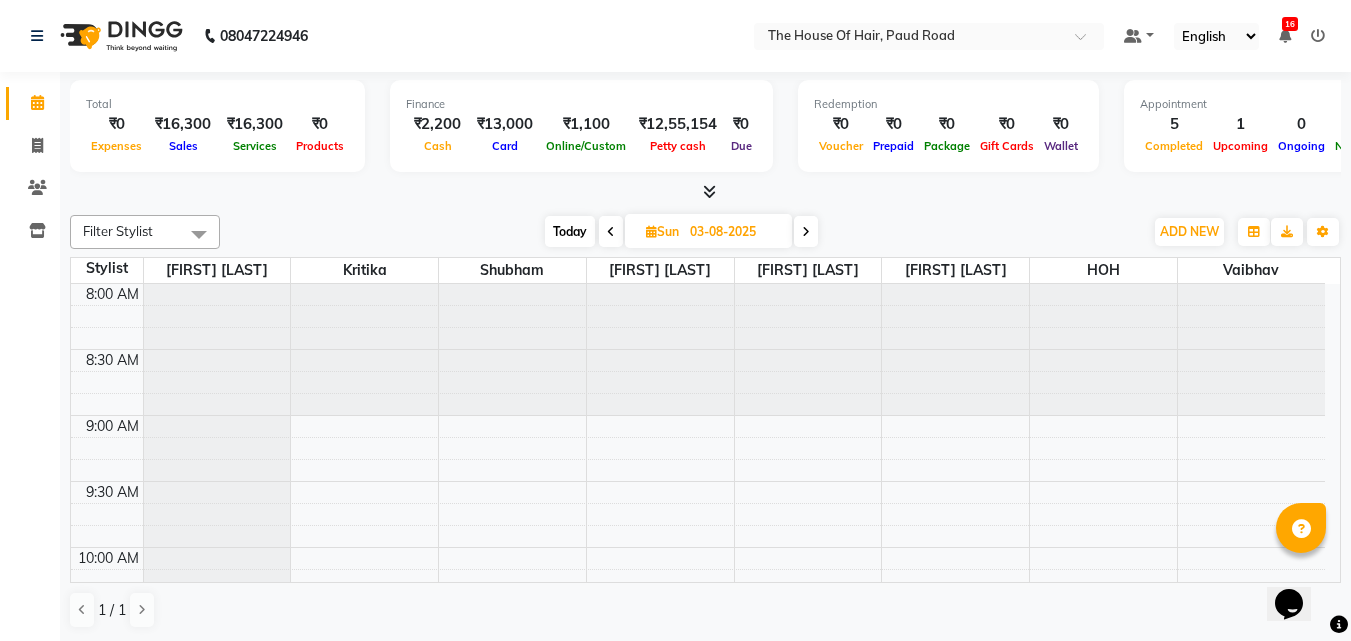 click on "Total  ₹0  Expenses ₹16,300  Sales ₹16,300  Services ₹0  Products Finance  ₹2,200  Cash ₹13,000  Card ₹1,100  Online/Custom ₹12,55,154 Petty cash ₹0 Due  Redemption  ₹0 Voucher ₹0 Prepaid ₹0 Package ₹0  Gift Cards ₹0  Wallet  Appointment  5 Completed 1 Upcoming 0 Ongoing 0 No show  Other sales  ₹0  Packages ₹0  Memberships ₹0  Vouchers ₹0  Prepaids ₹0  Gift Cards Filter Stylist Select All [FIRST] [LAST] Amit Rasal HOH [FIRST] [LAST] Kritika navin vaidya [FIRST] [LAST] Vaibhav Today  Sun 03-08-2025 Toggle Dropdown Add Appointment Add Invoice Add Client Toggle Dropdown Add Appointment Add Invoice Add Client ADD NEW Toggle Dropdown Add Appointment Add Invoice Add Client Filter Stylist Select All [FIRST] [LAST] Amit Rasal HOH [FIRST] [LAST] Kritika navin vaidya [FIRST] [LAST] Vaibhav Group By  Staff View   Room View  View as Vertical  Vertical - Week View  Horizontal  Horizontal - Week View  List  Toggle Dropdown Calendar Settings Manage Tags   Arrange Stylists   Reset Stylists  Full Screen" 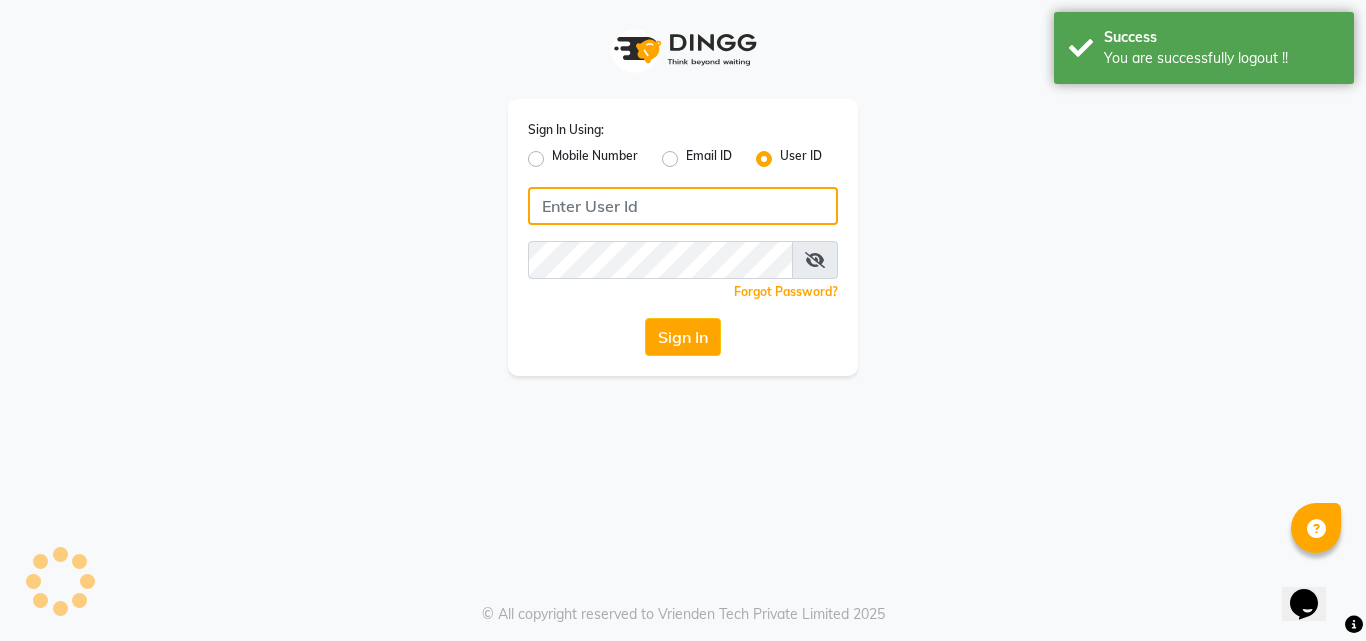 type on "8263956805" 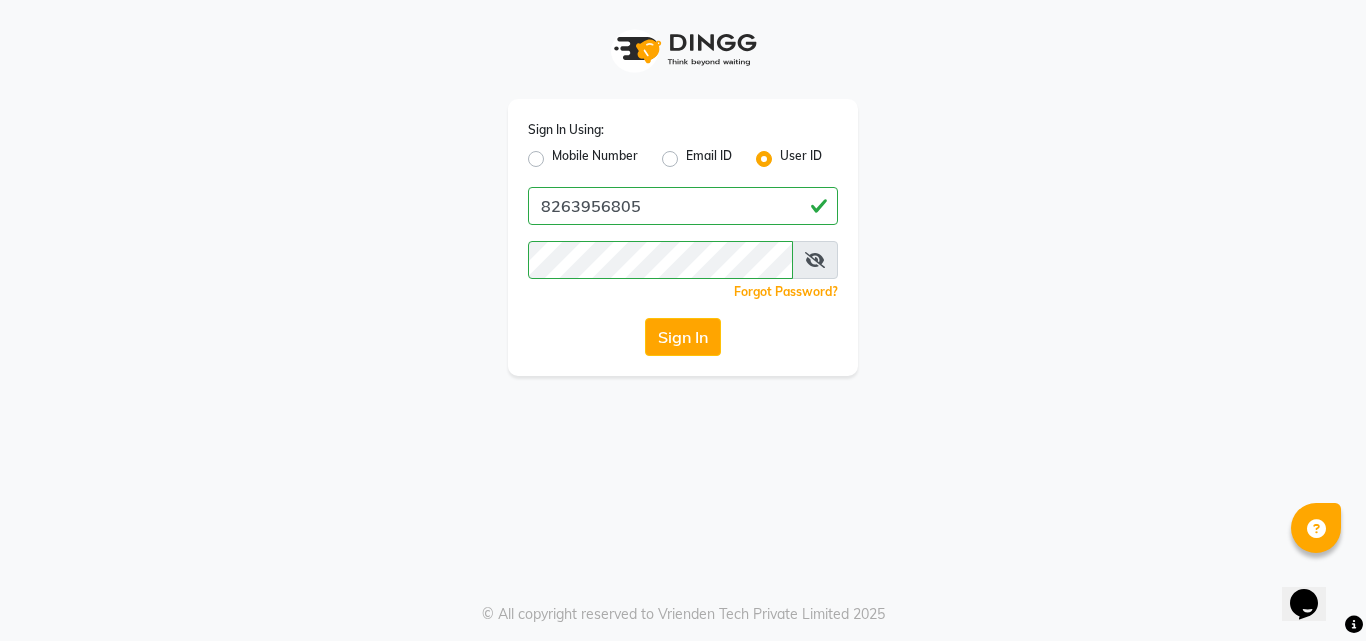 click on "Mobile Number" 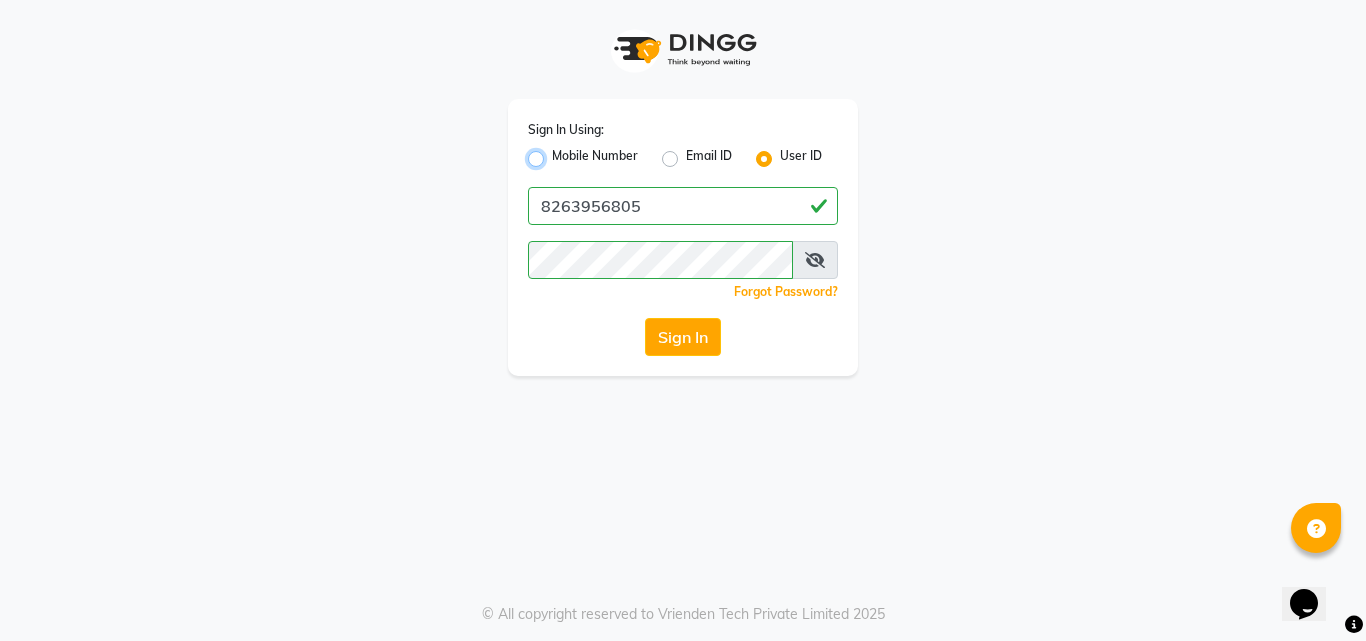 click on "Mobile Number" at bounding box center (558, 153) 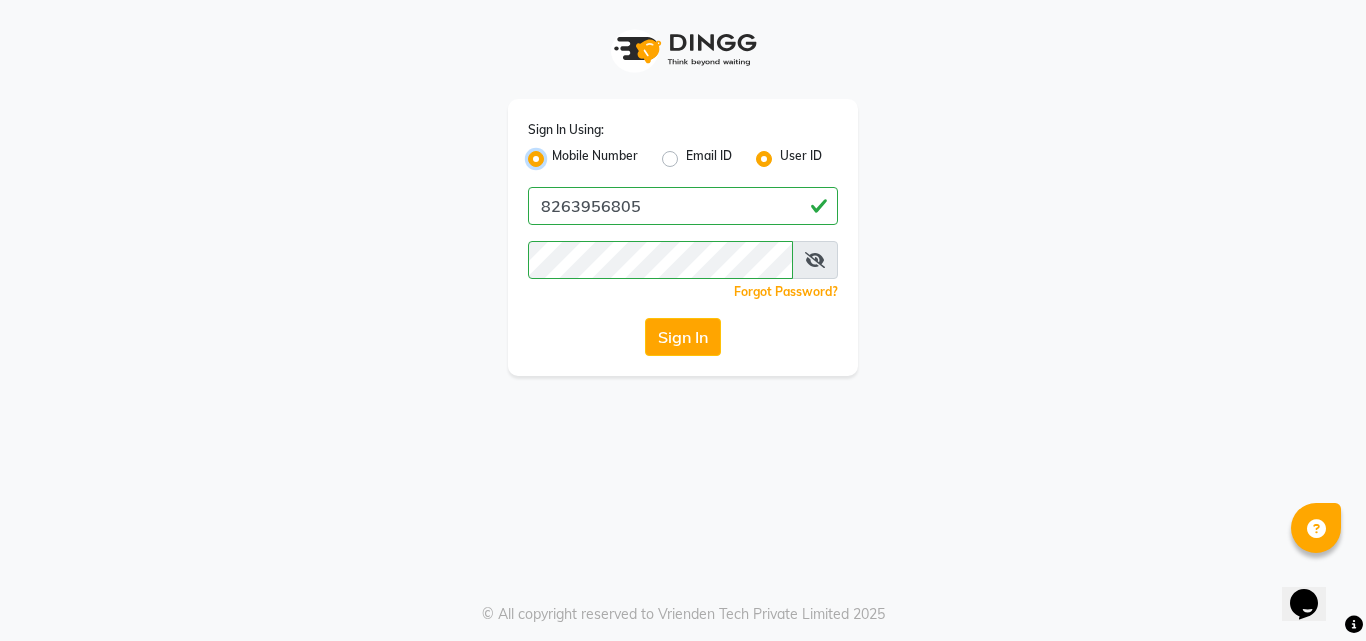 radio on "false" 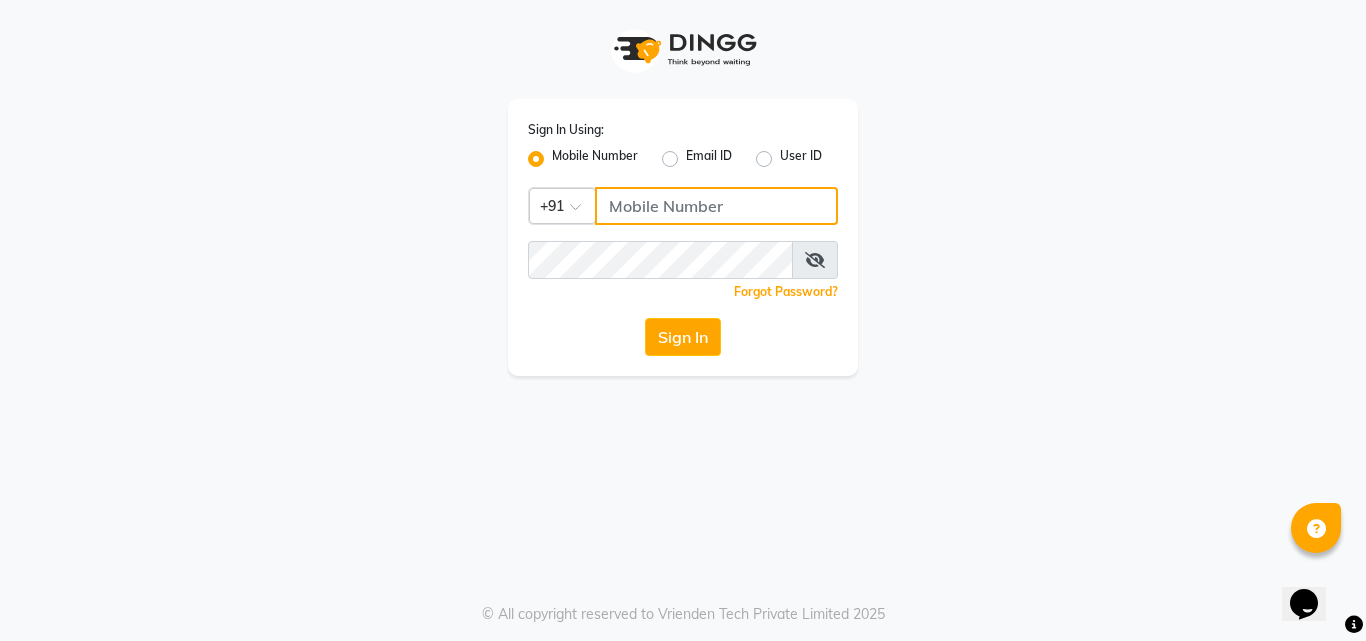 click 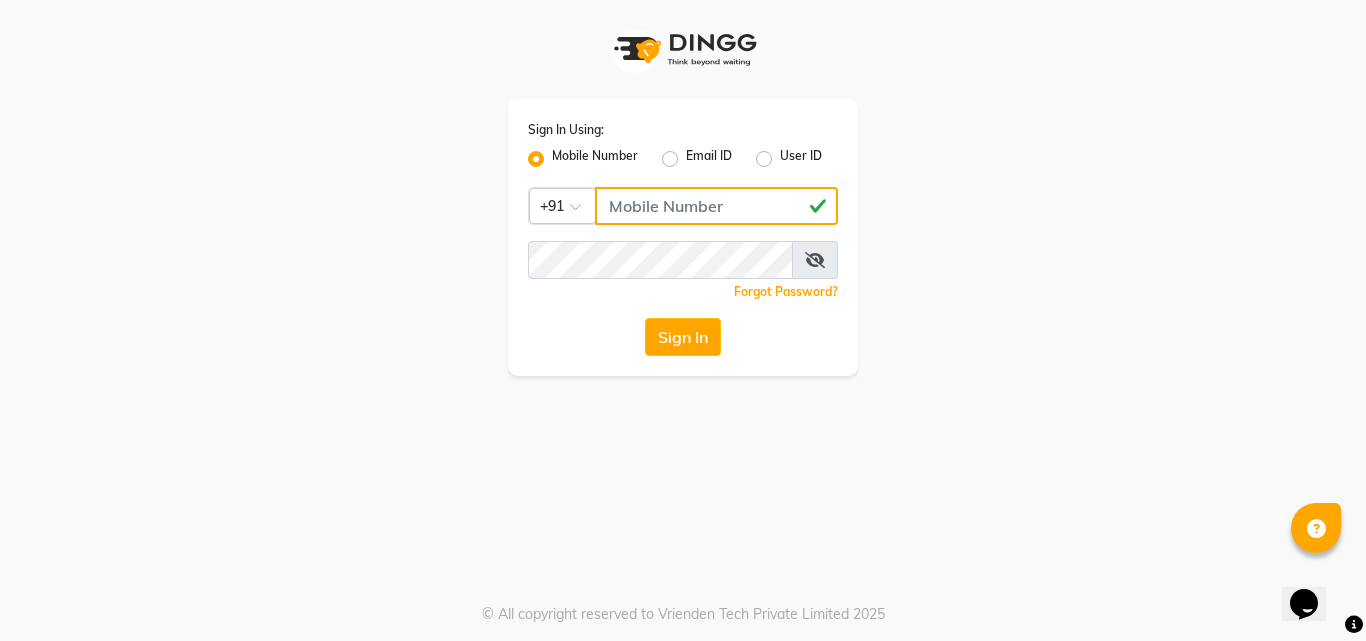 type on "[PHONE]" 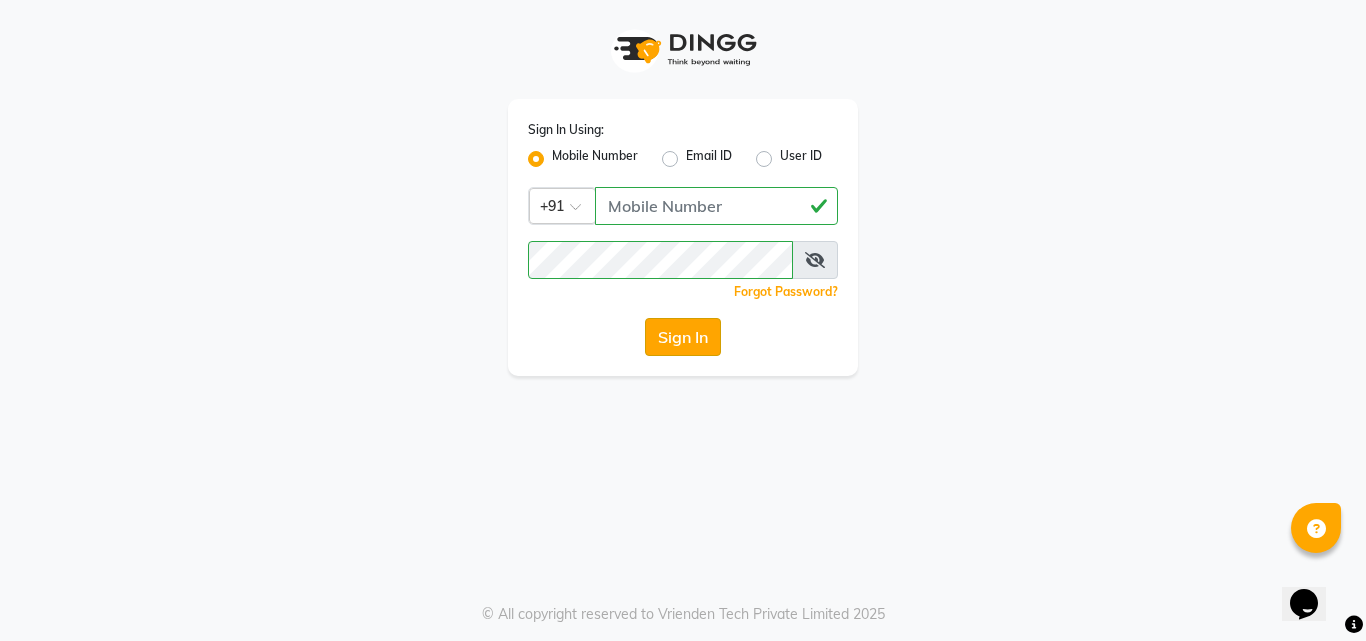 click on "Sign In" 